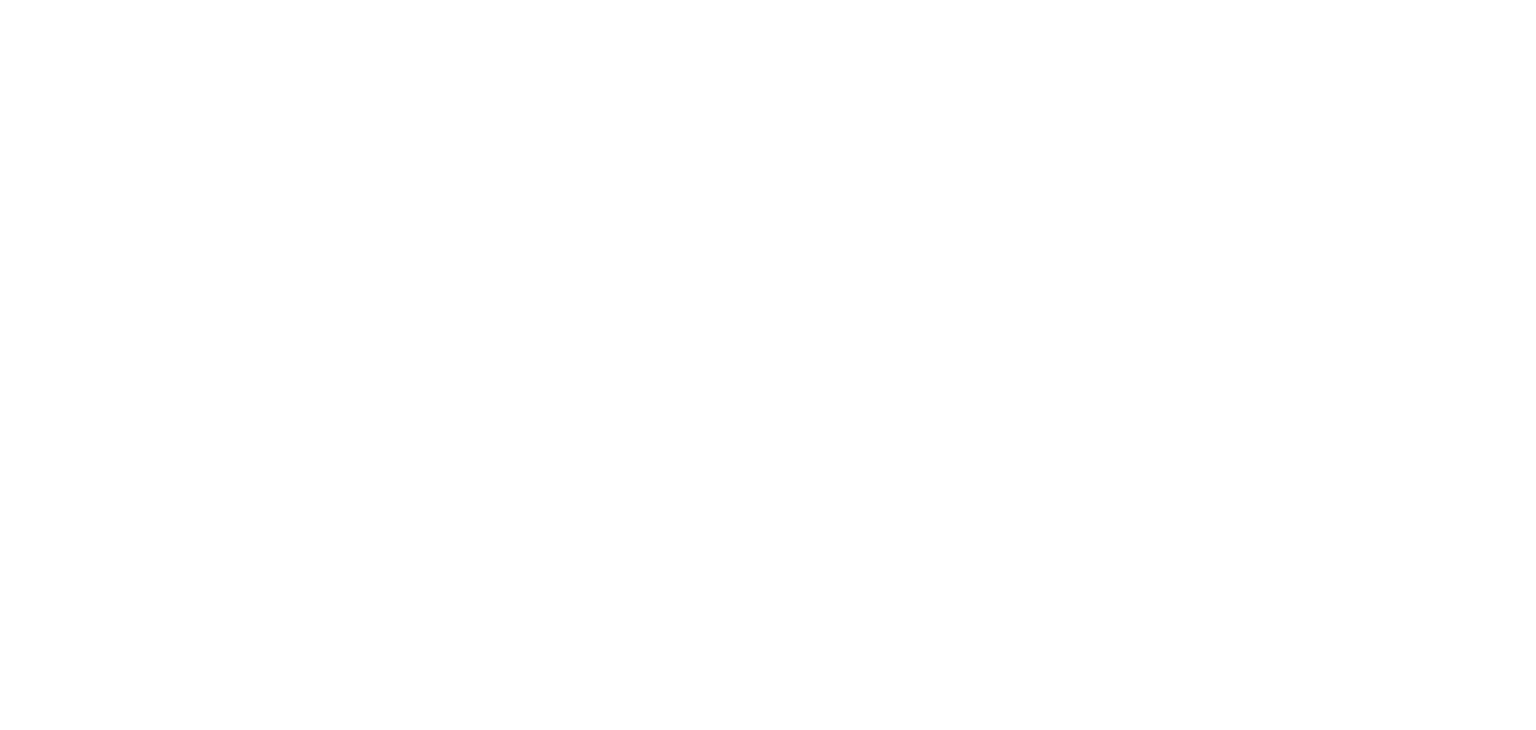 scroll, scrollTop: 0, scrollLeft: 0, axis: both 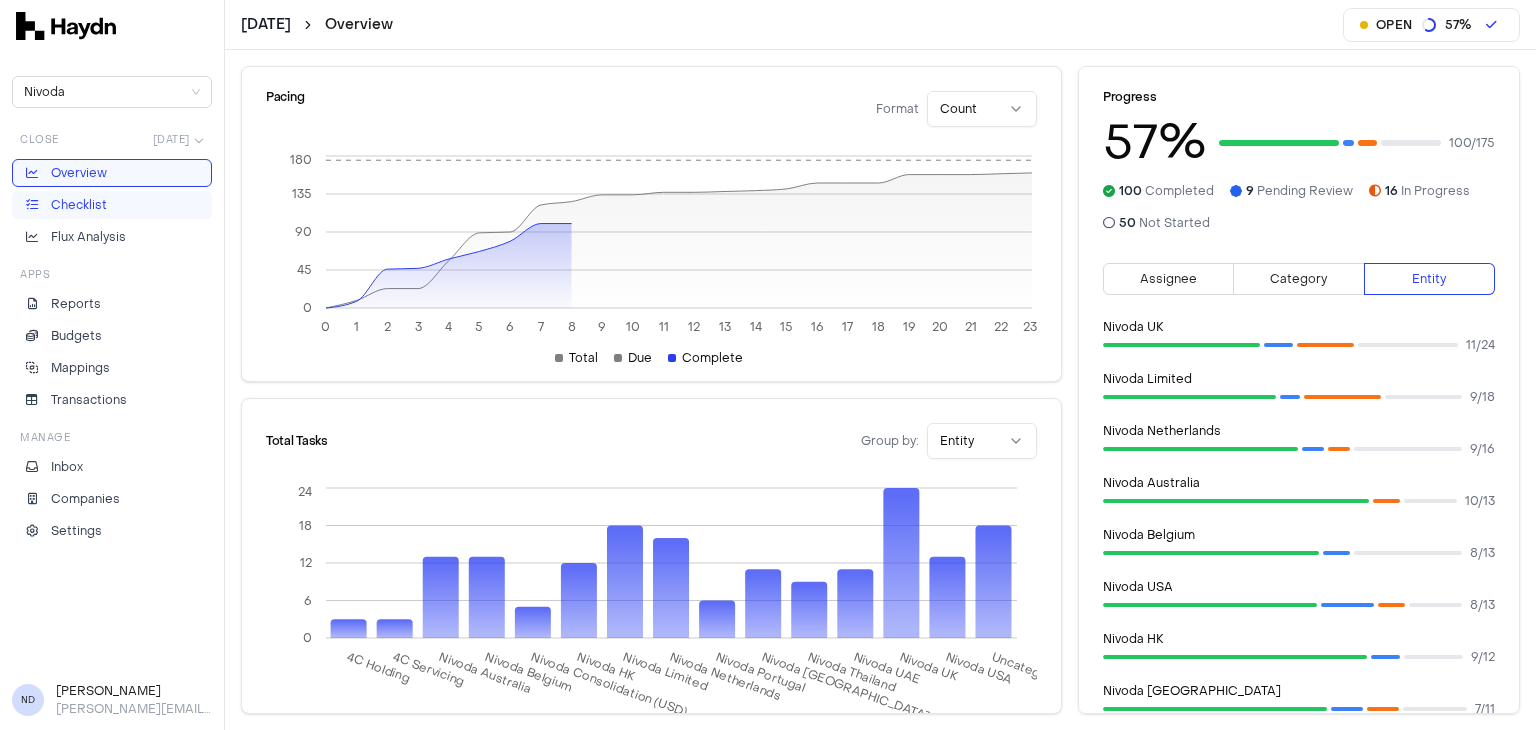 click on "Checklist" at bounding box center [112, 205] 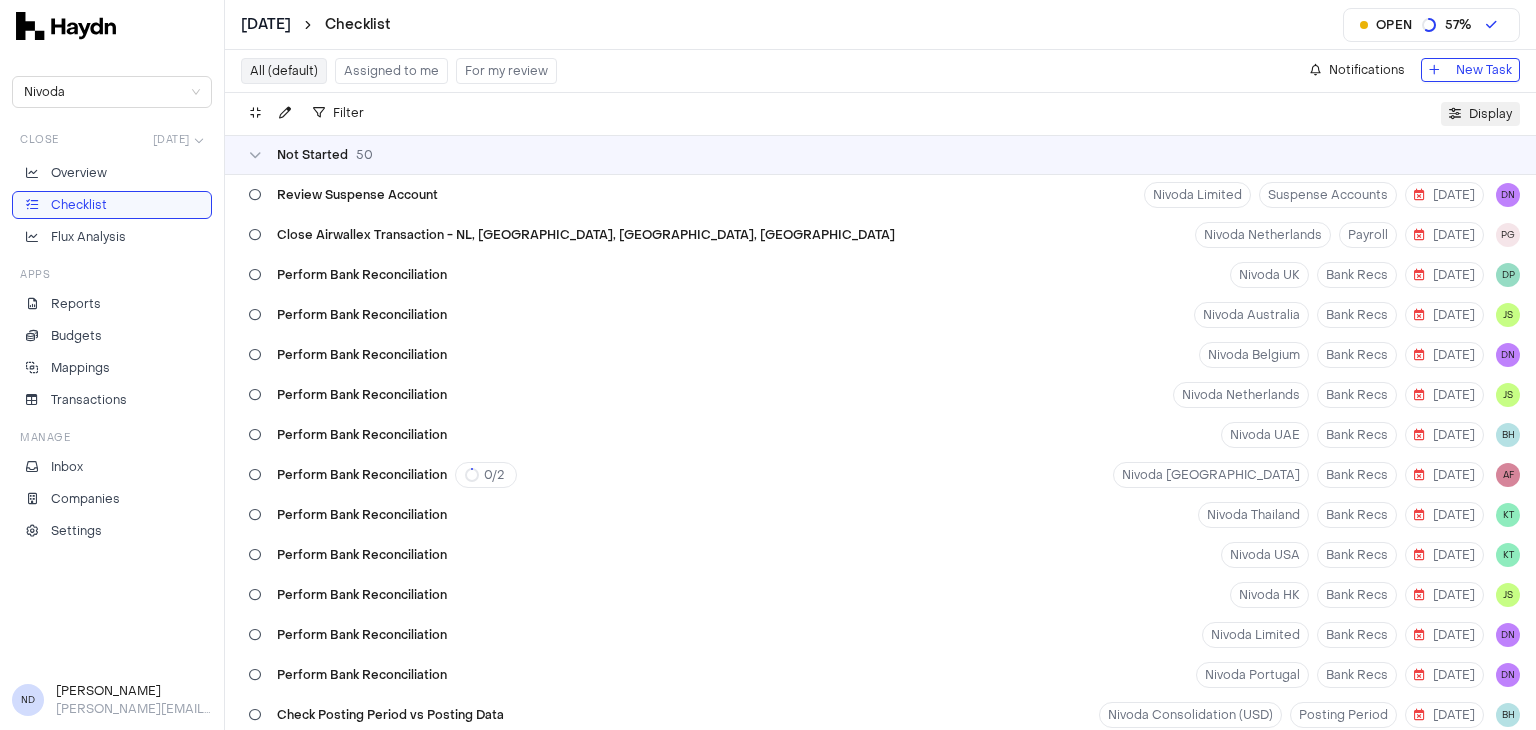 click on "Display" at bounding box center (1490, 114) 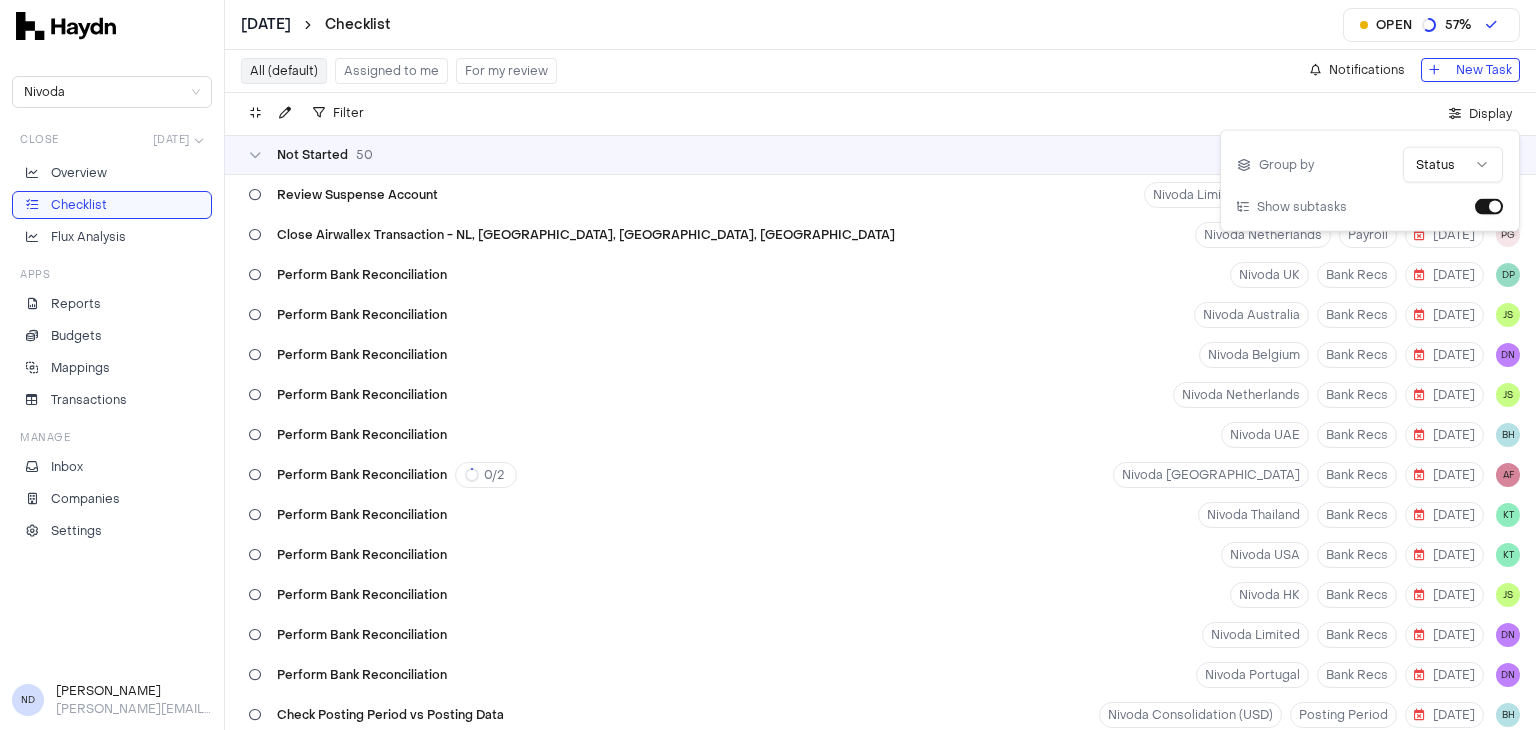 click on "[DATE] Checklist Open 57 % Nivoda Close [DATE] Overview Checklist Flux Analysis Apps Reports Budgets Mappings Transactions Manage Inbox Companies Settings ND [PERSON_NAME] [PERSON_NAME][EMAIL_ADDRESS][DOMAIN_NAME] All   (default) Assigned to me   For my review   Notifications New Task Filter . Display Not Started 50 Review Suspense Account Nivoda Limited Suspense Accounts [DATE] DN Close Airwallex Transaction - NL, [GEOGRAPHIC_DATA], [GEOGRAPHIC_DATA], [GEOGRAPHIC_DATA] Nivoda Netherlands Payroll [DATE] PG Perform Bank Reconciliation Nivoda UK Bank Recs [DATE] DP Perform Bank Reconciliation Nivoda Australia Bank Recs [DATE] JS Perform Bank Reconciliation Nivoda Belgium Bank Recs [DATE] DN Perform Bank Reconciliation Nivoda Netherlands Bank Recs [DATE] JS Perform Bank Reconciliation Nivoda UAE Bank Recs [DATE] BH Perform Bank Reconciliation 0 / 2 Nivoda South Africa Bank Recs [DATE] AF Perform Bank Reconciliation Nivoda Thailand Bank Recs [DATE] KT Perform Bank Reconciliation Nivoda USA Bank Recs [DATE] KT Perform Bank Reconciliation Nivoda HK Bank Recs [DATE] JS [DATE] +" at bounding box center (768, 365) 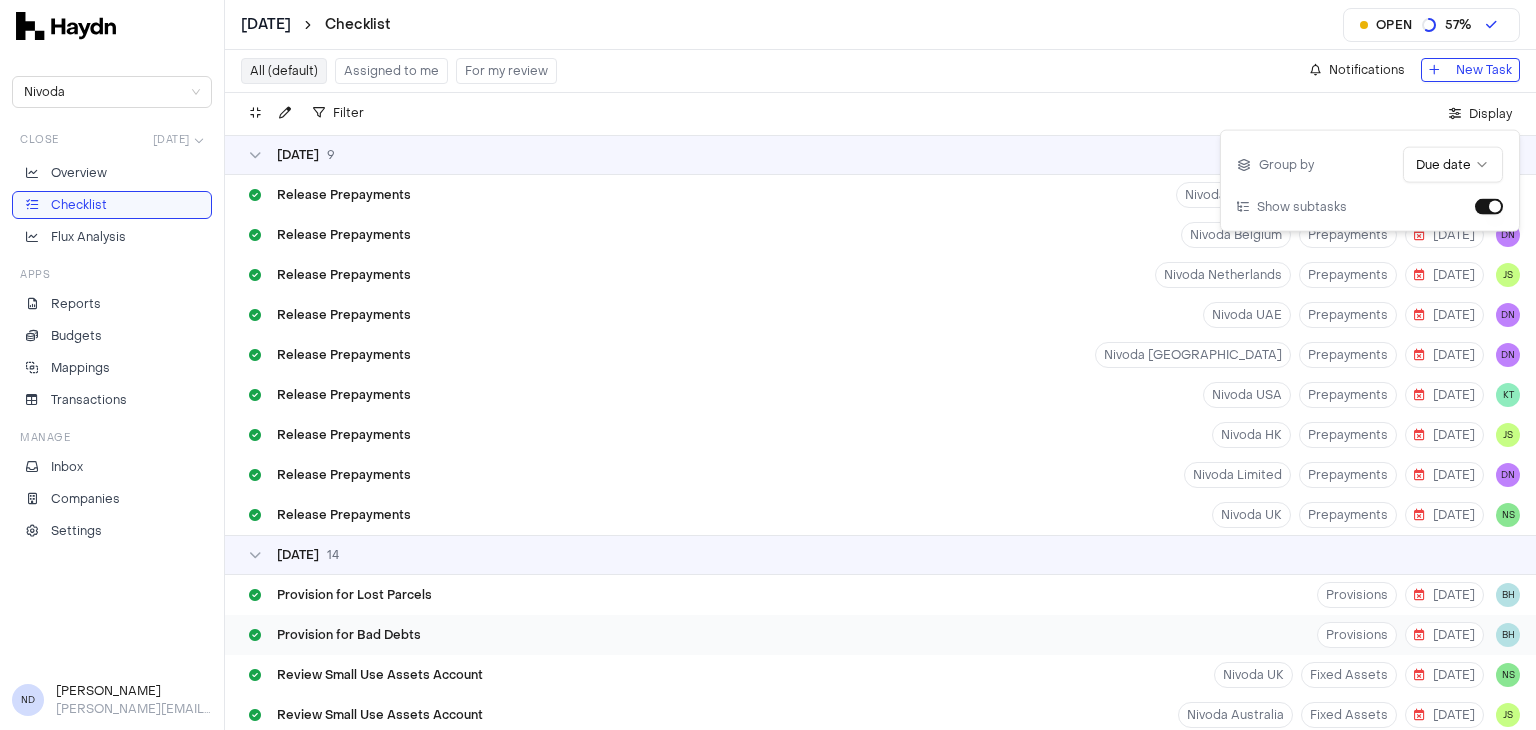 click on "[DATE] 9" at bounding box center (880, 155) 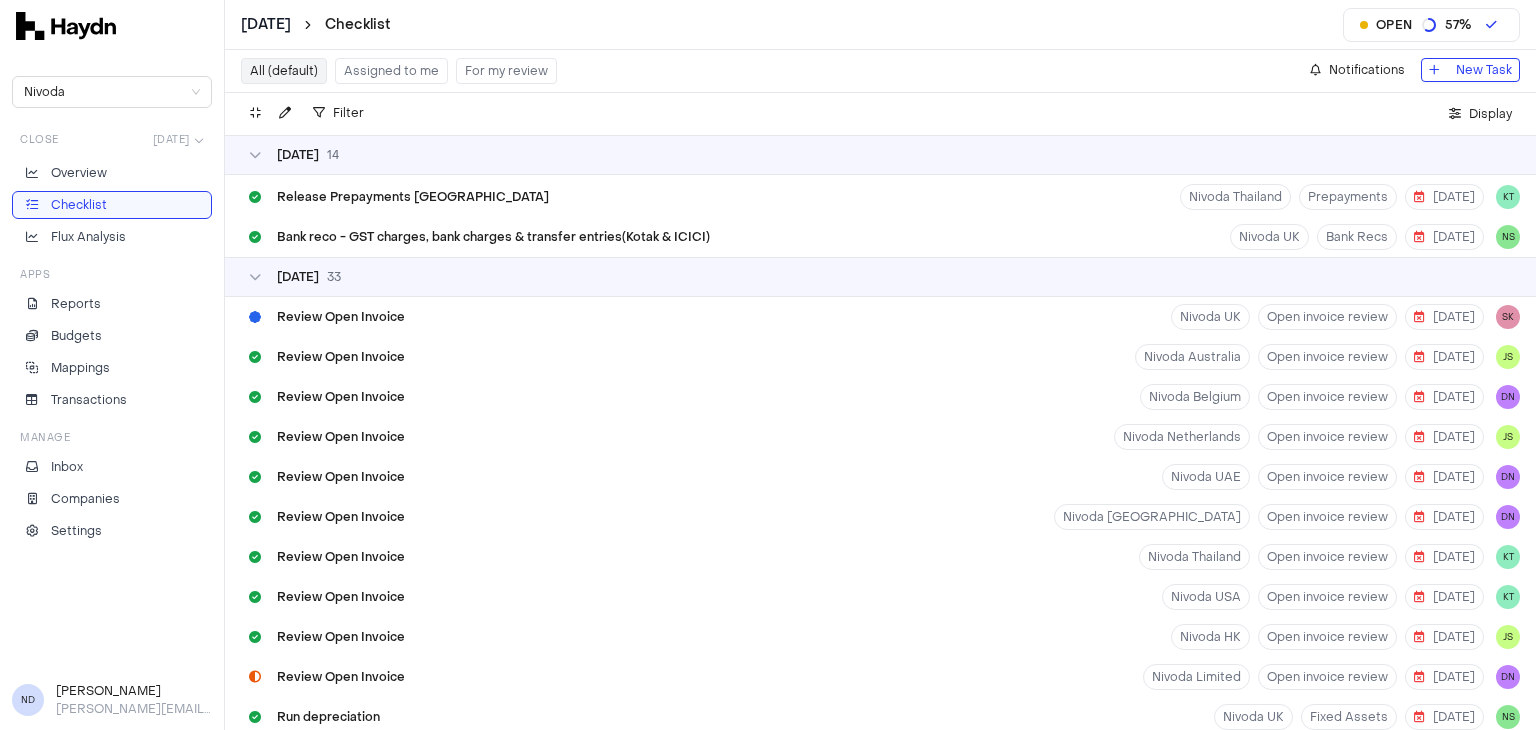 scroll, scrollTop: 519, scrollLeft: 0, axis: vertical 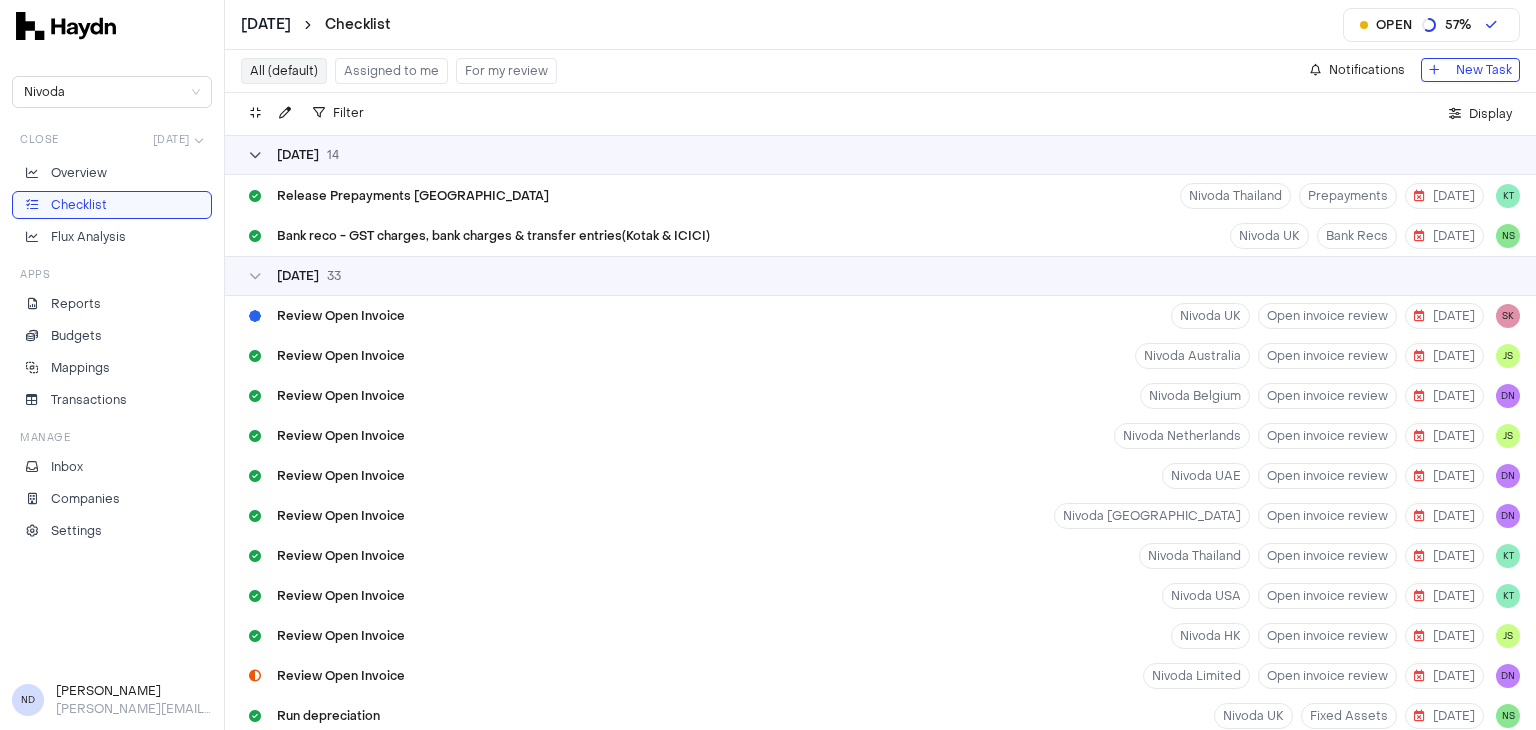 click on "[DATE]" at bounding box center (298, 155) 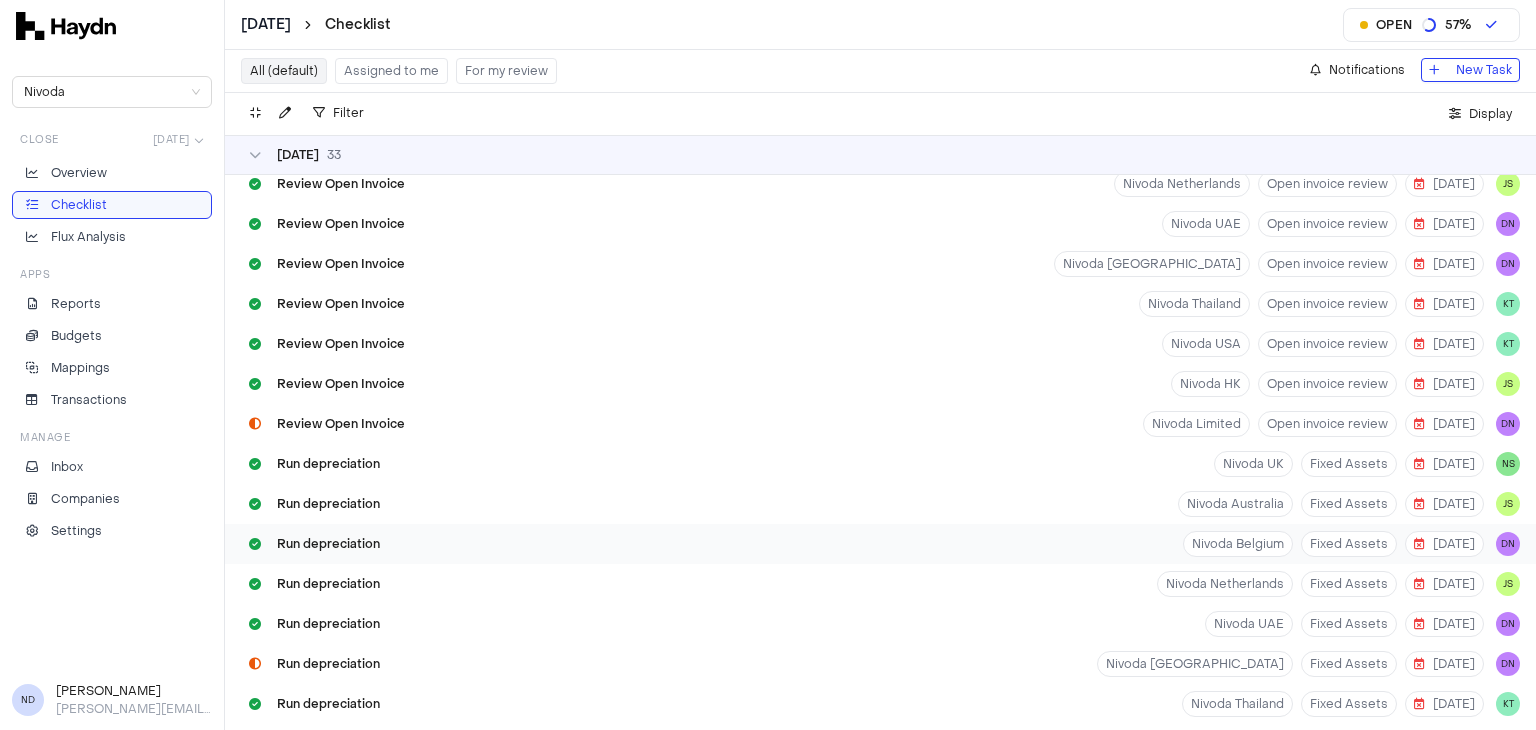 scroll, scrollTop: 0, scrollLeft: 0, axis: both 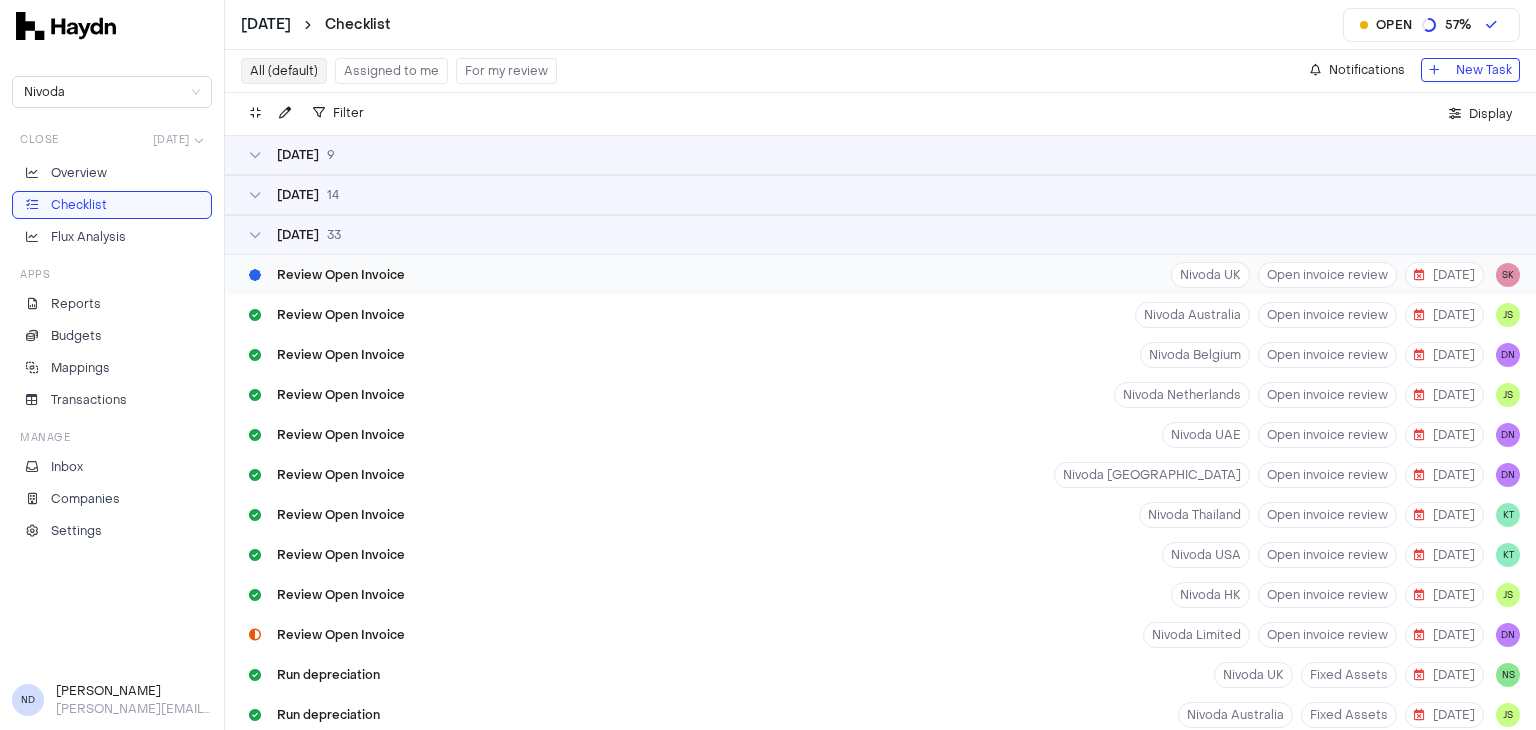 click on "Review Open Invoice Nivoda UK Open invoice review [DATE] SK" at bounding box center [880, 275] 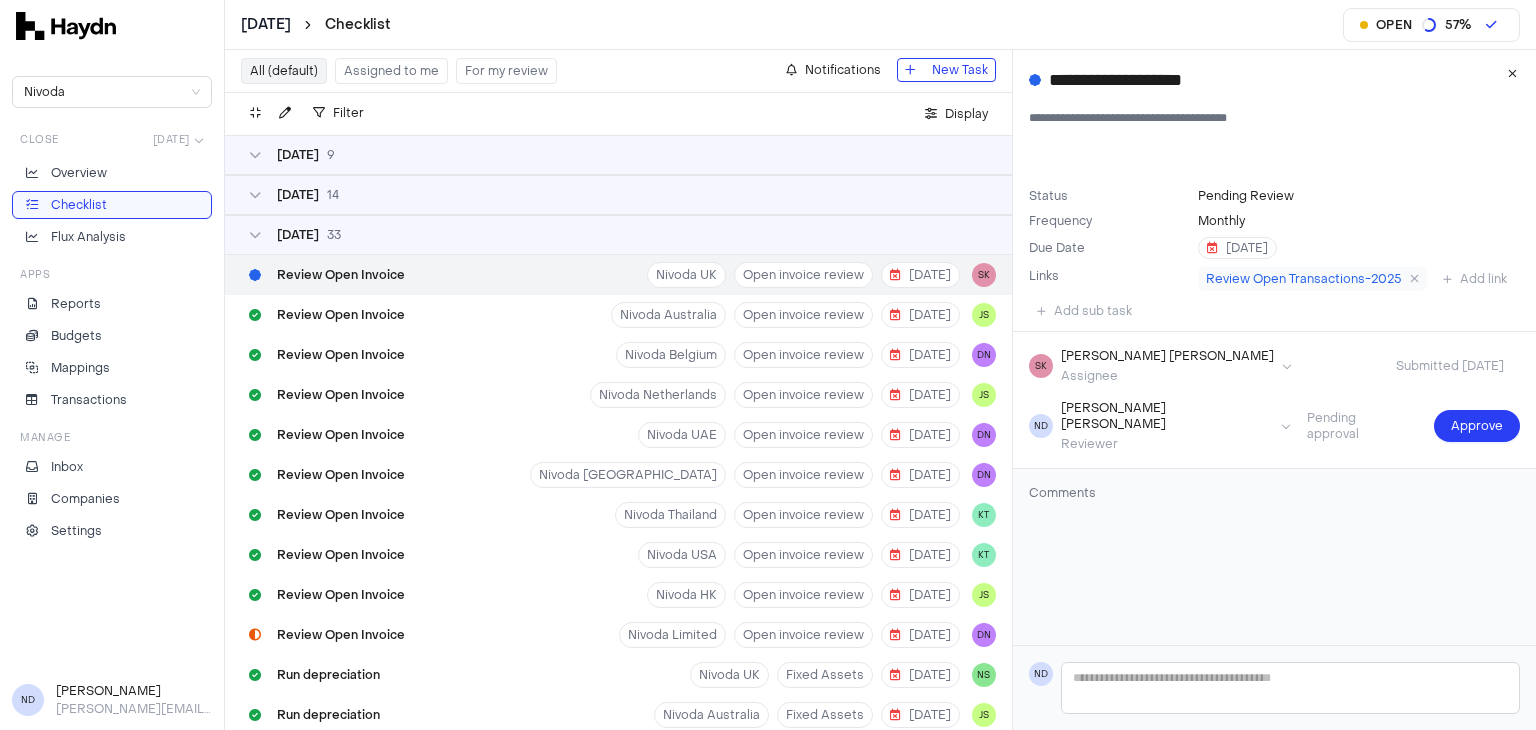 click on "Review Open Invoice Nivoda UK Open invoice review [DATE] SK" at bounding box center [618, 275] 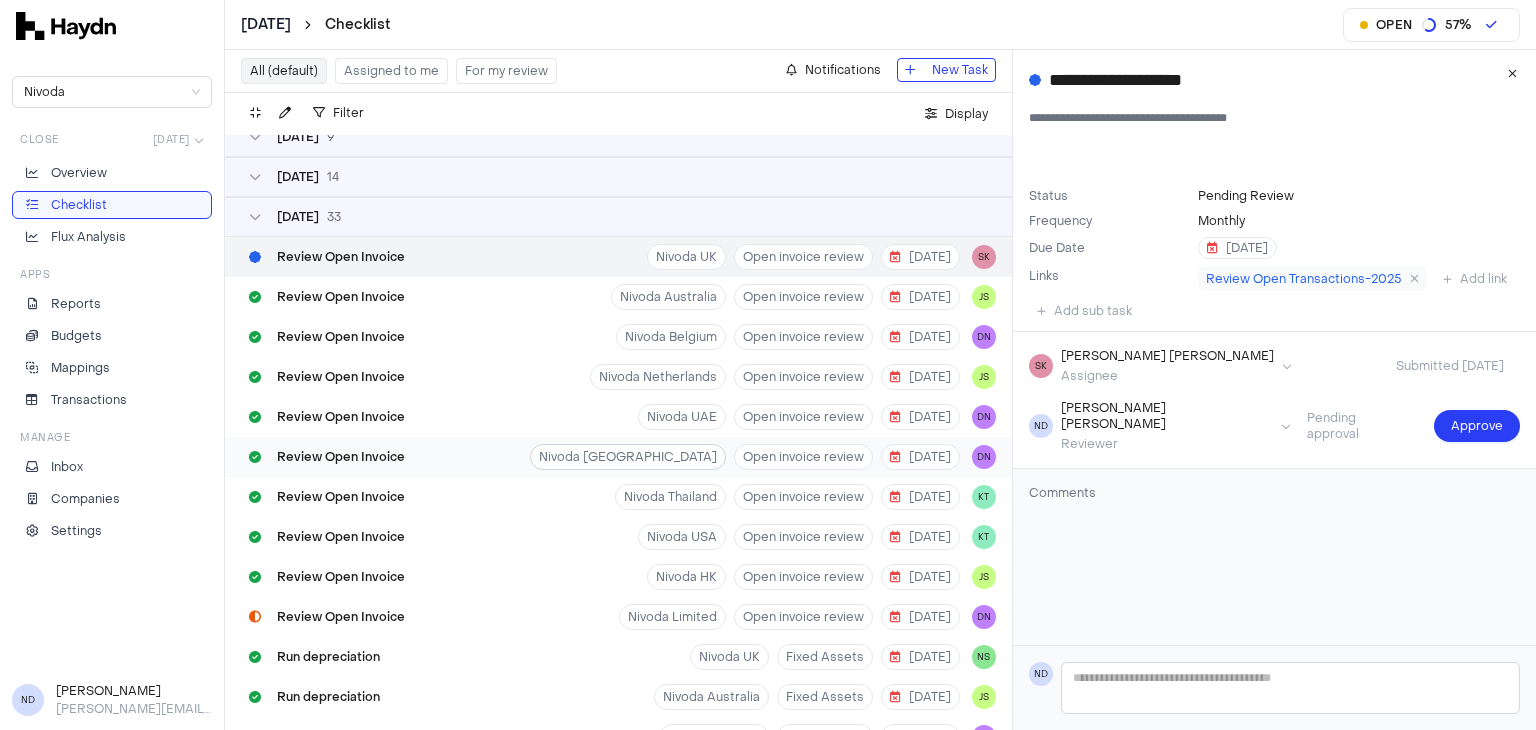 scroll, scrollTop: 34, scrollLeft: 0, axis: vertical 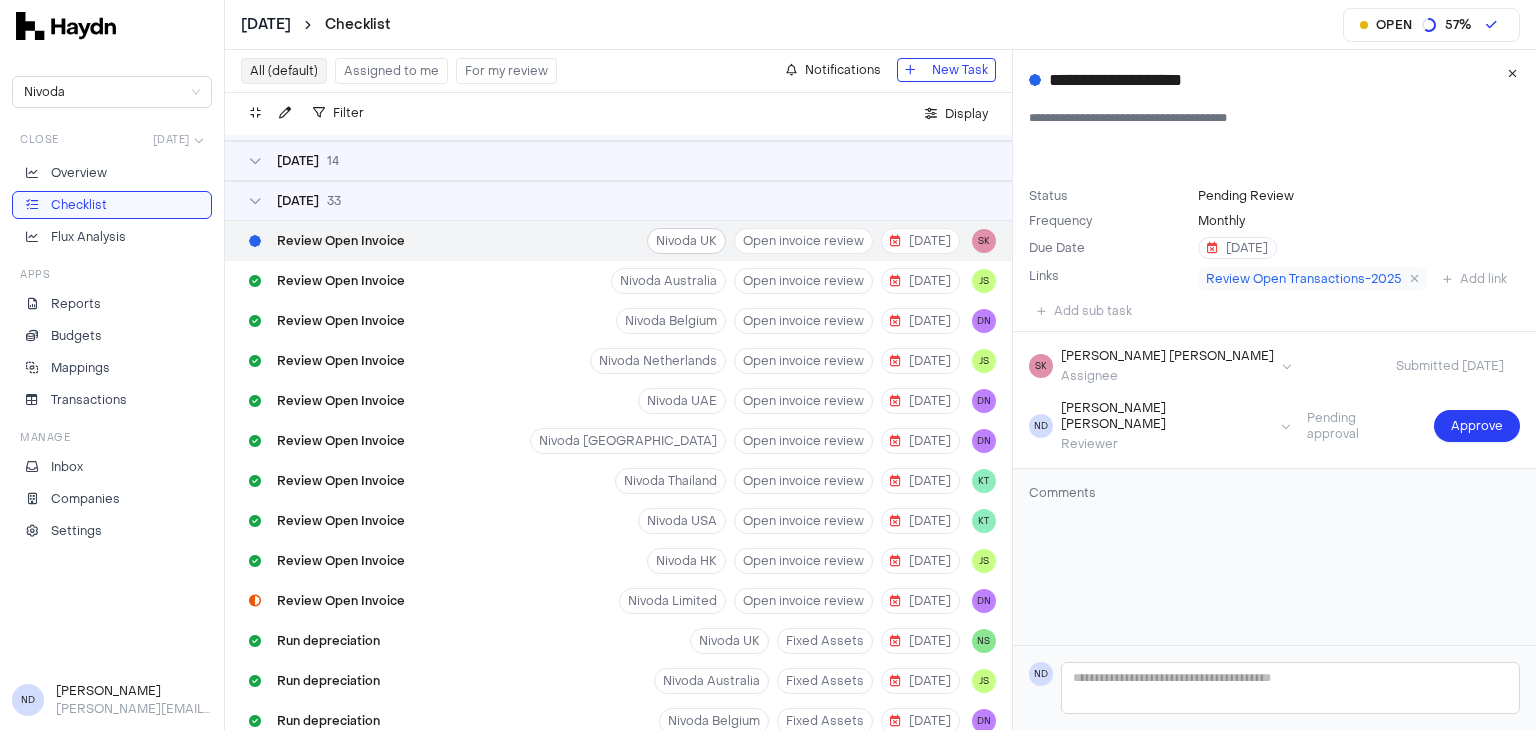 click on "[DATE] Checklist Open 57 % Nivoda Close [DATE] Overview Checklist Flux Analysis Apps Reports Budgets Mappings Transactions Manage Inbox Companies Settings ND [PERSON_NAME] [PERSON_NAME][EMAIL_ADDRESS][DOMAIN_NAME] All   (default) Assigned to me   For my review   Notifications New Task Filter . Display [DATE] 9 [DATE] [DATE] Review Open Invoice Nivoda UK Open invoice review [DATE] SK Review Open Invoice Nivoda Australia Open invoice review [DATE] JS Review Open Invoice Nivoda [GEOGRAPHIC_DATA] Open invoice review [DATE] DN Review Open Invoice [GEOGRAPHIC_DATA] Netherlands Open invoice review [DATE] JS Review Open Invoice Nivoda UAE Open invoice review [DATE] DN Review Open Invoice [GEOGRAPHIC_DATA] Open invoice review [DATE] DN Review Open Invoice Nivoda Thailand Open invoice review [DATE] KT Review Open Invoice Nivoda USA Open invoice review [DATE] KT Review Open Invoice Nivoda HK Open invoice review [DATE] JS Review Open Invoice Nivoda Limited Open invoice review [DATE] DN Run depreciation Nivoda UK Fixed Assets [DATE] NS Run depreciation JS 1" at bounding box center (768, 365) 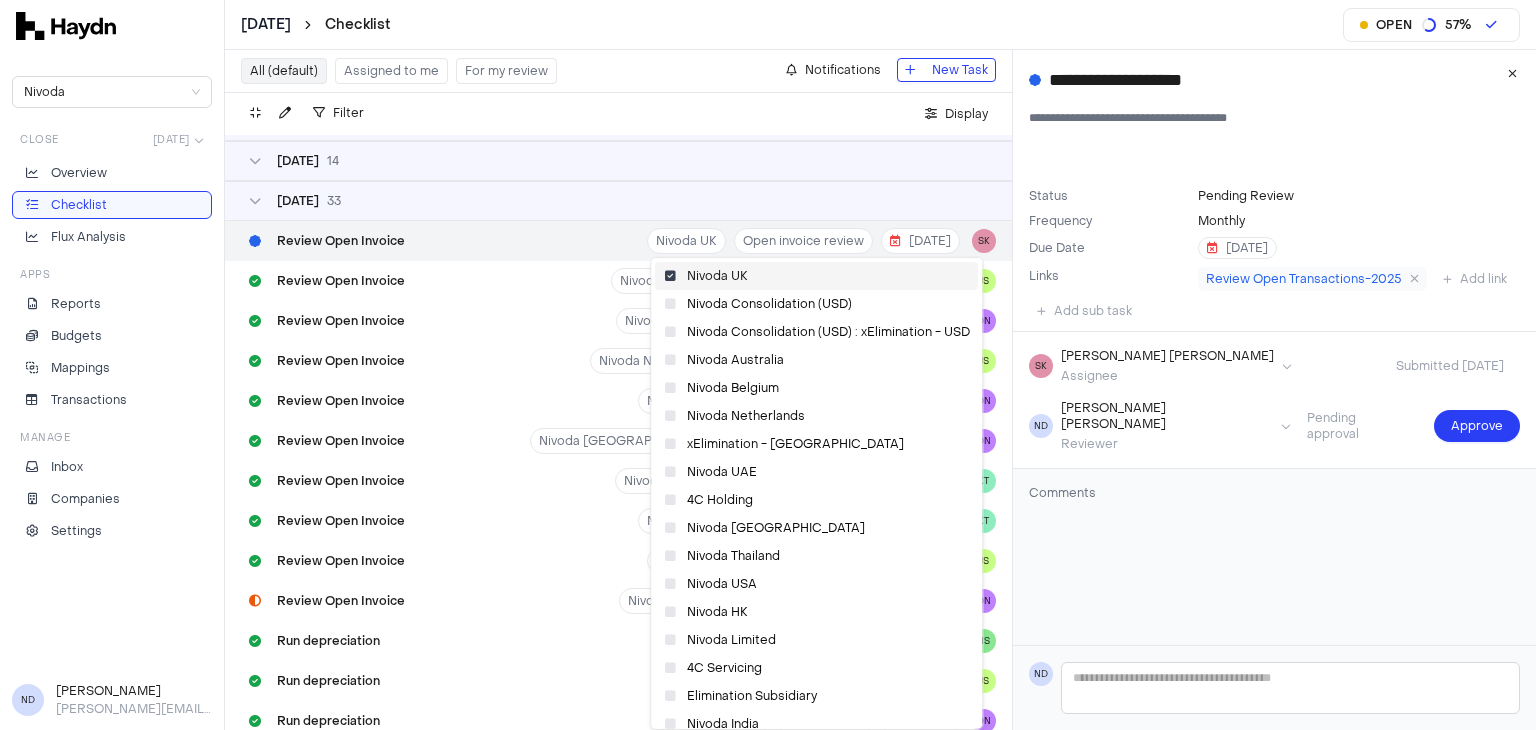 click at bounding box center [670, 276] 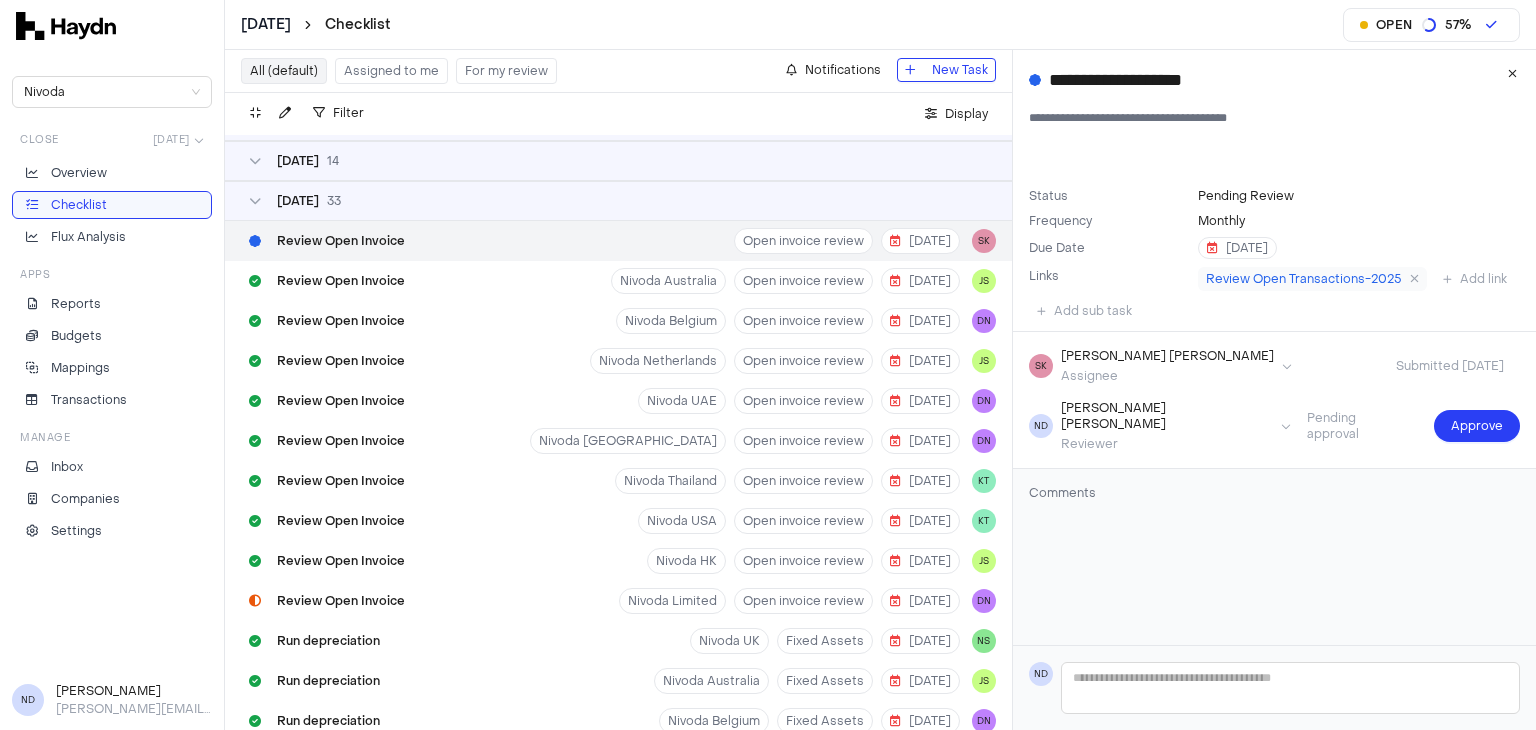 click on "Review Open Invoice Open invoice review [DATE] SK" at bounding box center (618, 241) 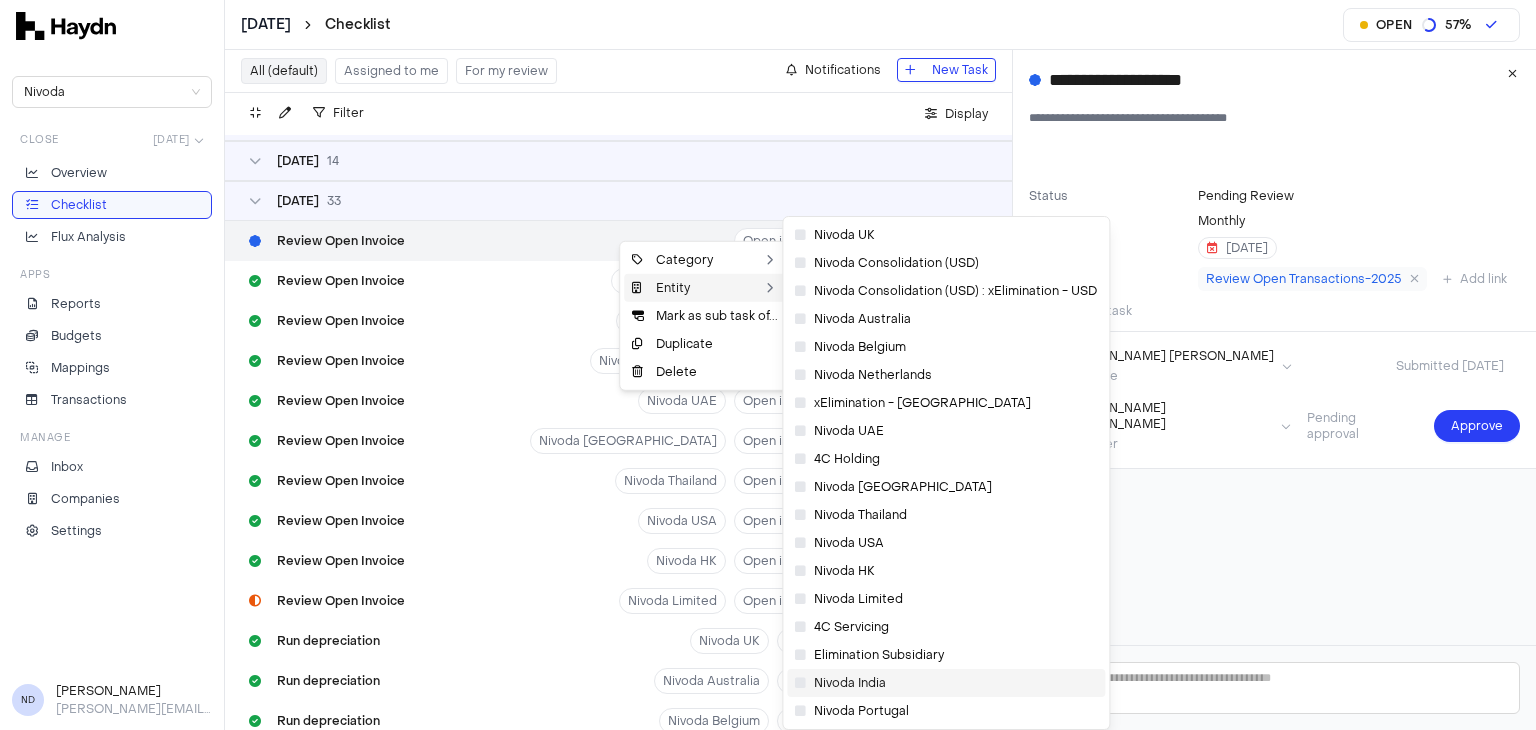 click at bounding box center [800, 683] 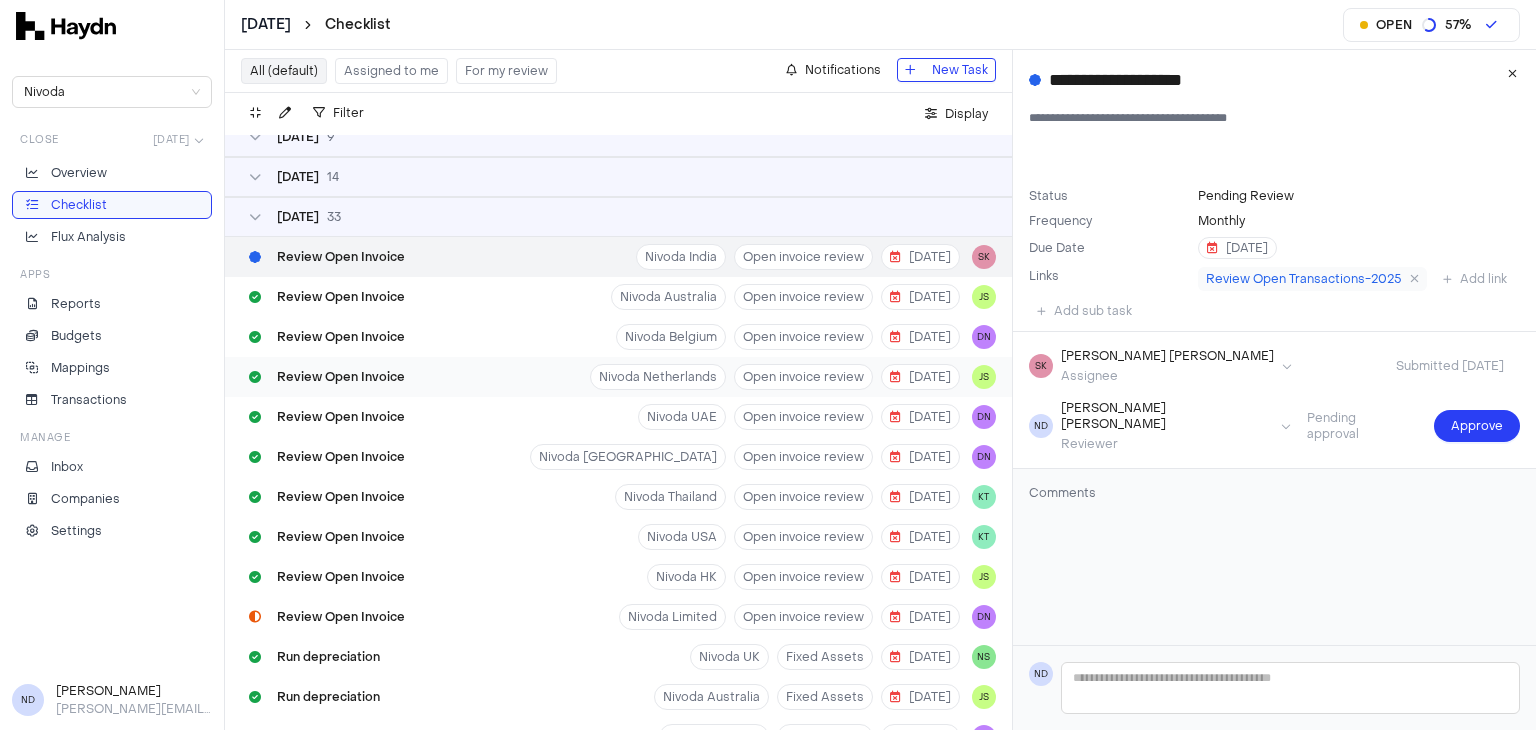 scroll, scrollTop: 16, scrollLeft: 0, axis: vertical 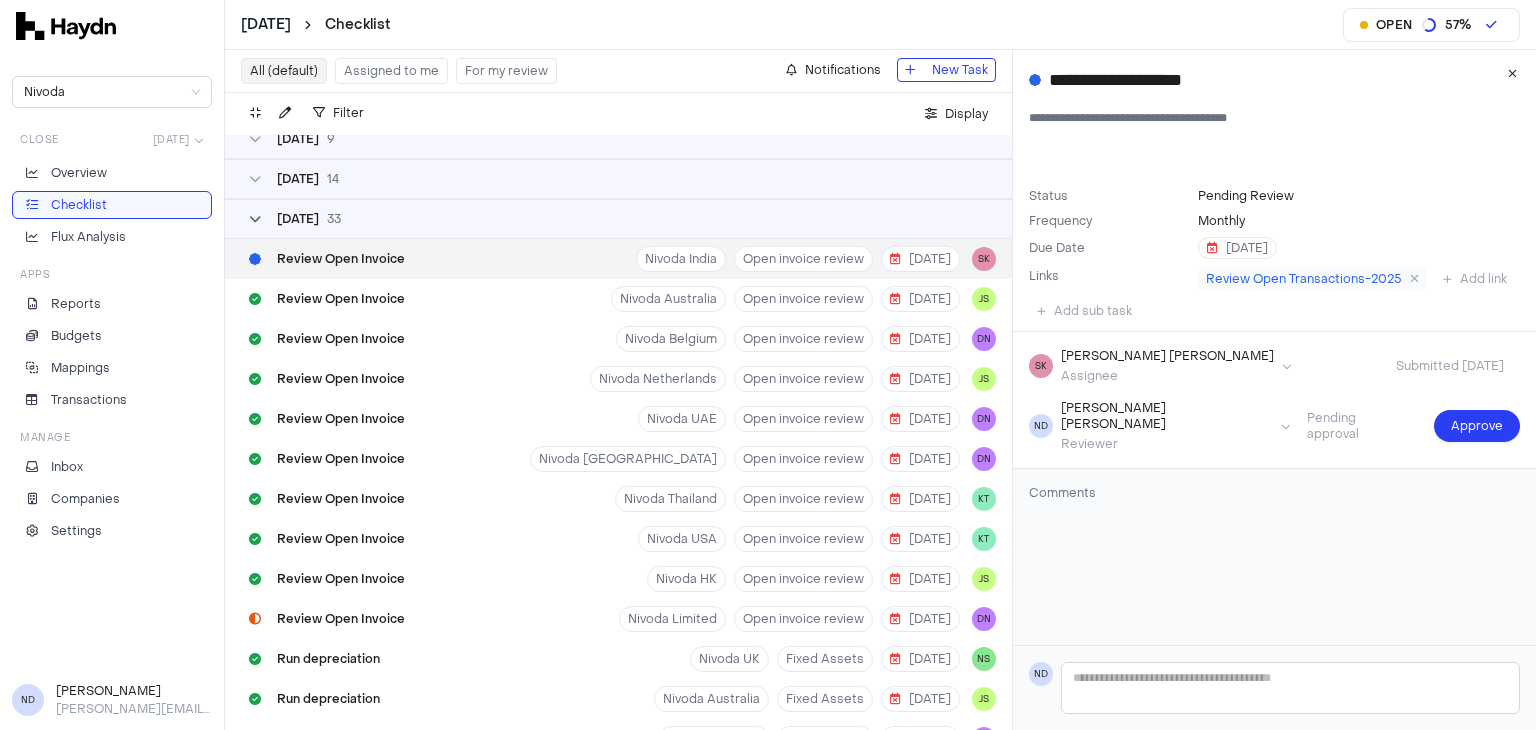 click on "[DATE]" at bounding box center (295, 219) 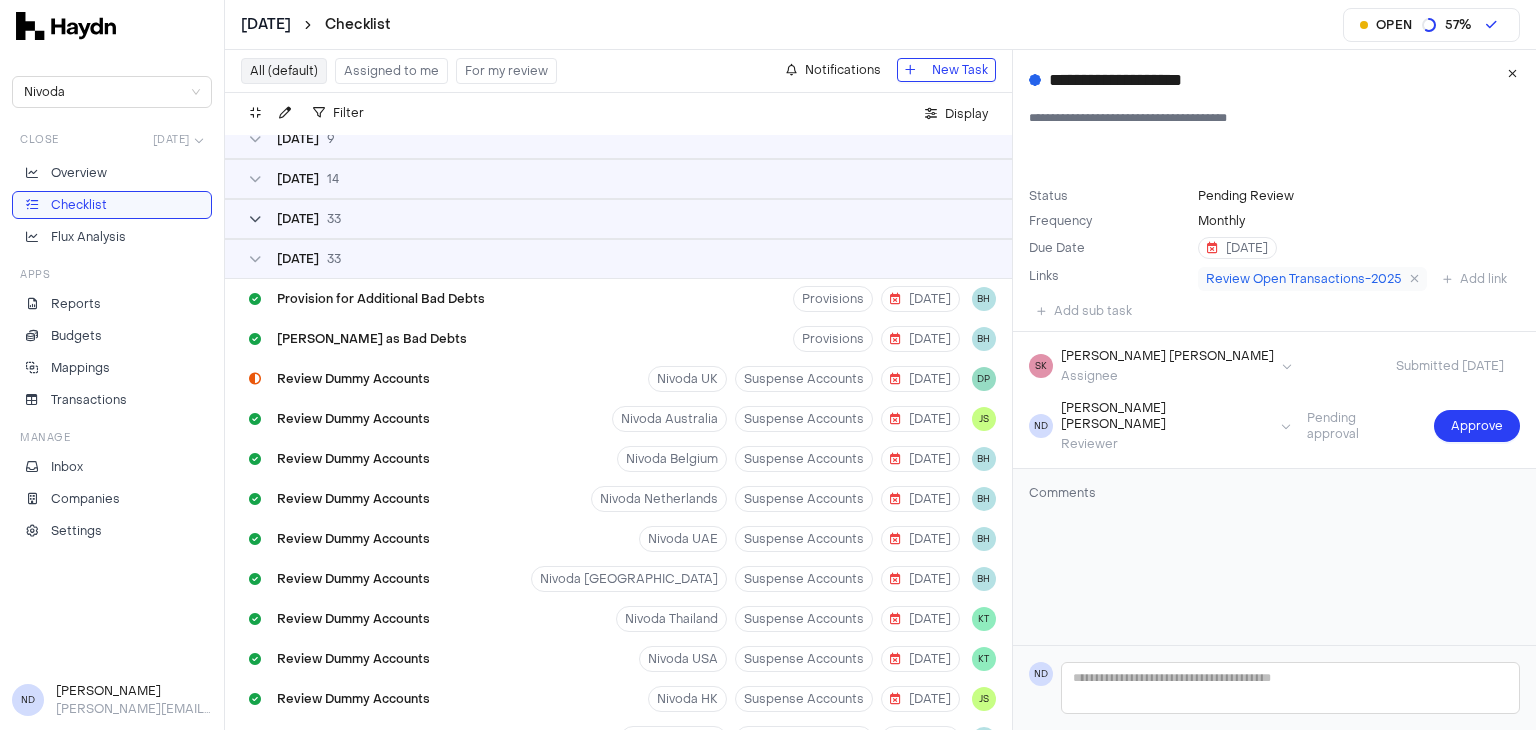 click on "[DATE]" at bounding box center (295, 219) 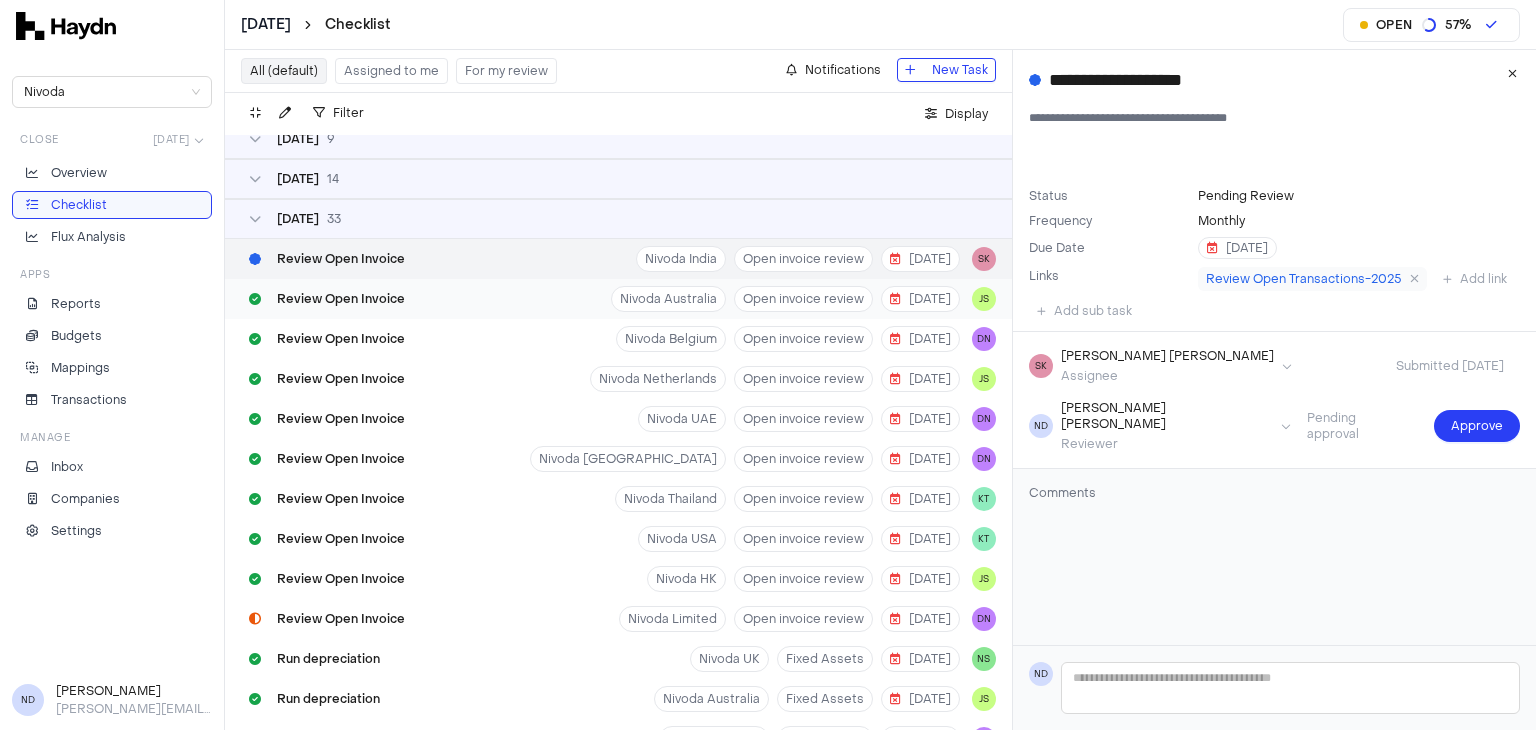 click on "Review Open Invoice Nivoda Australia Open invoice review [DATE] JS" at bounding box center (618, 299) 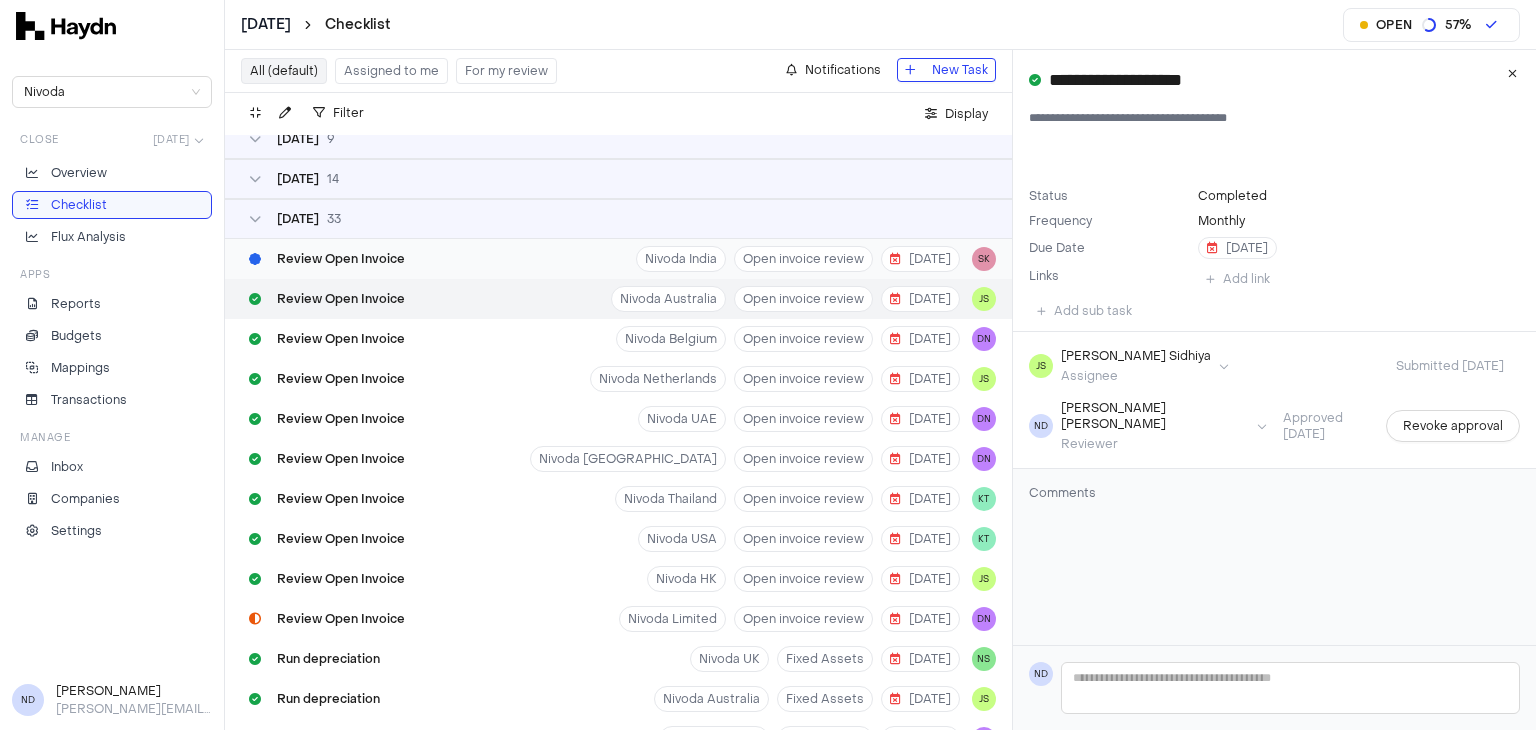 click on "Review Open Invoice Nivoda India Open invoice review [DATE] SK" at bounding box center (618, 259) 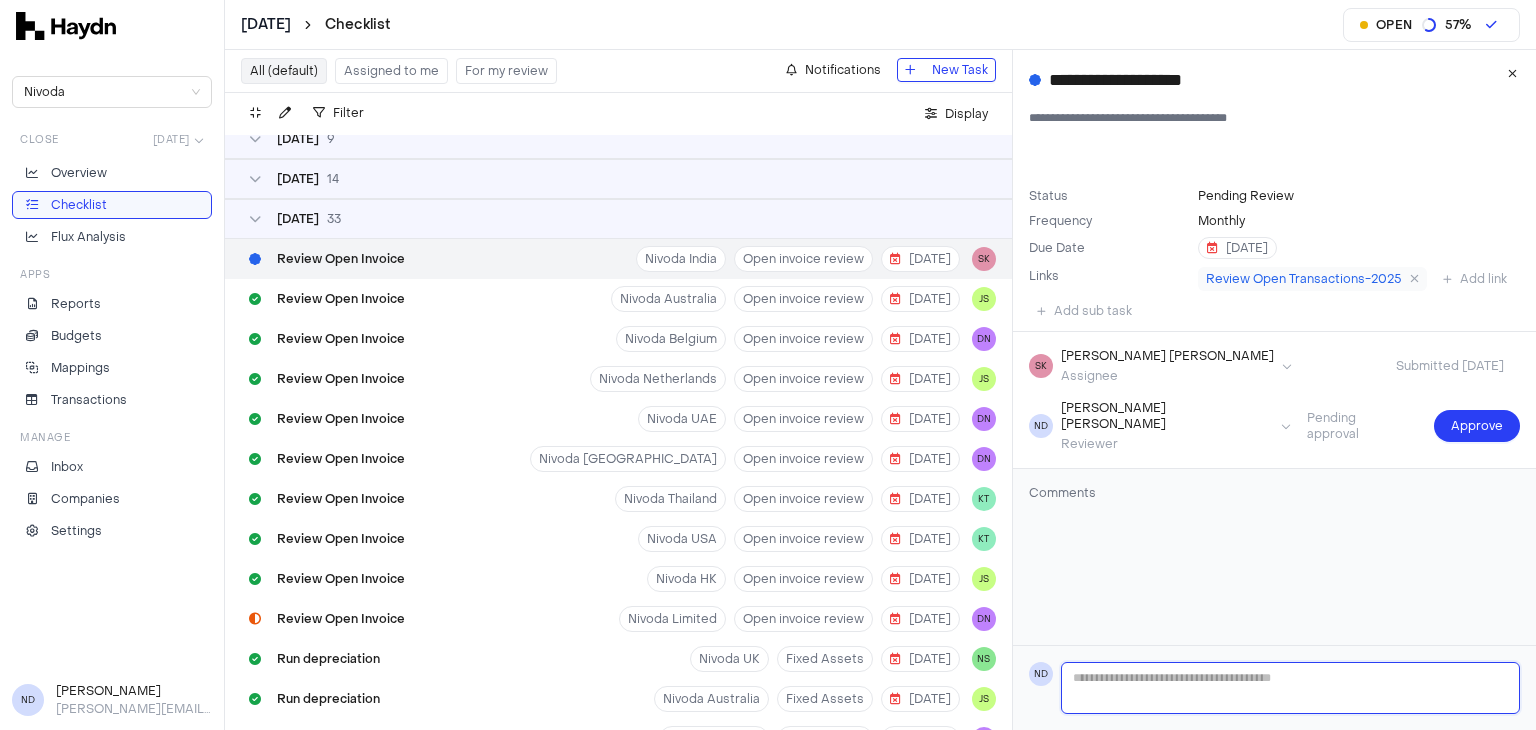 click at bounding box center (1290, 688) 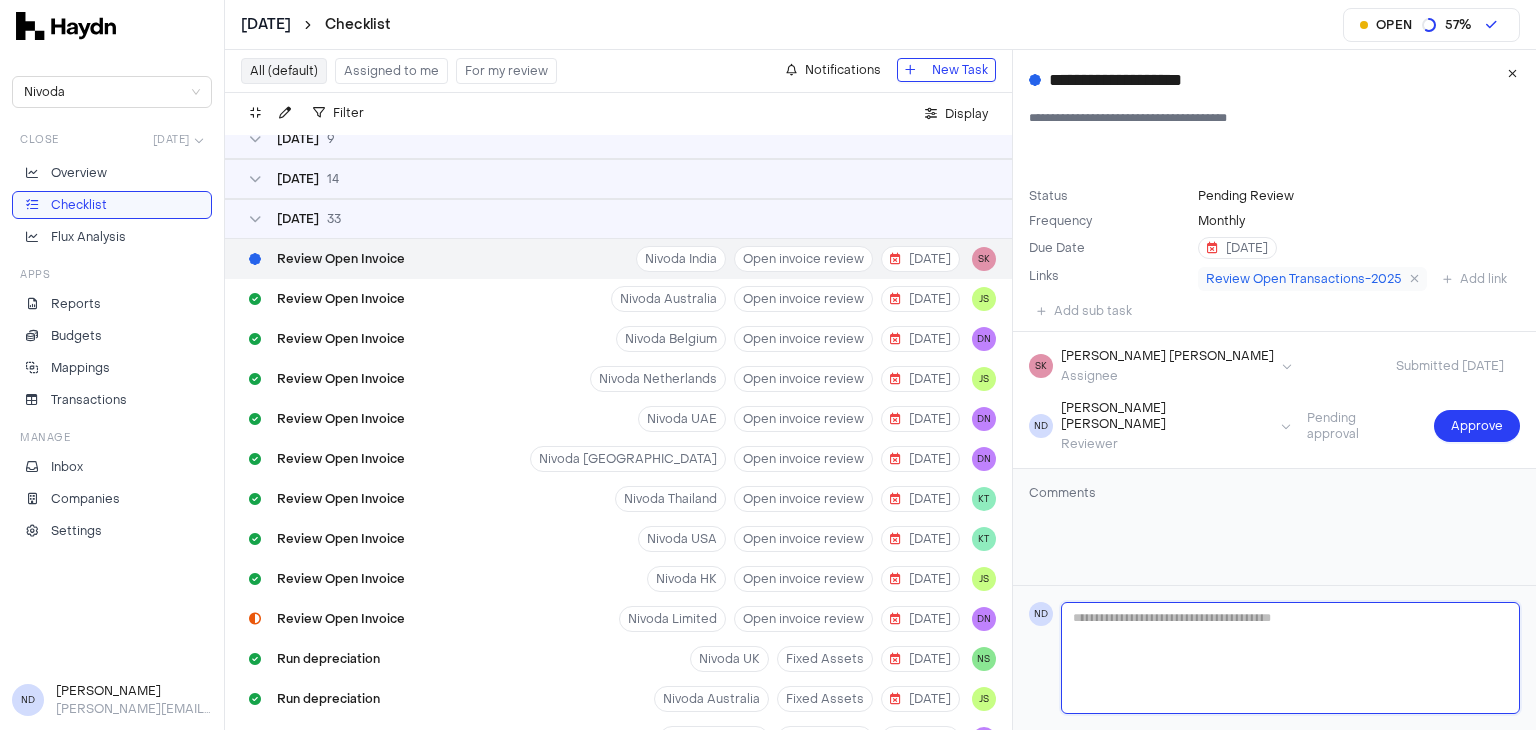 type 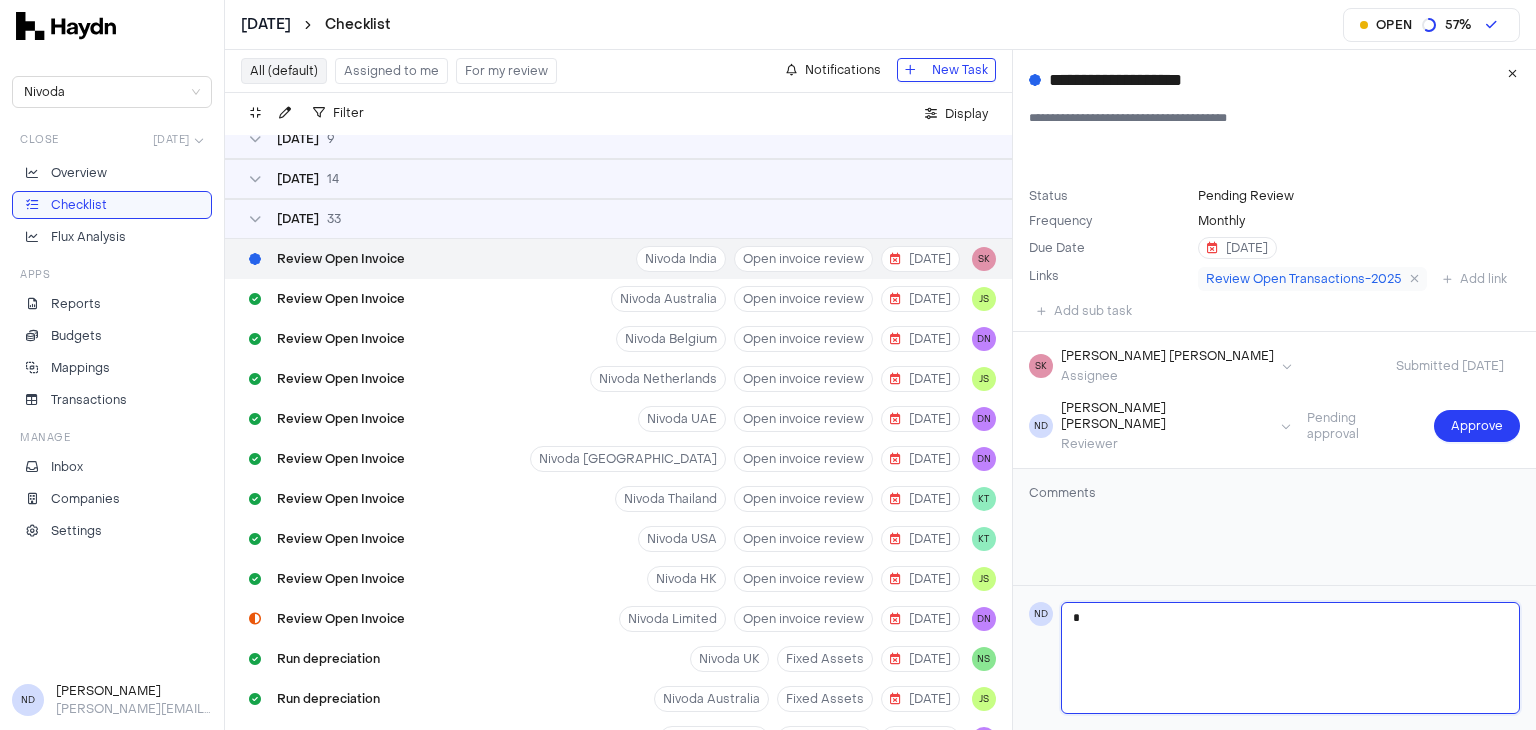 type on "**" 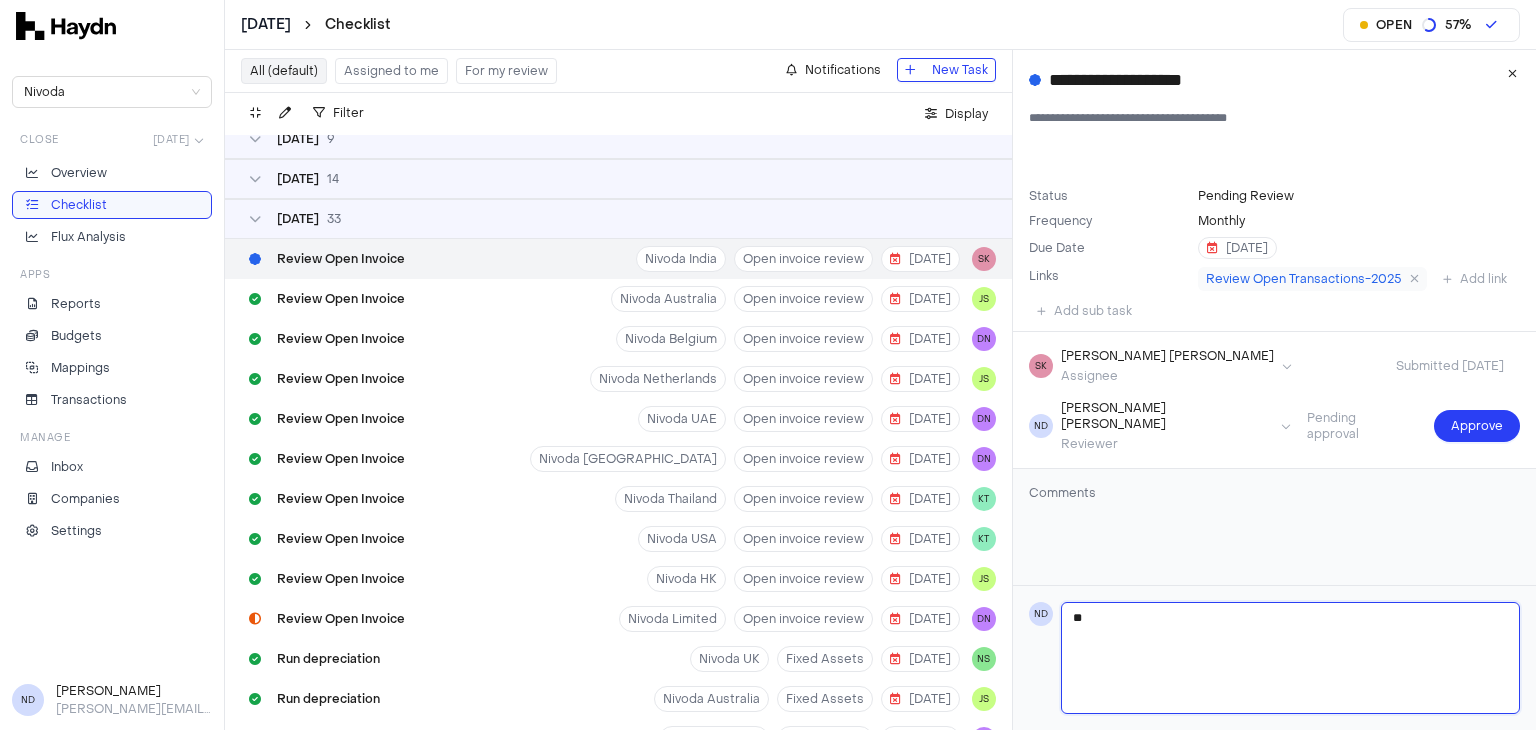 type 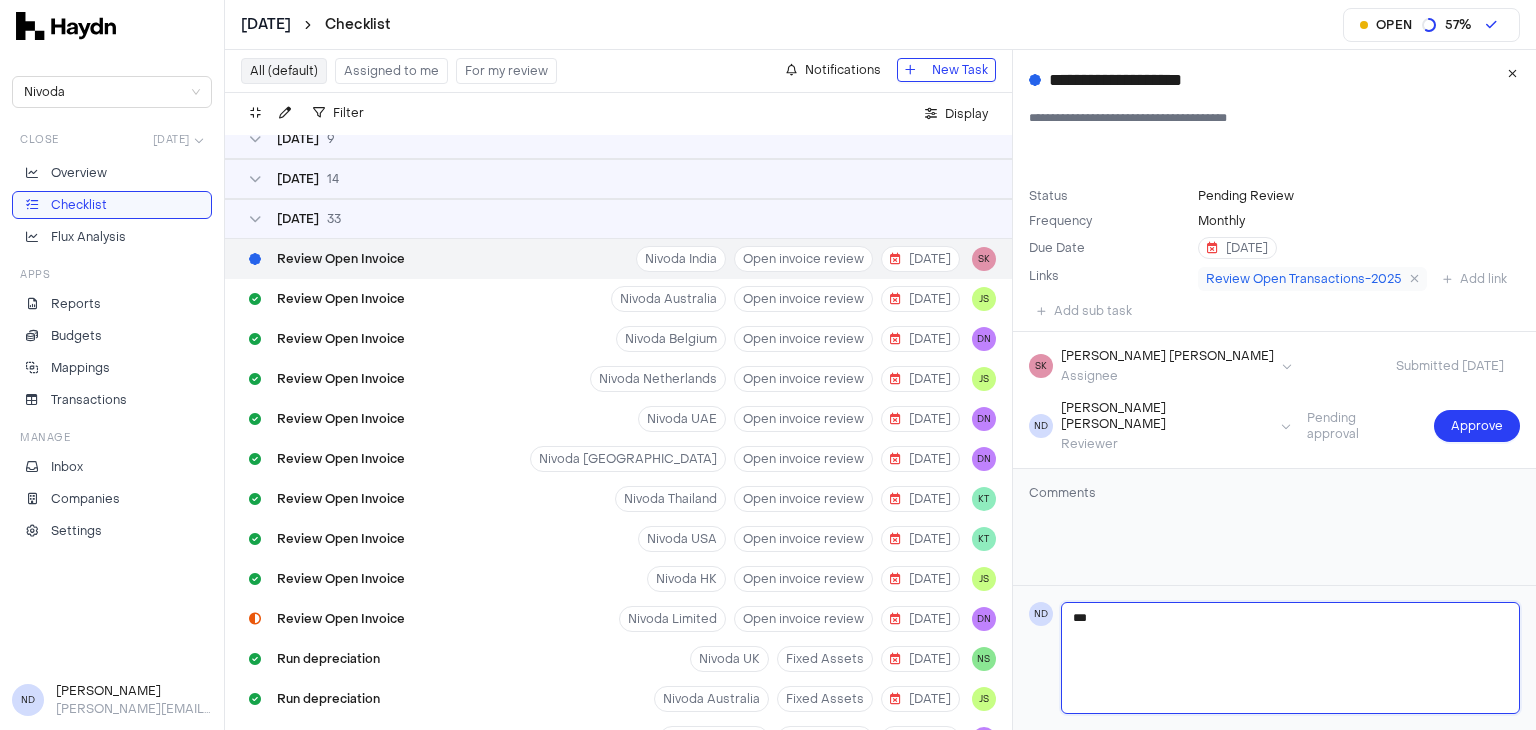 type 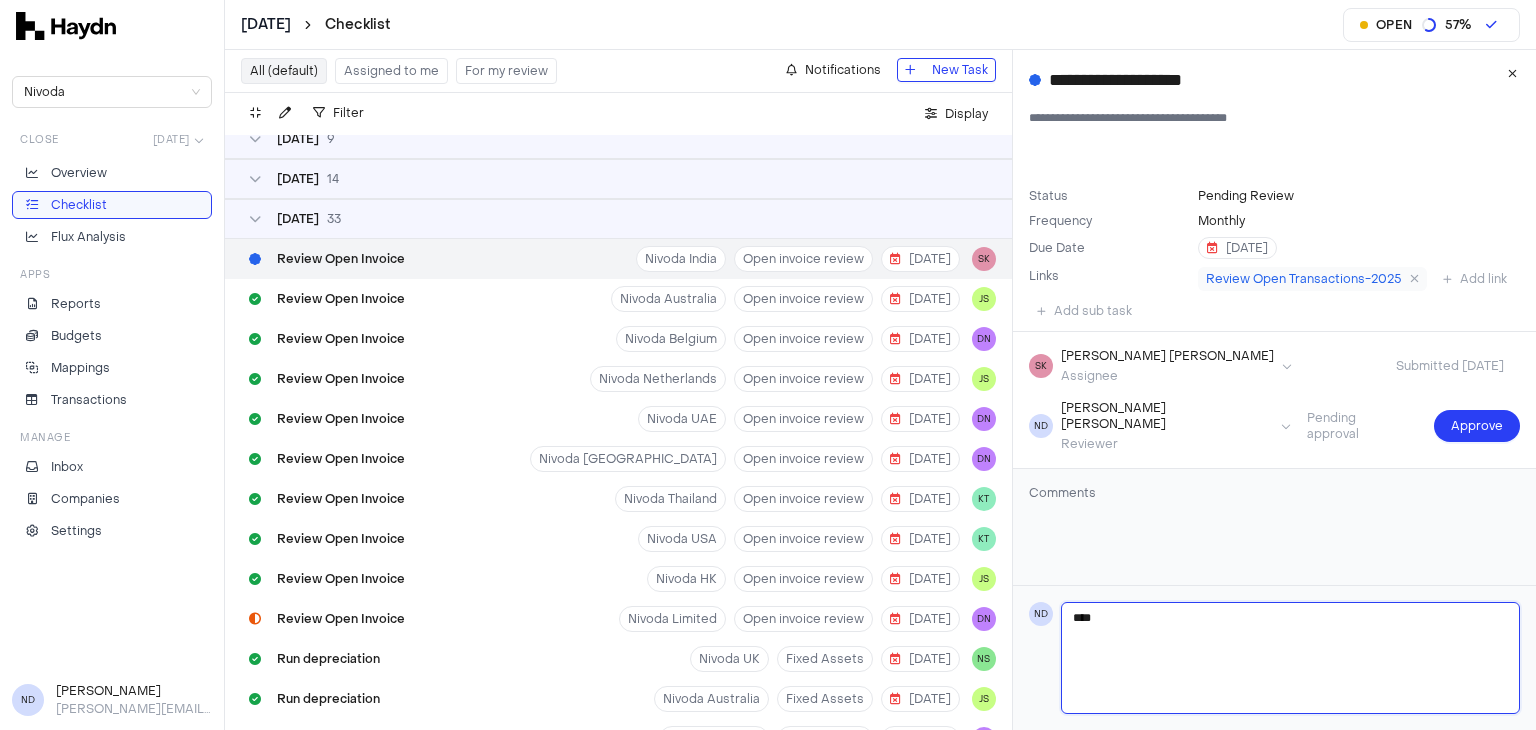 type 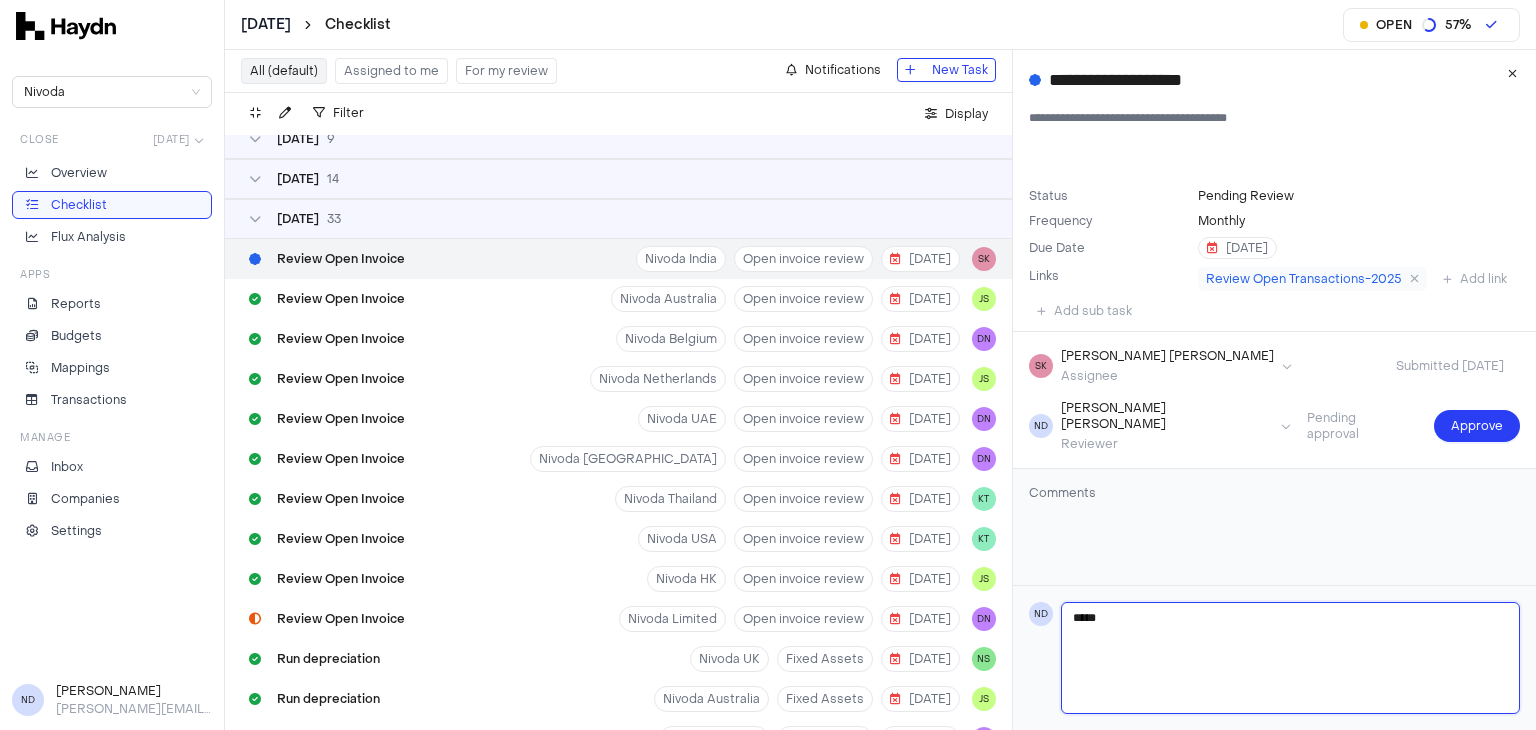 type on "****" 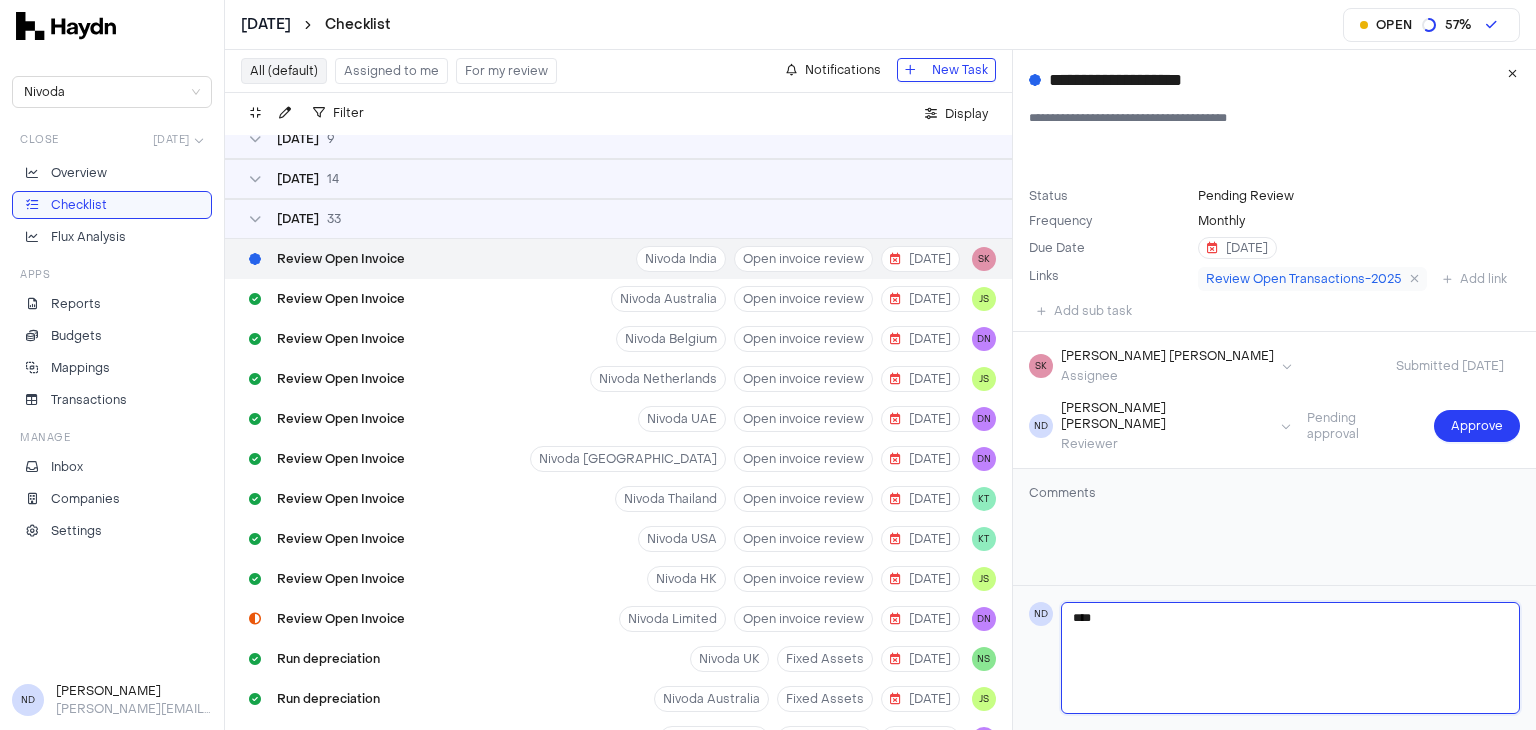 type 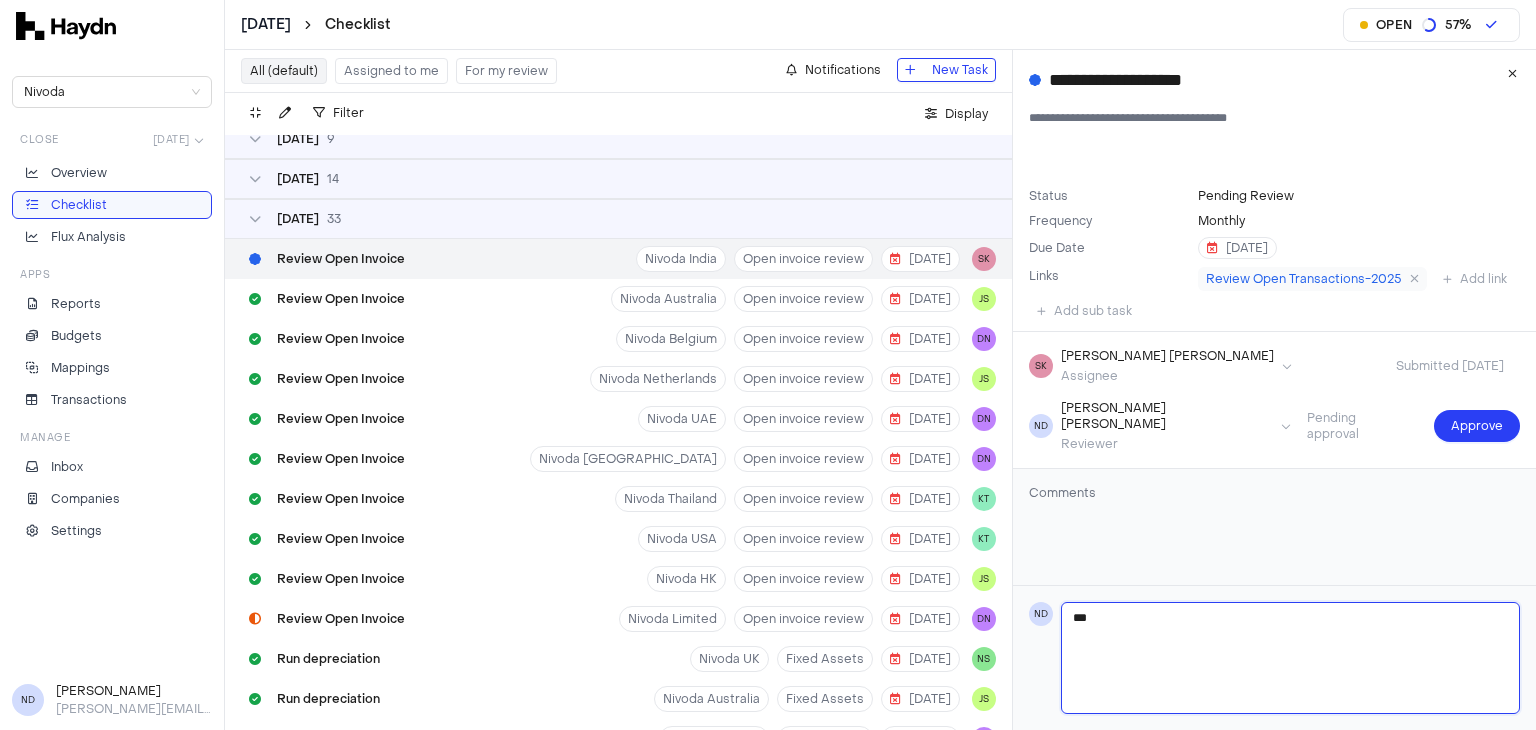 type 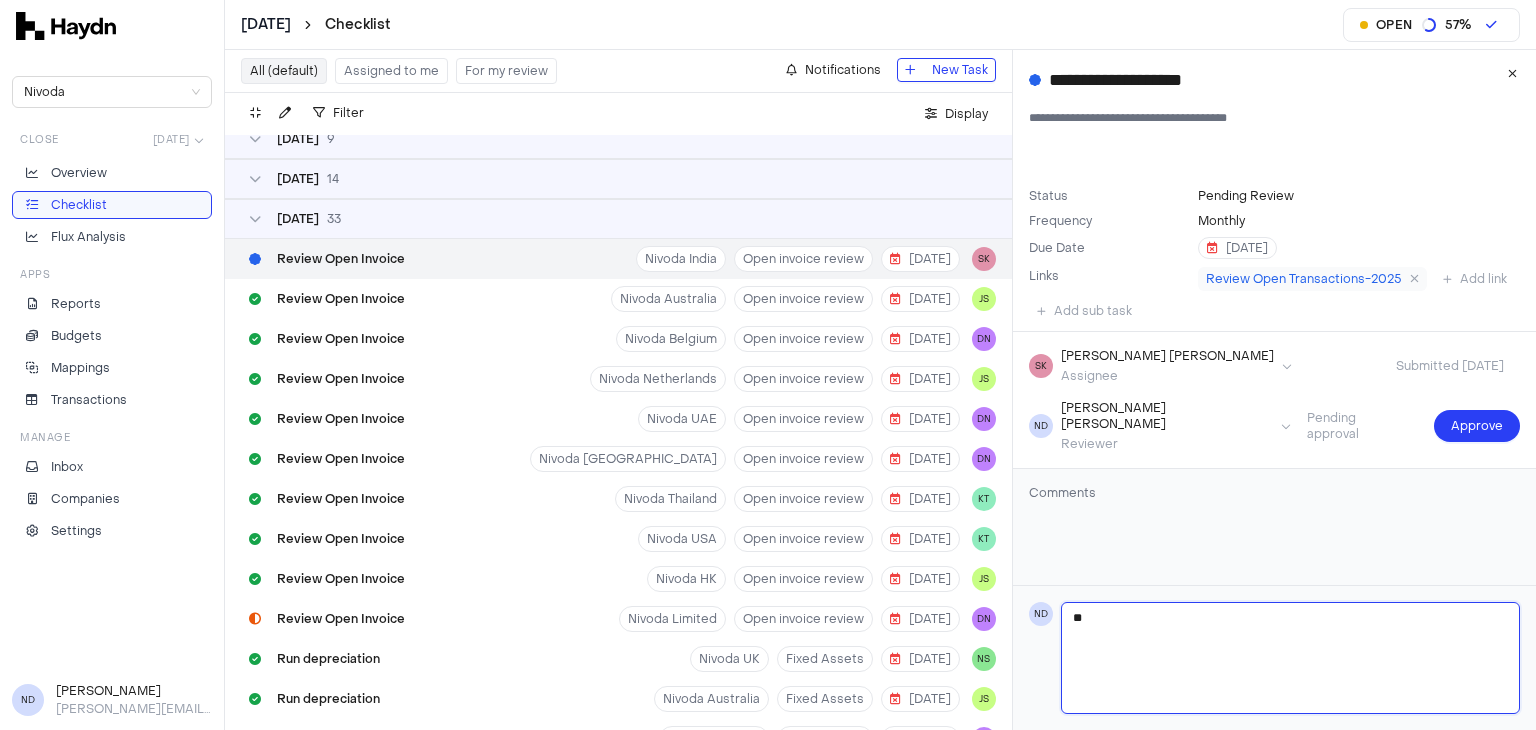 type 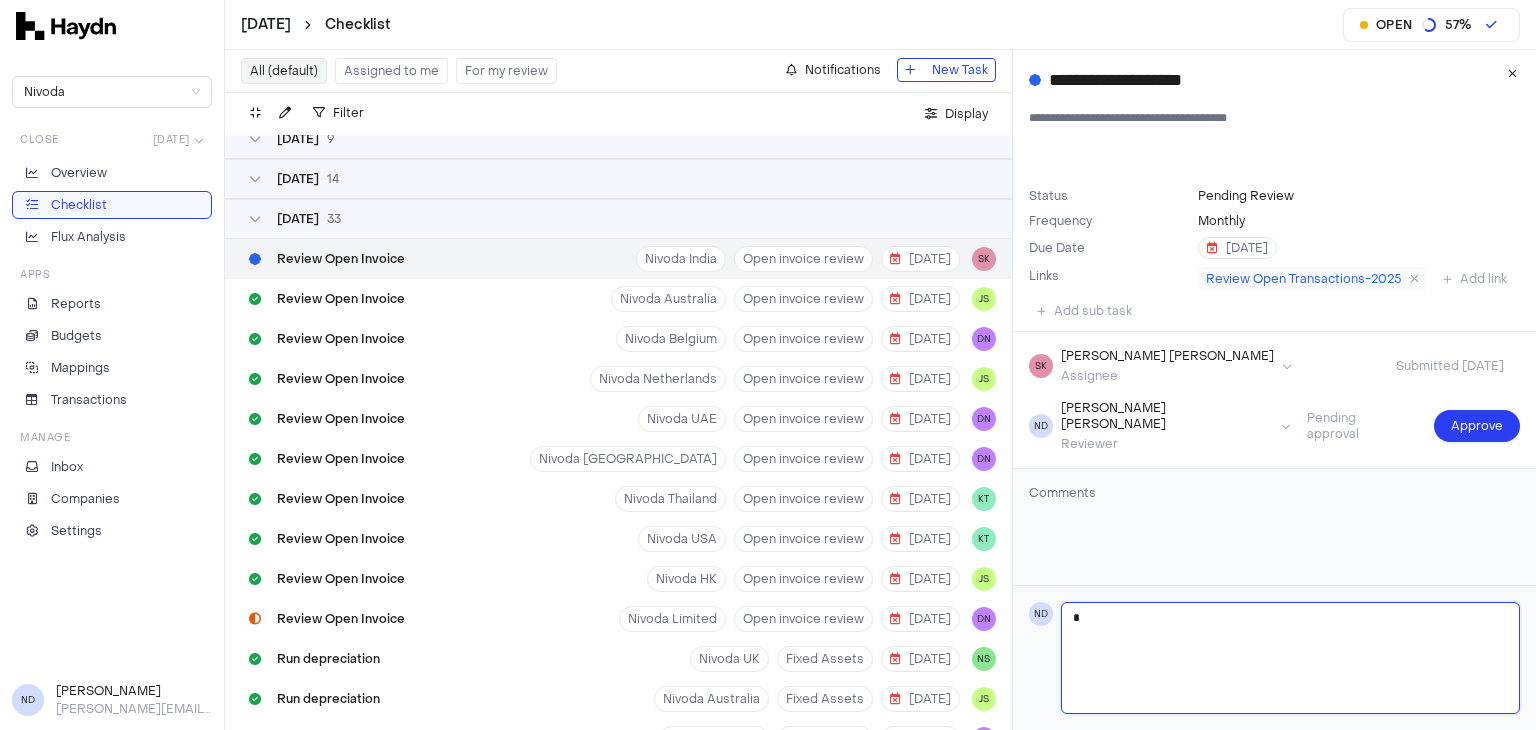 type 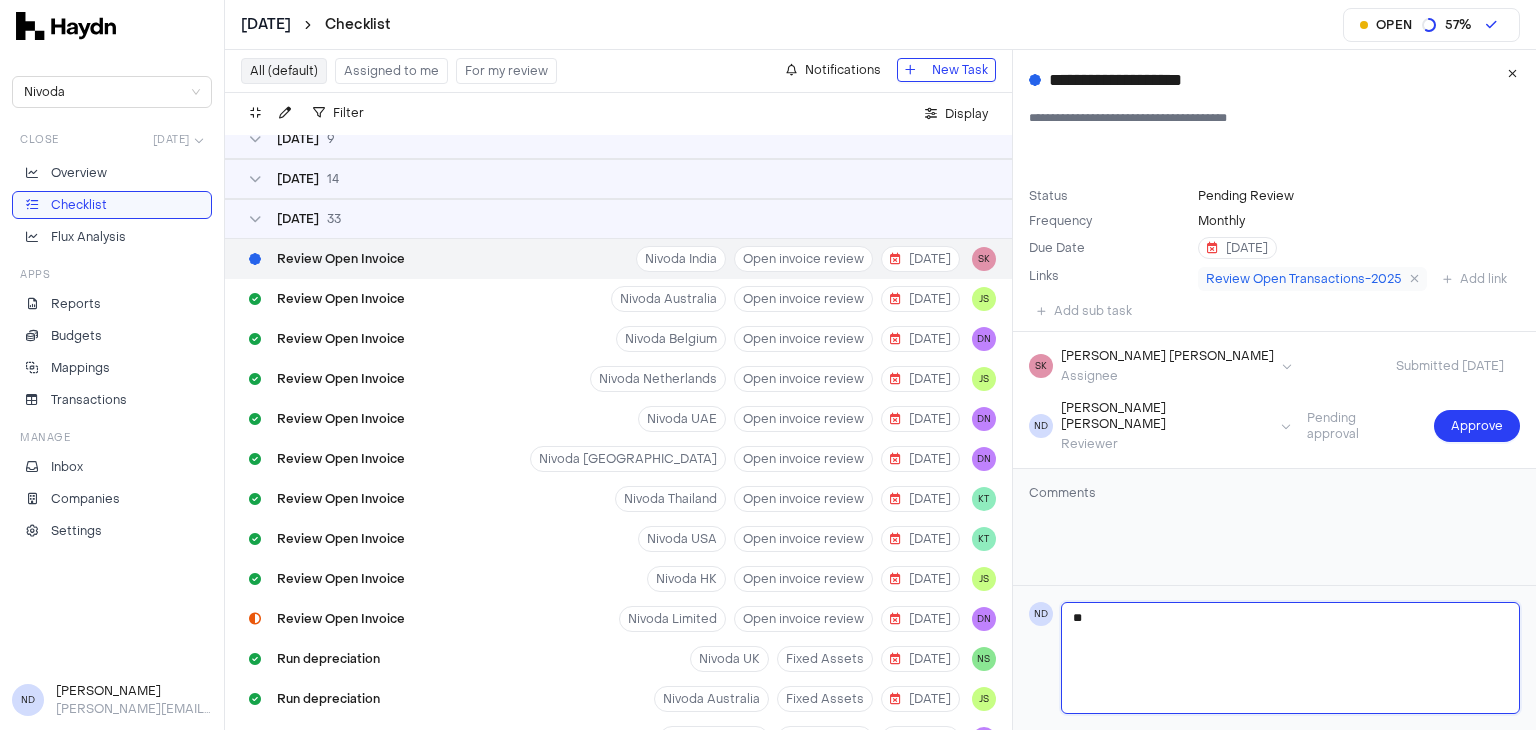 type 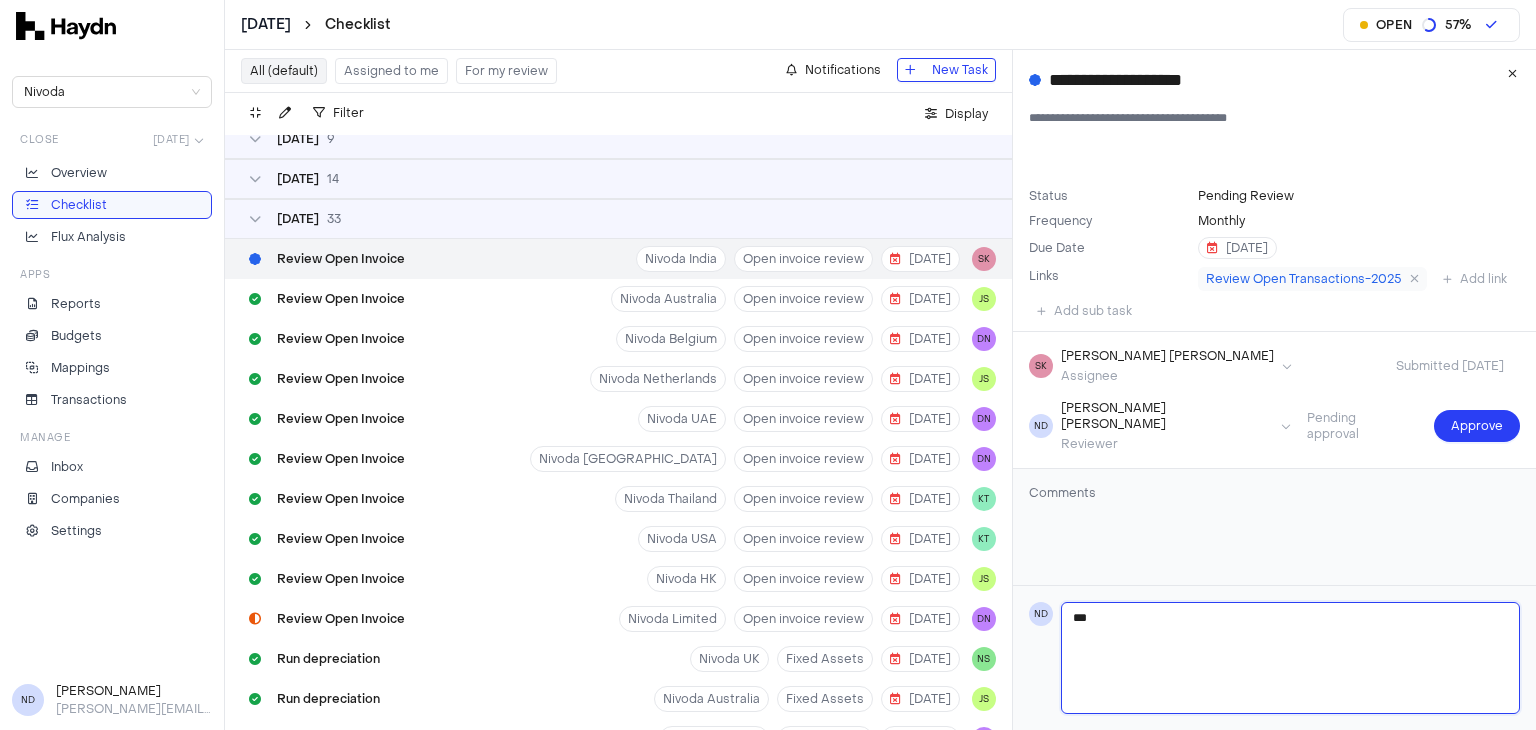type 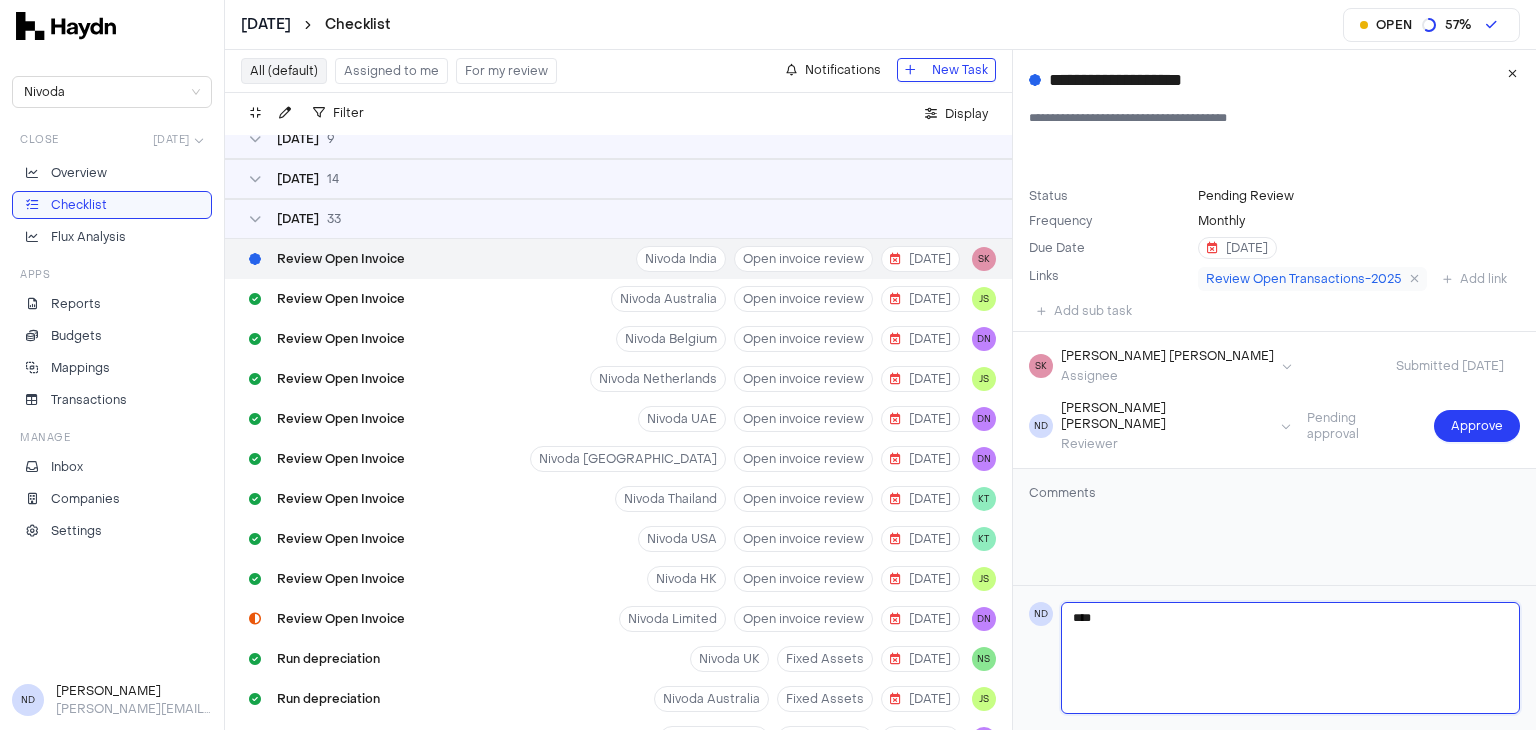 type 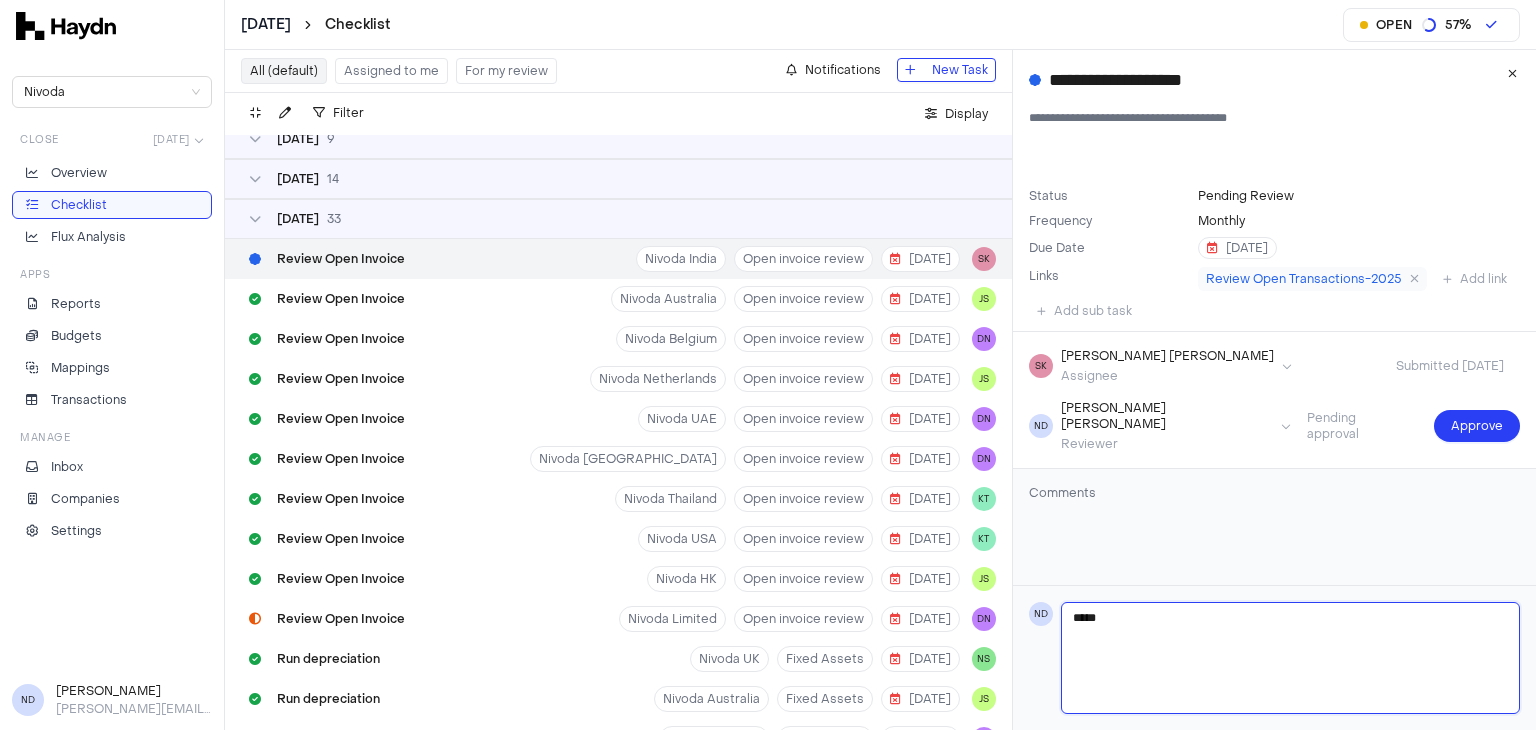 type 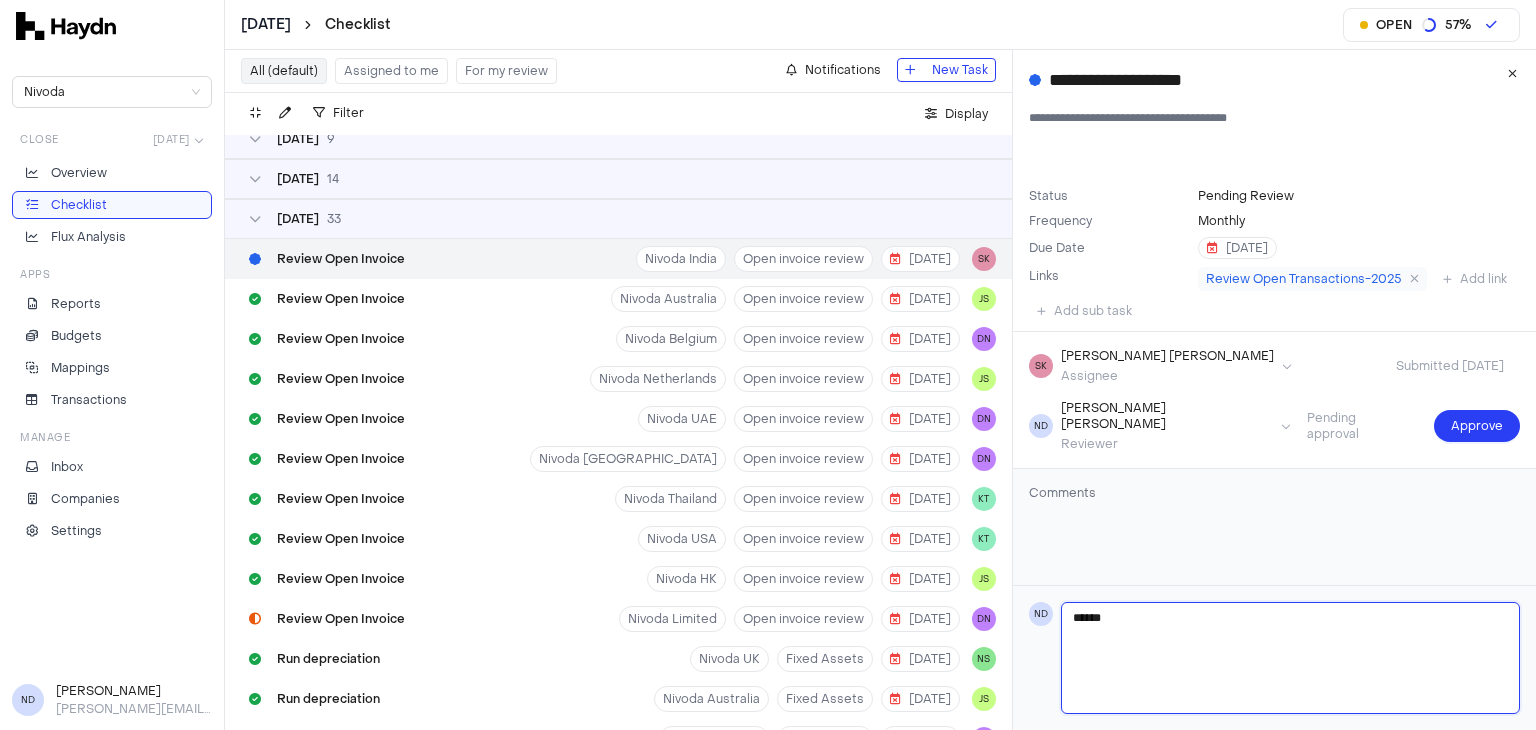type 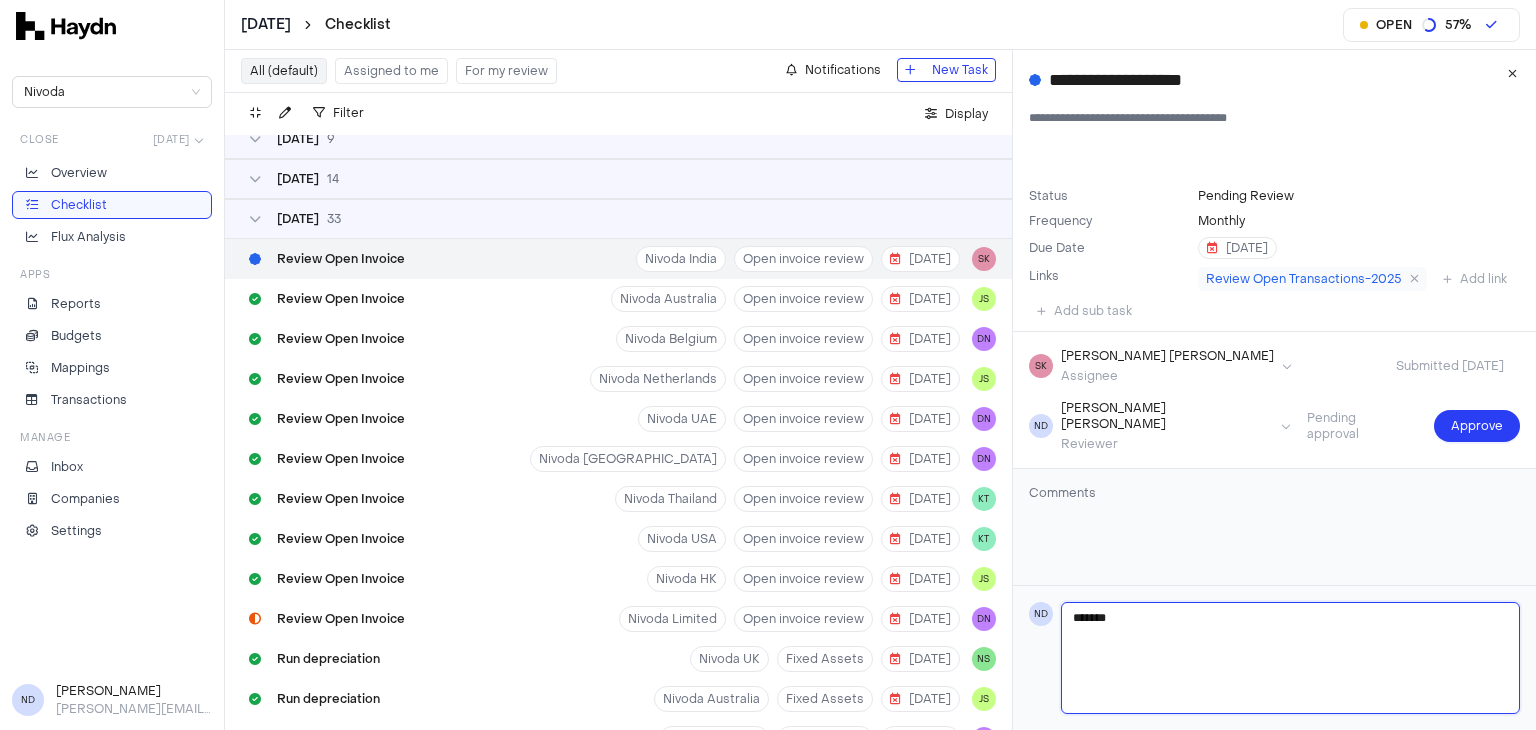 type 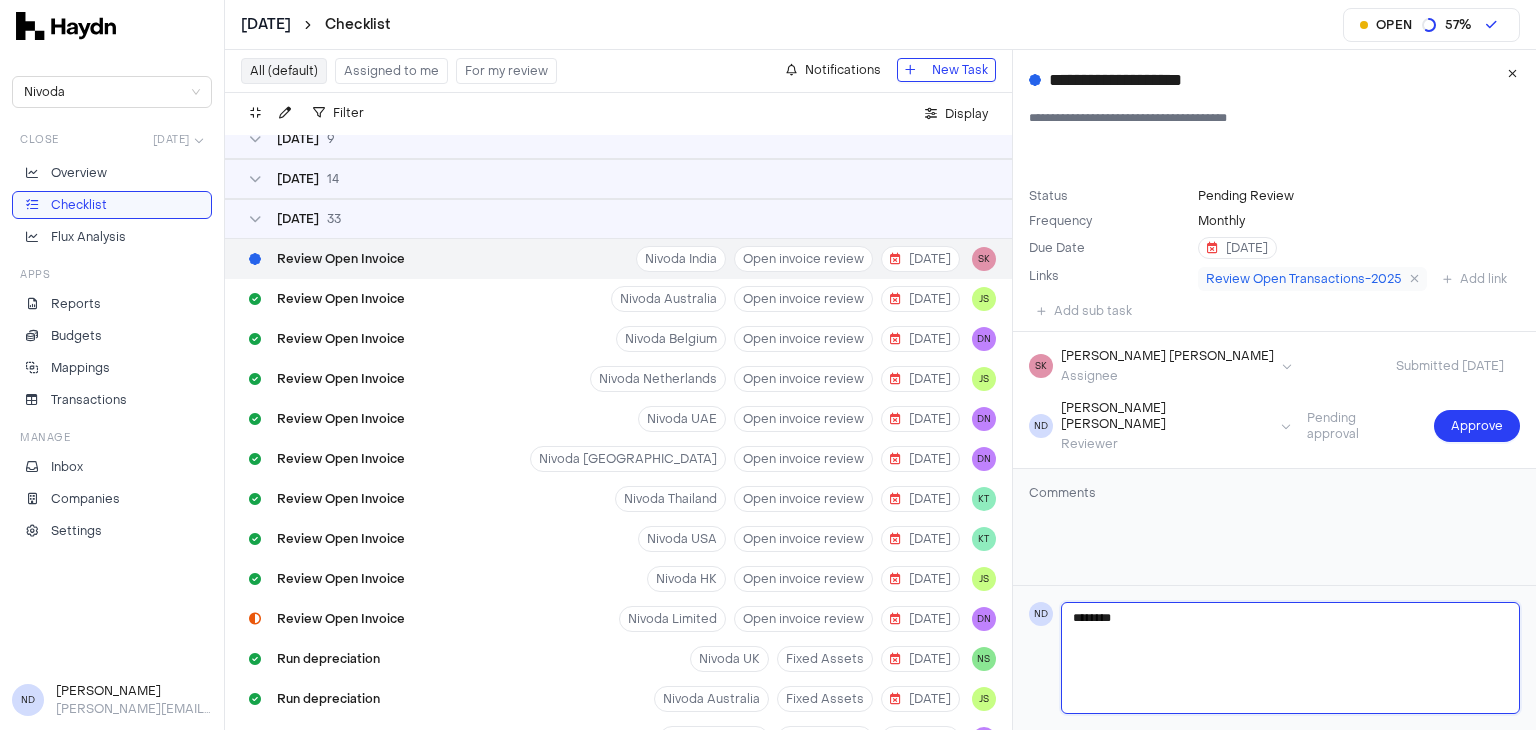 type 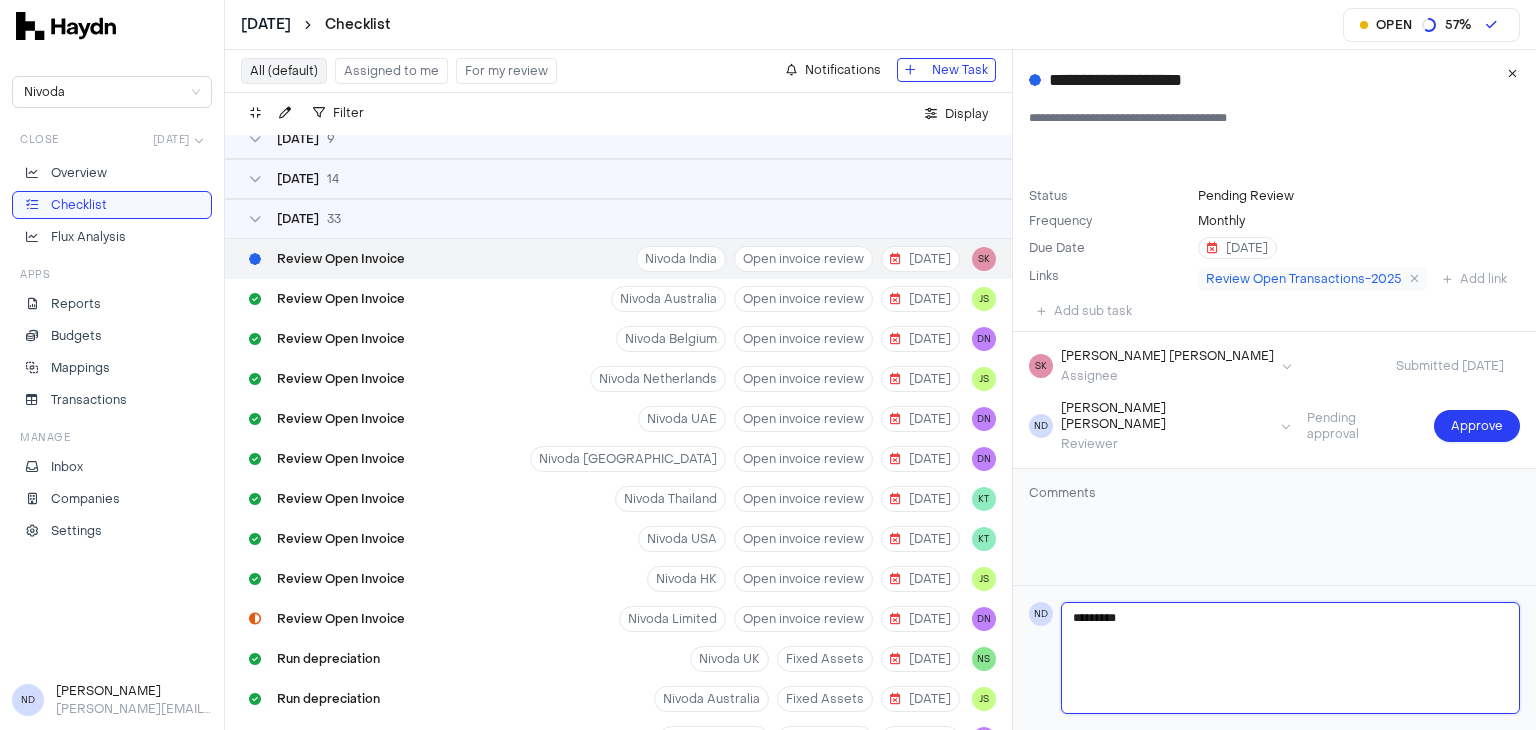 type 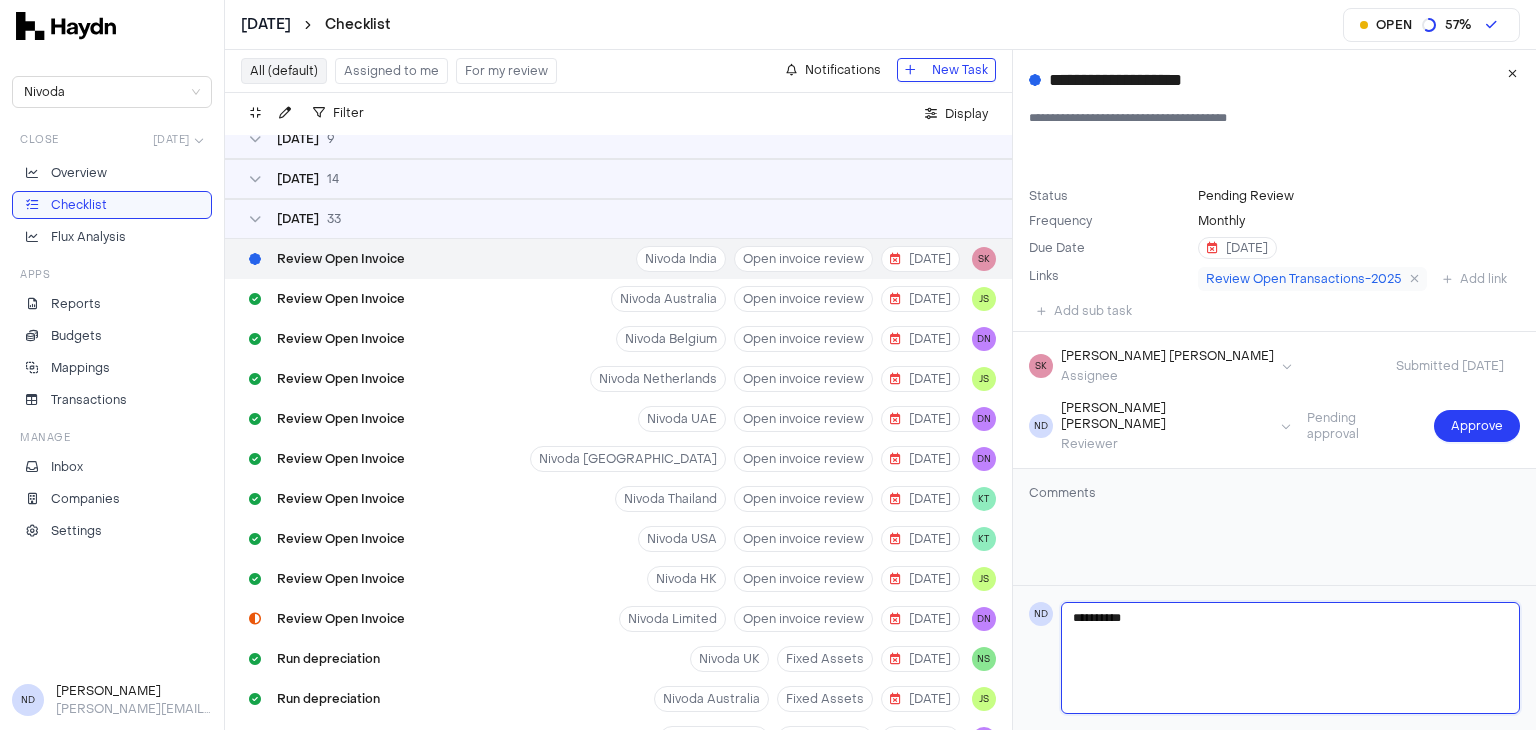 type 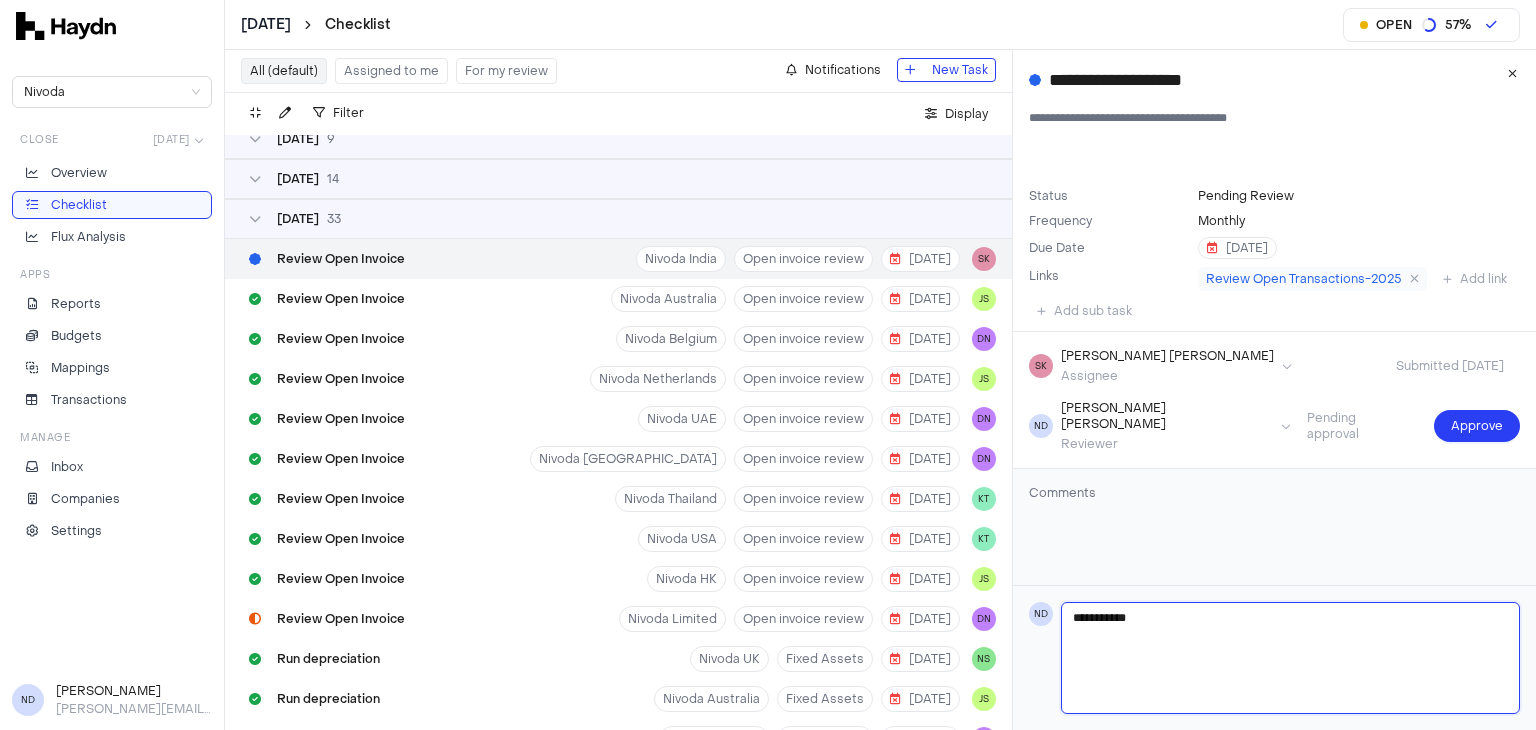 type on "**********" 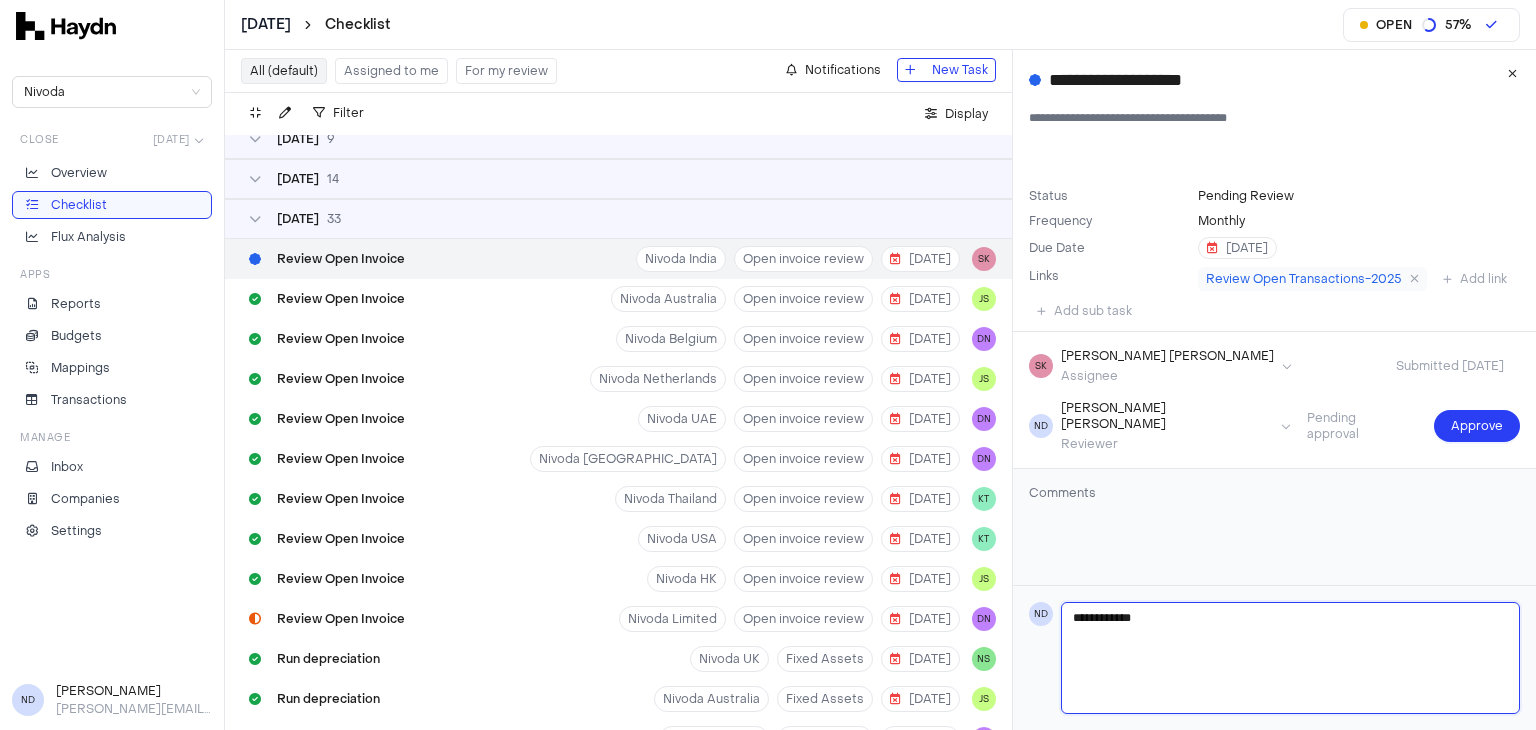 type 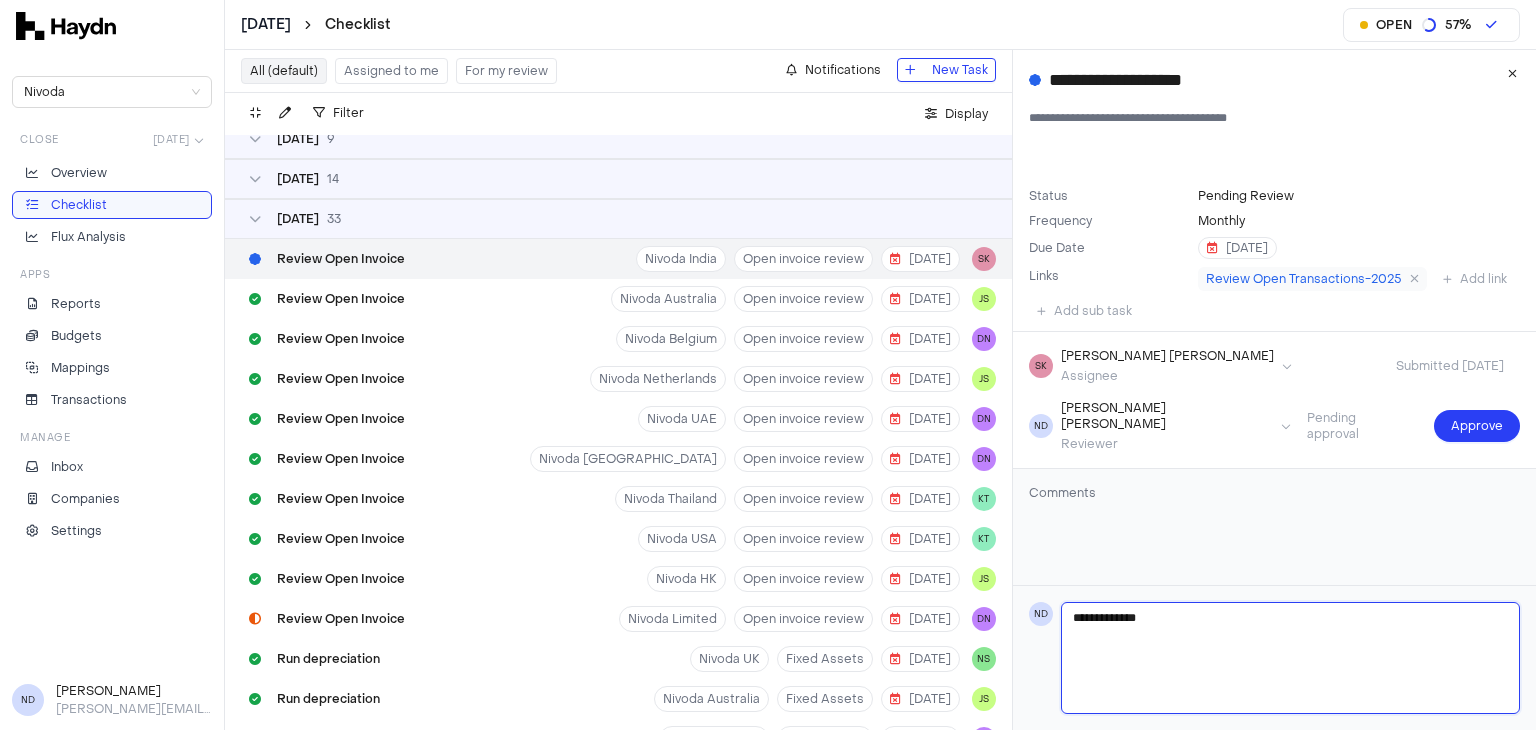 type 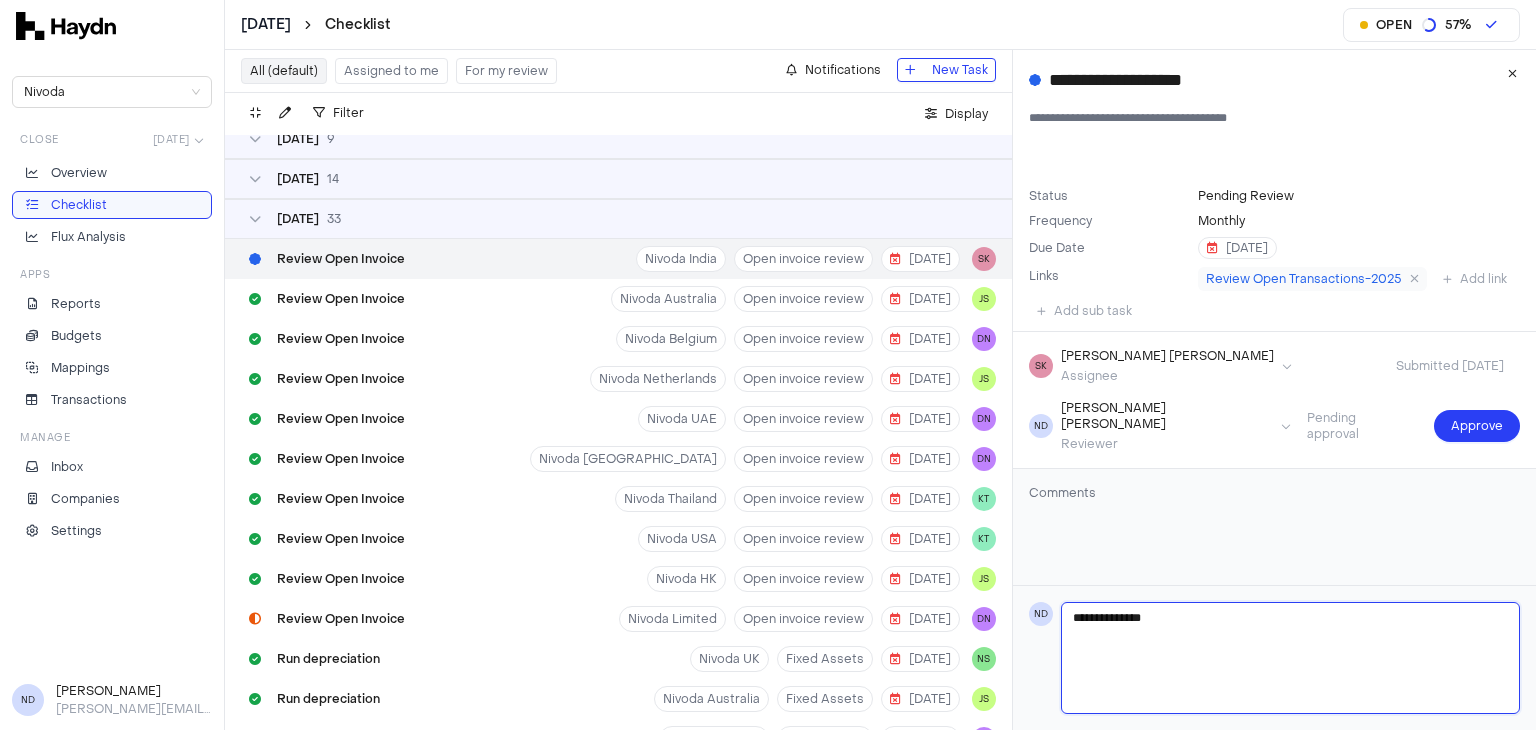 type 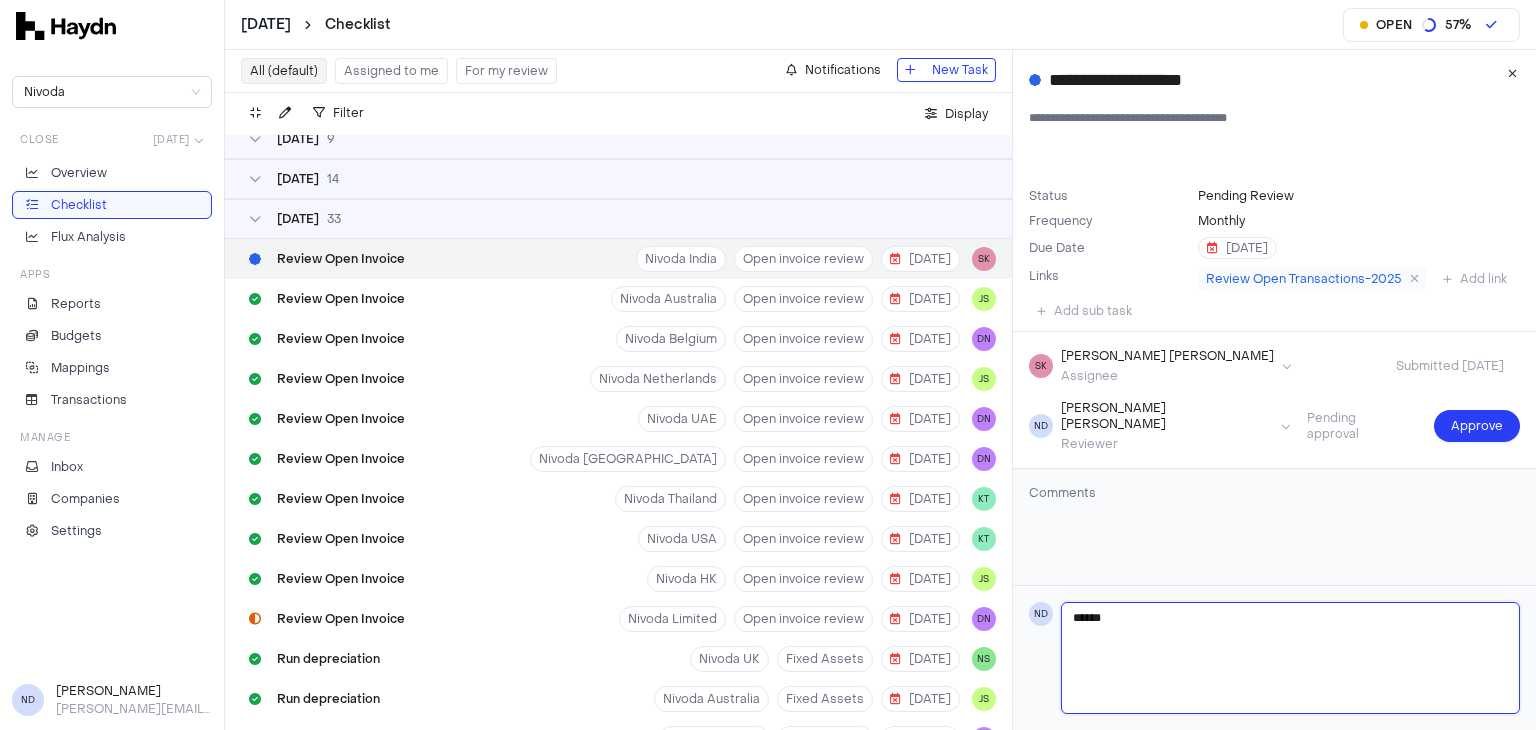 type on "****" 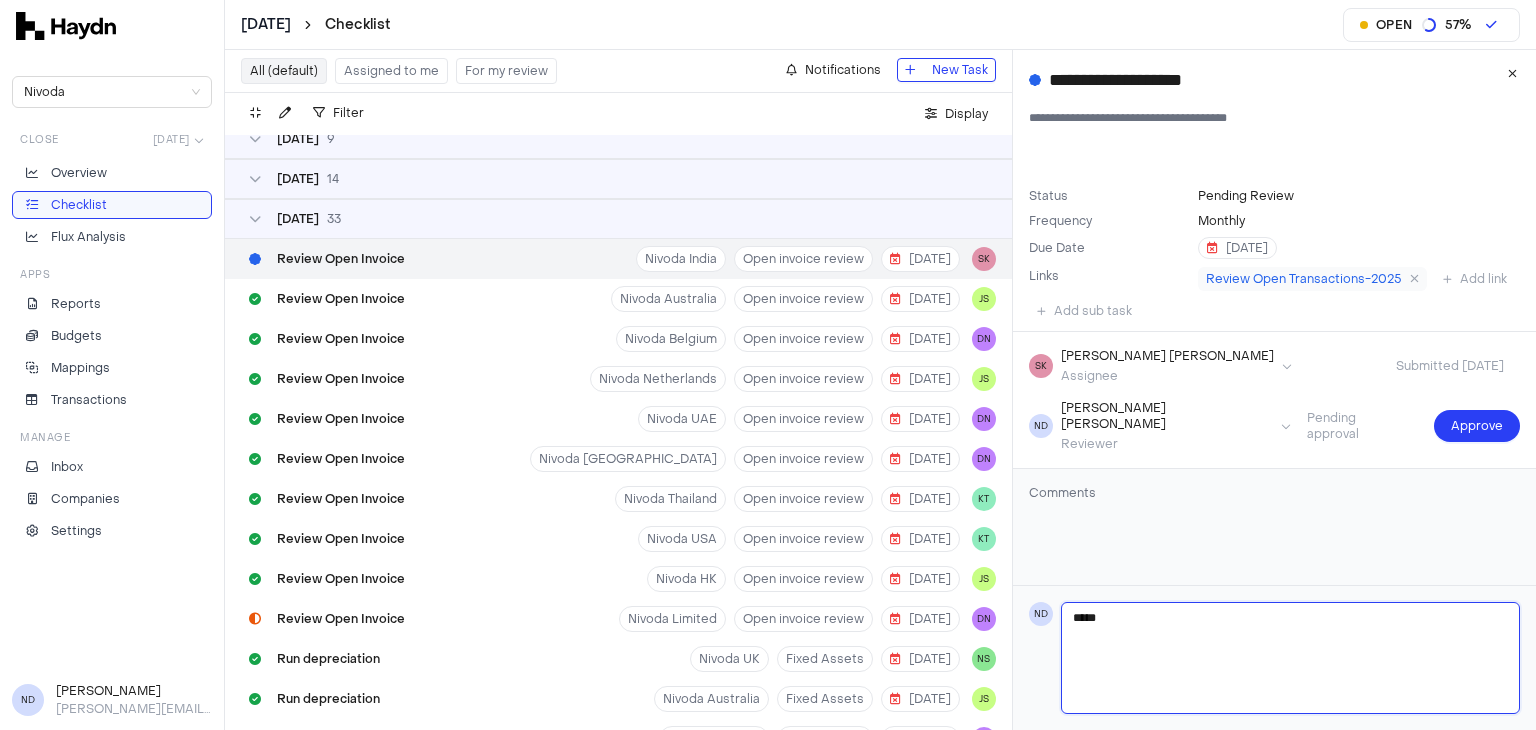 type 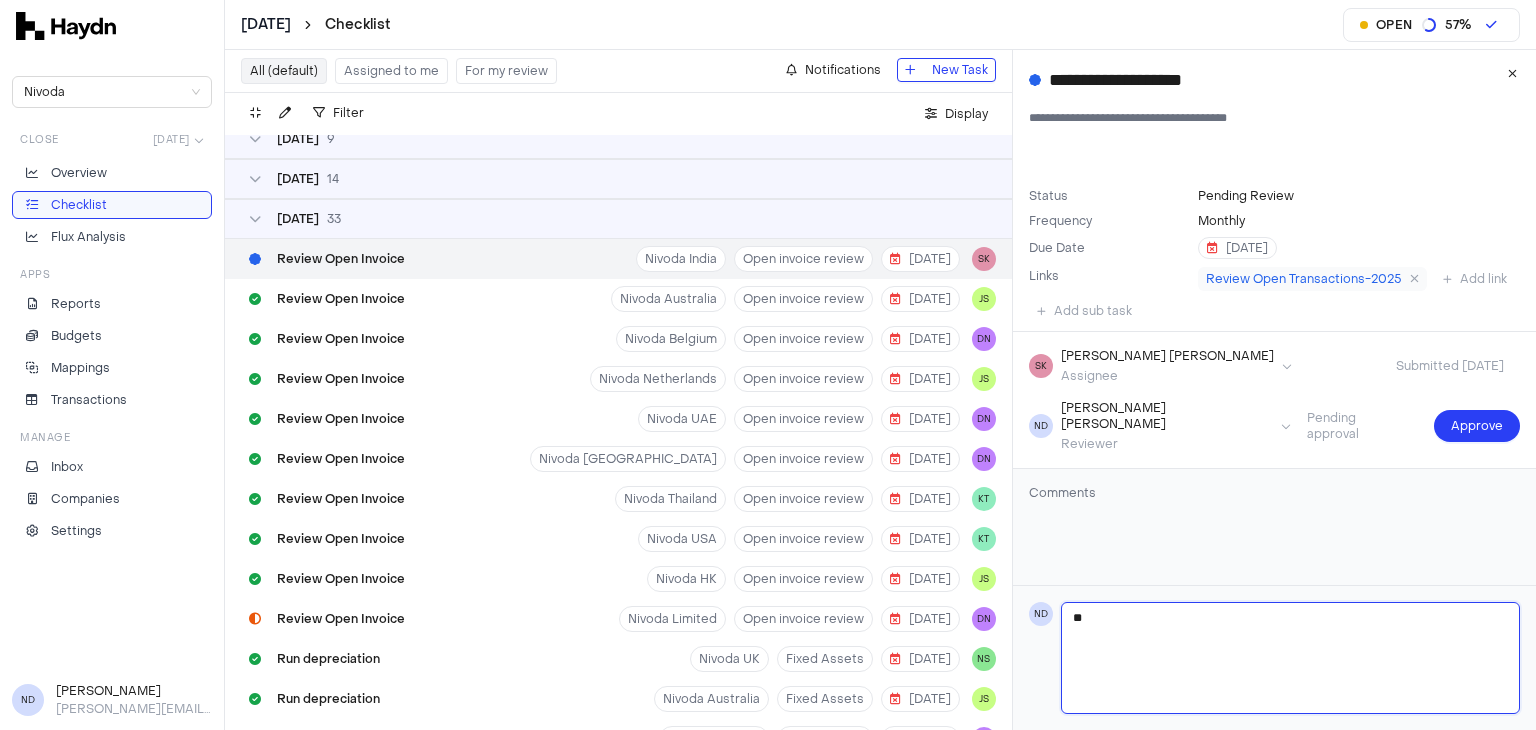 type on "*" 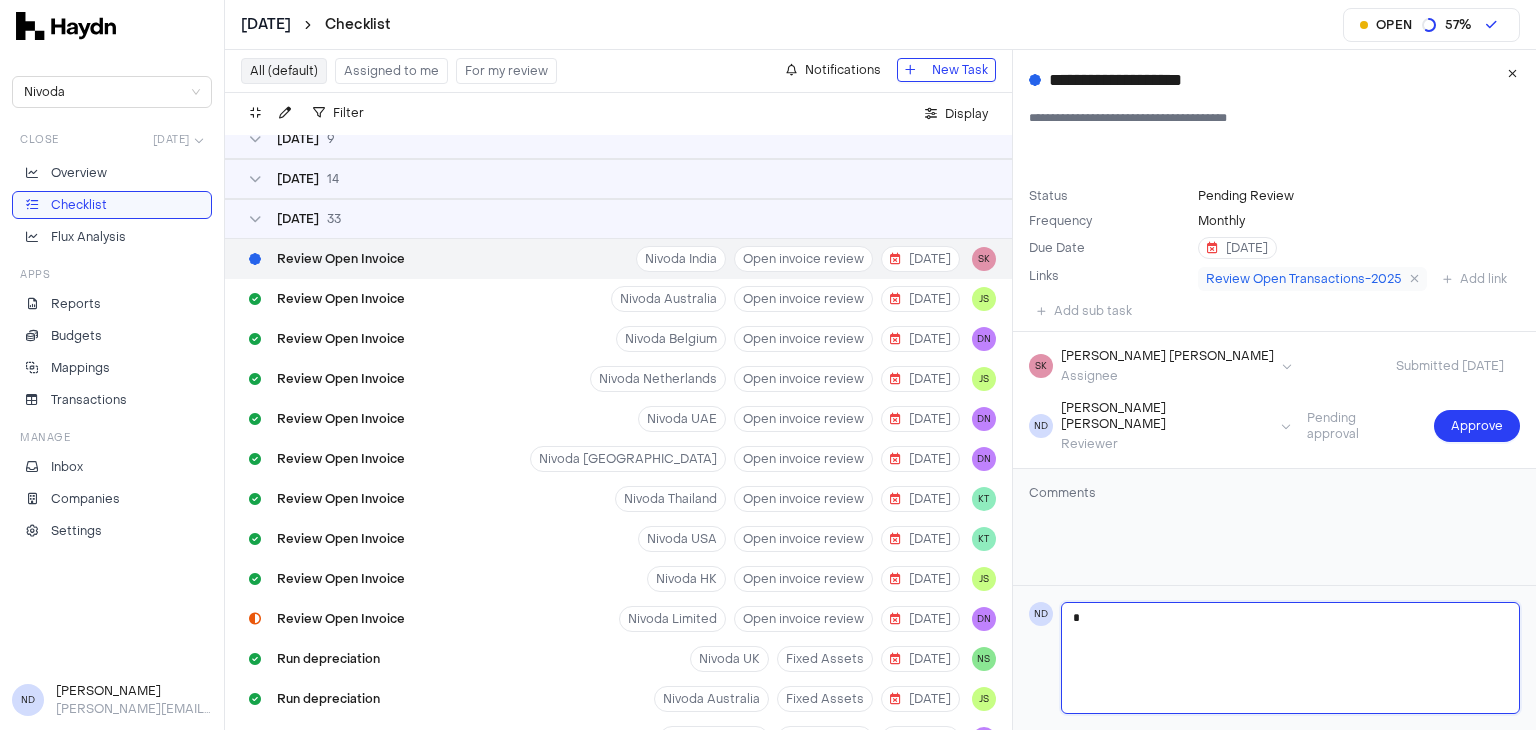 type 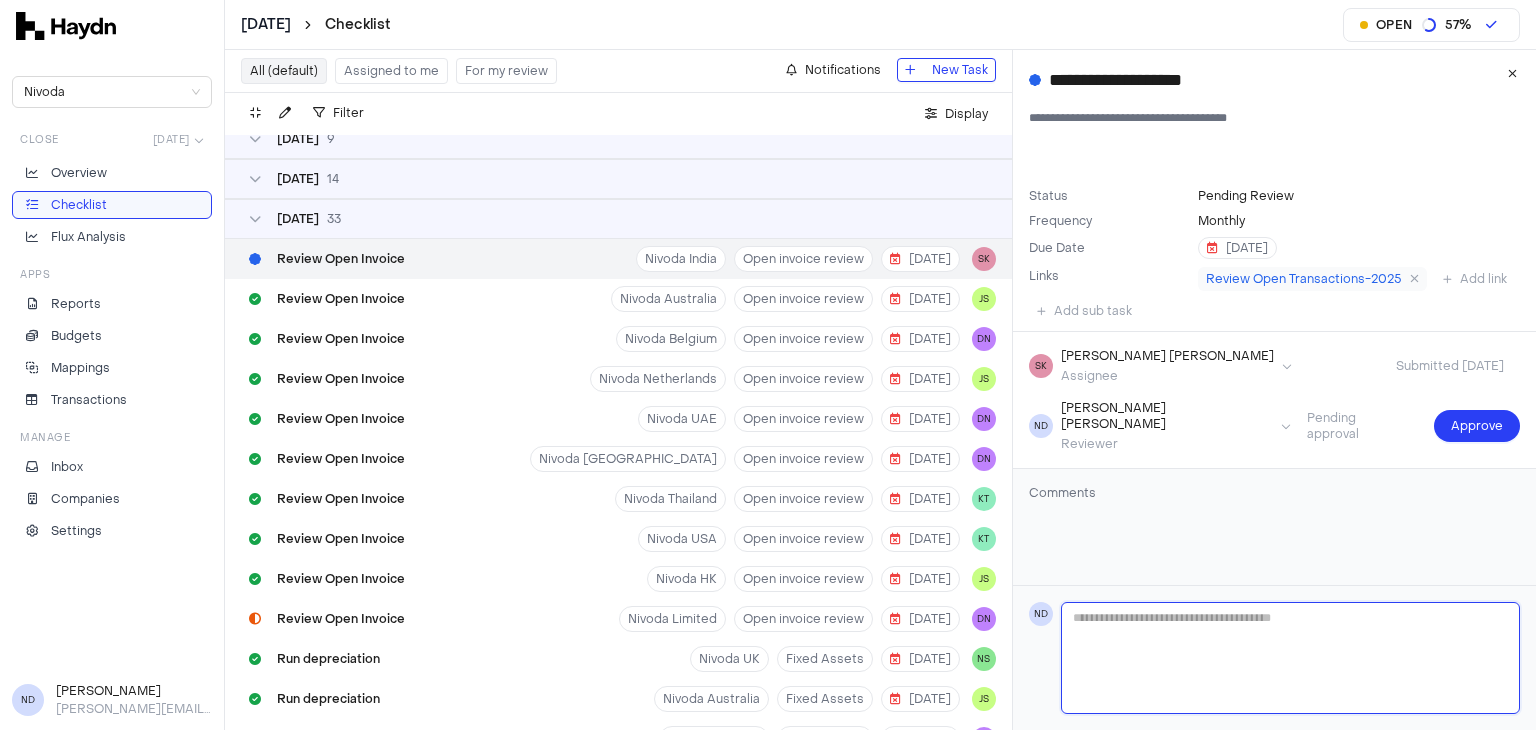 type 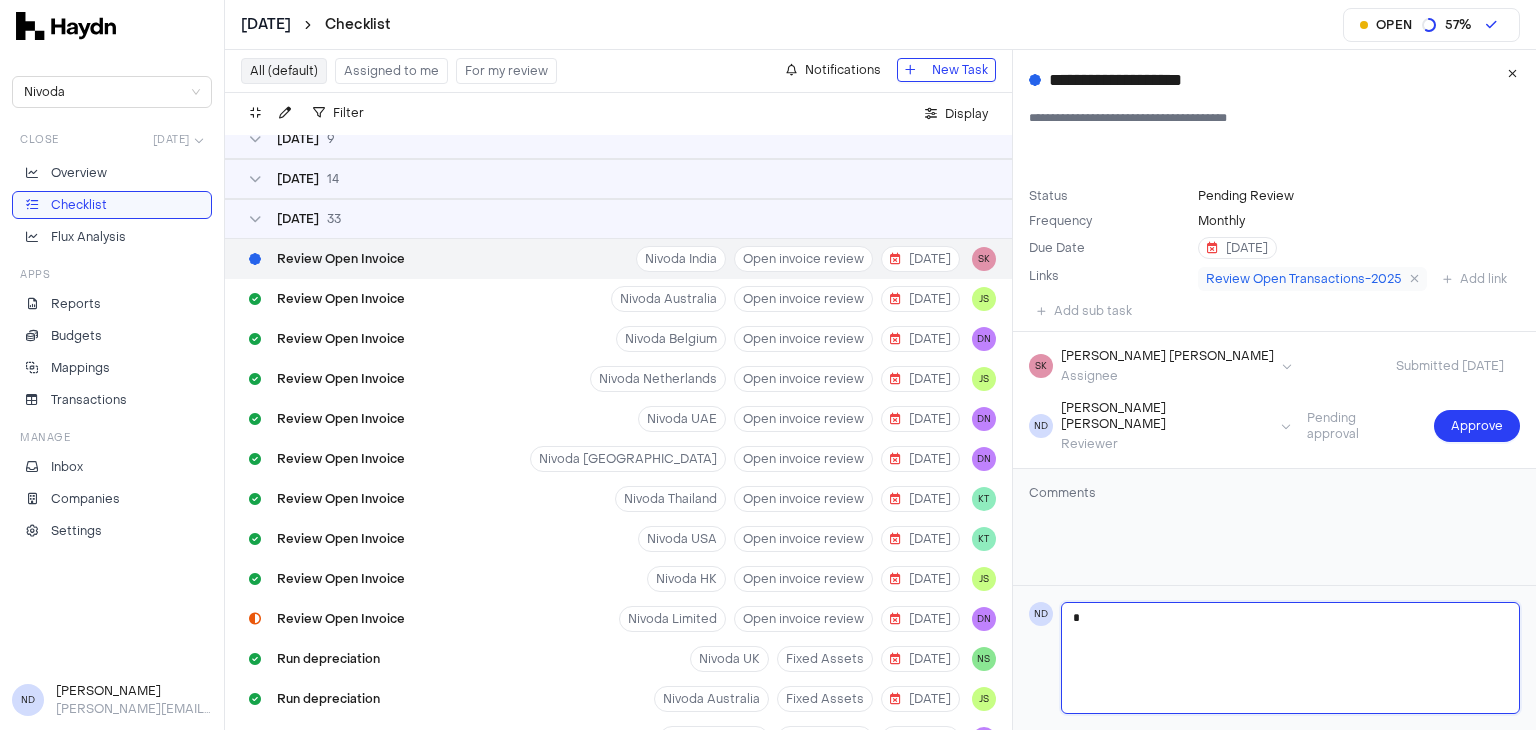 type 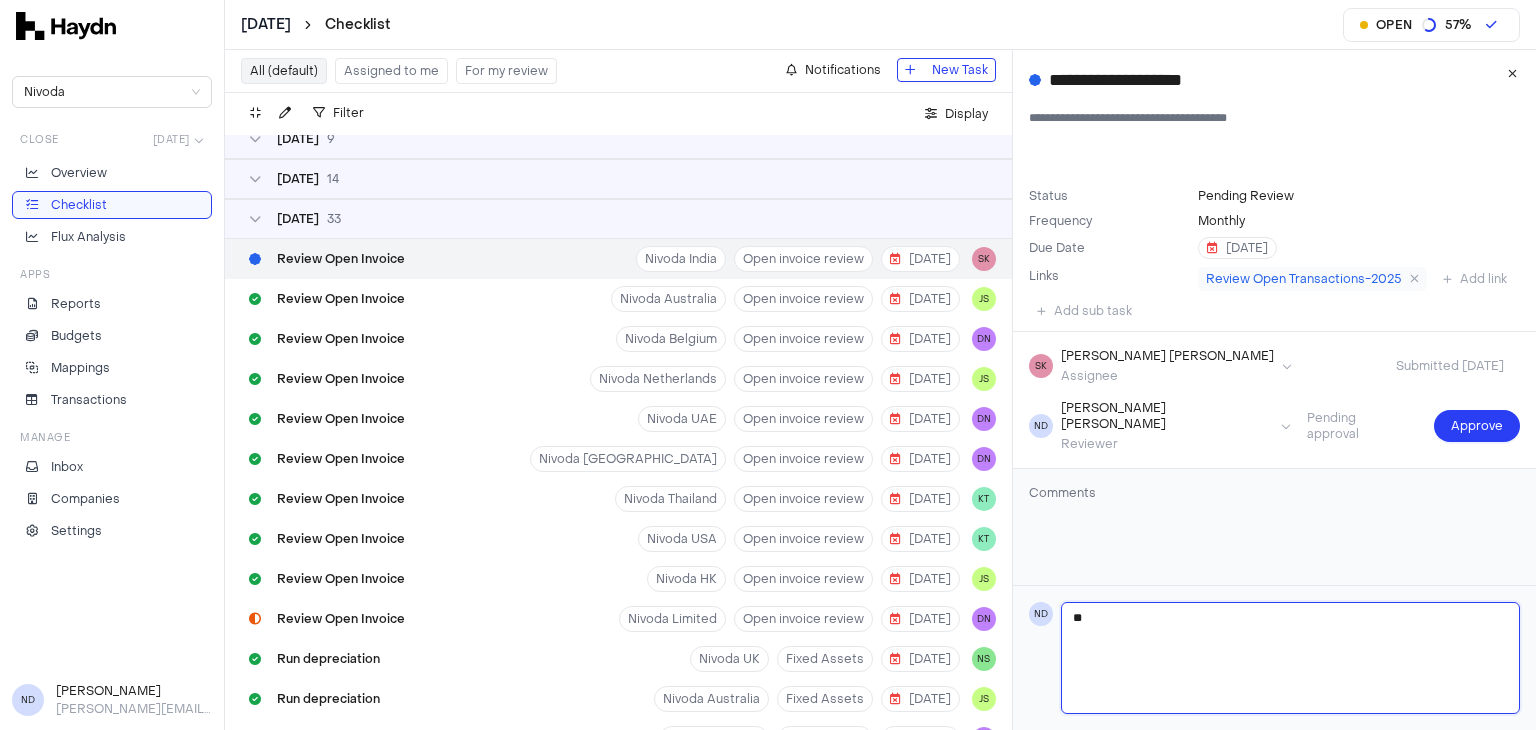 type on "***" 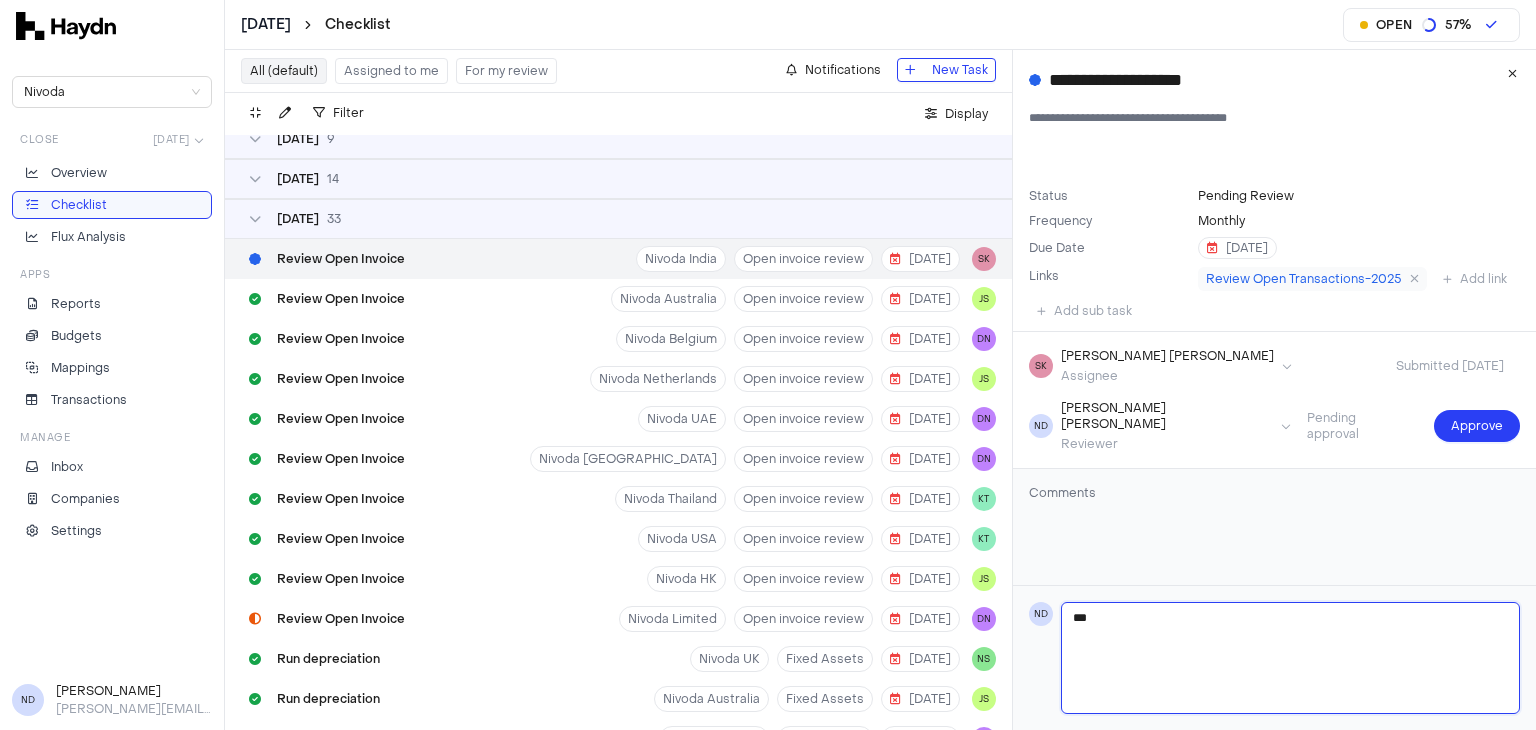 type 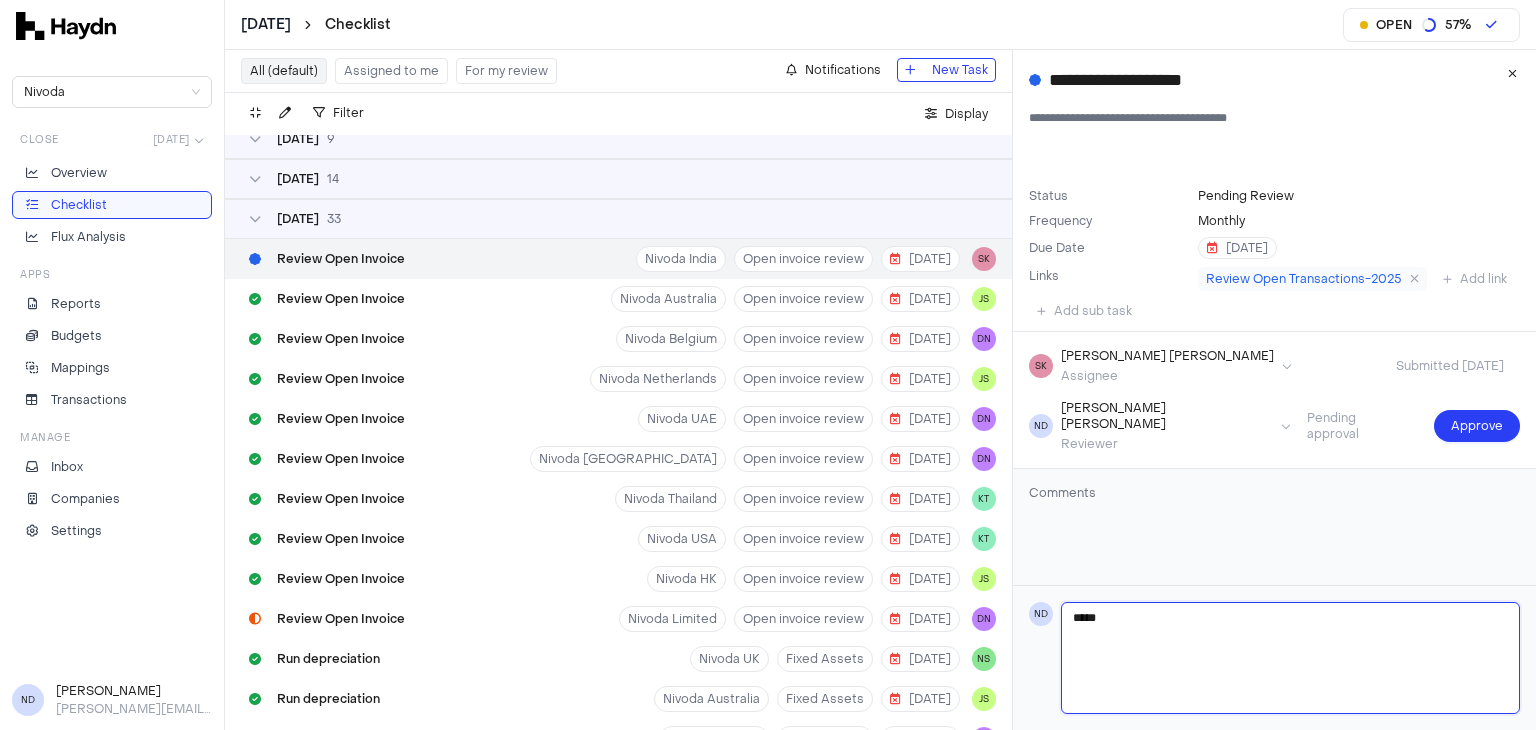 type on "*****" 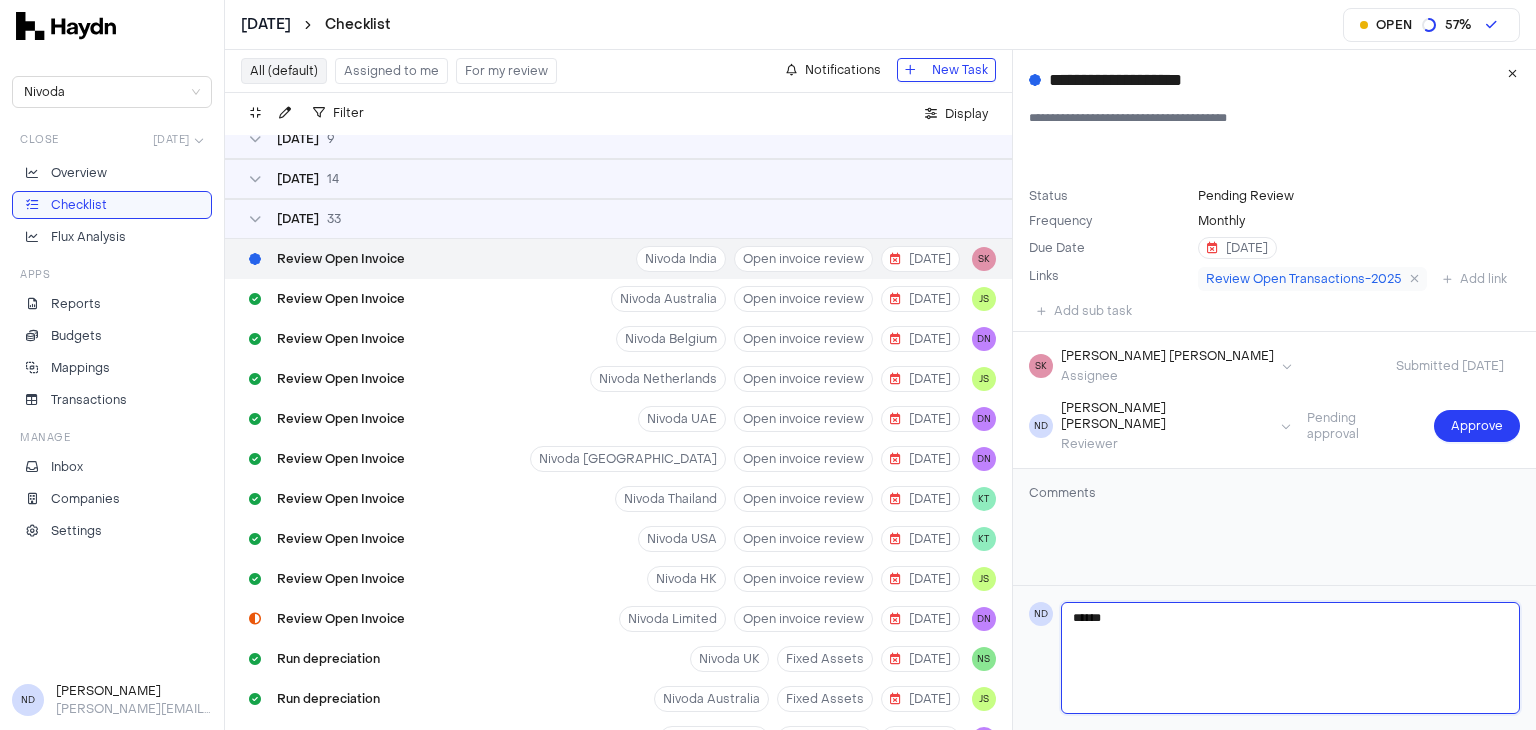 type 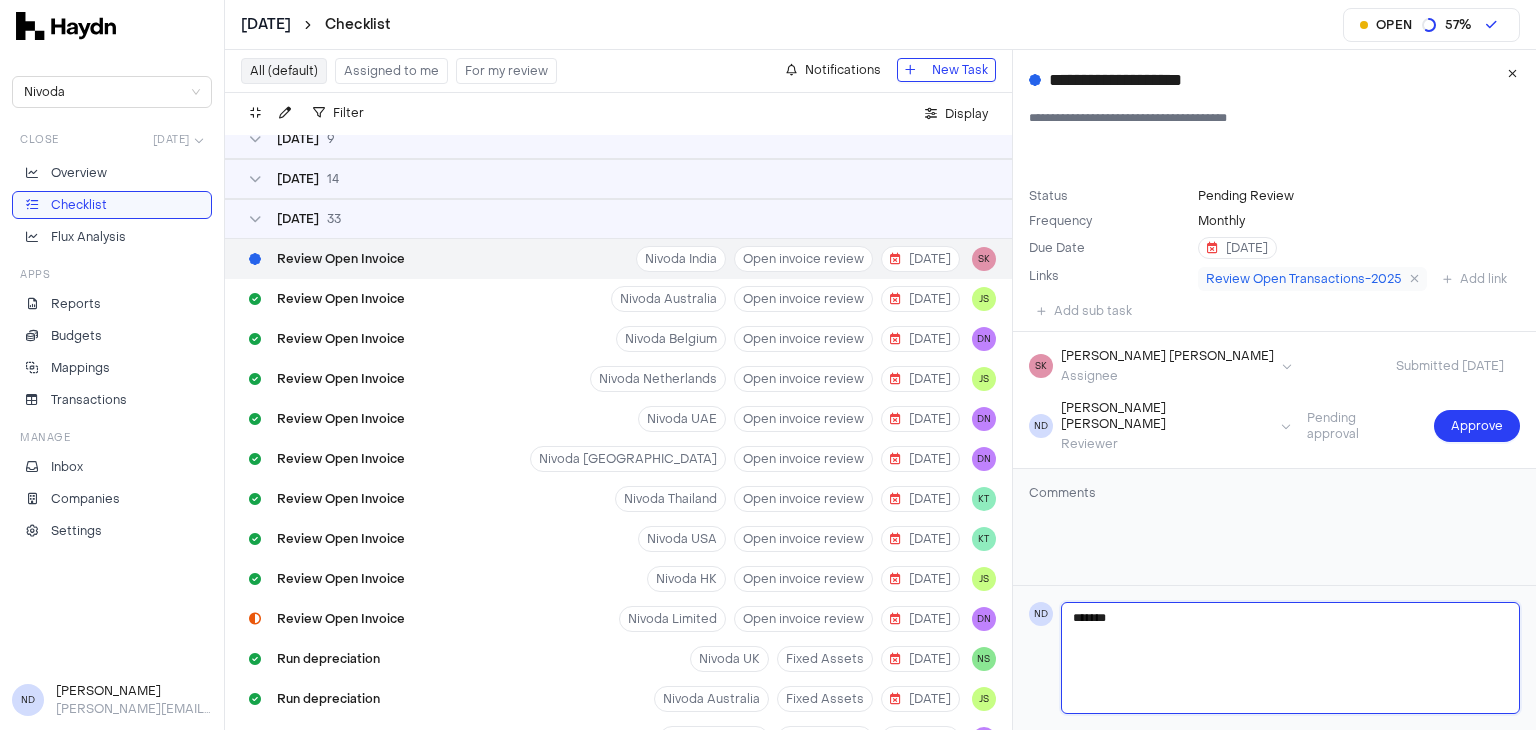 type 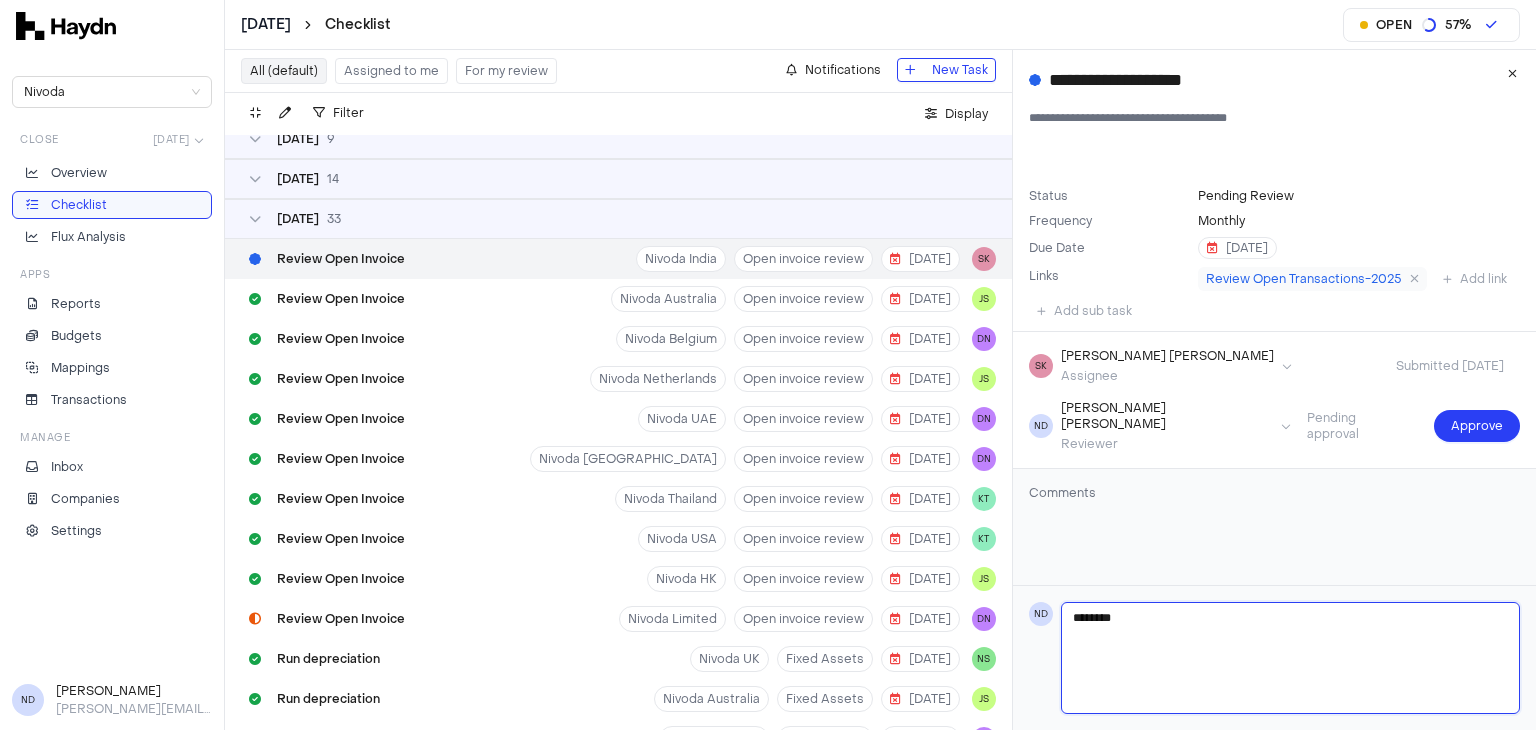 type 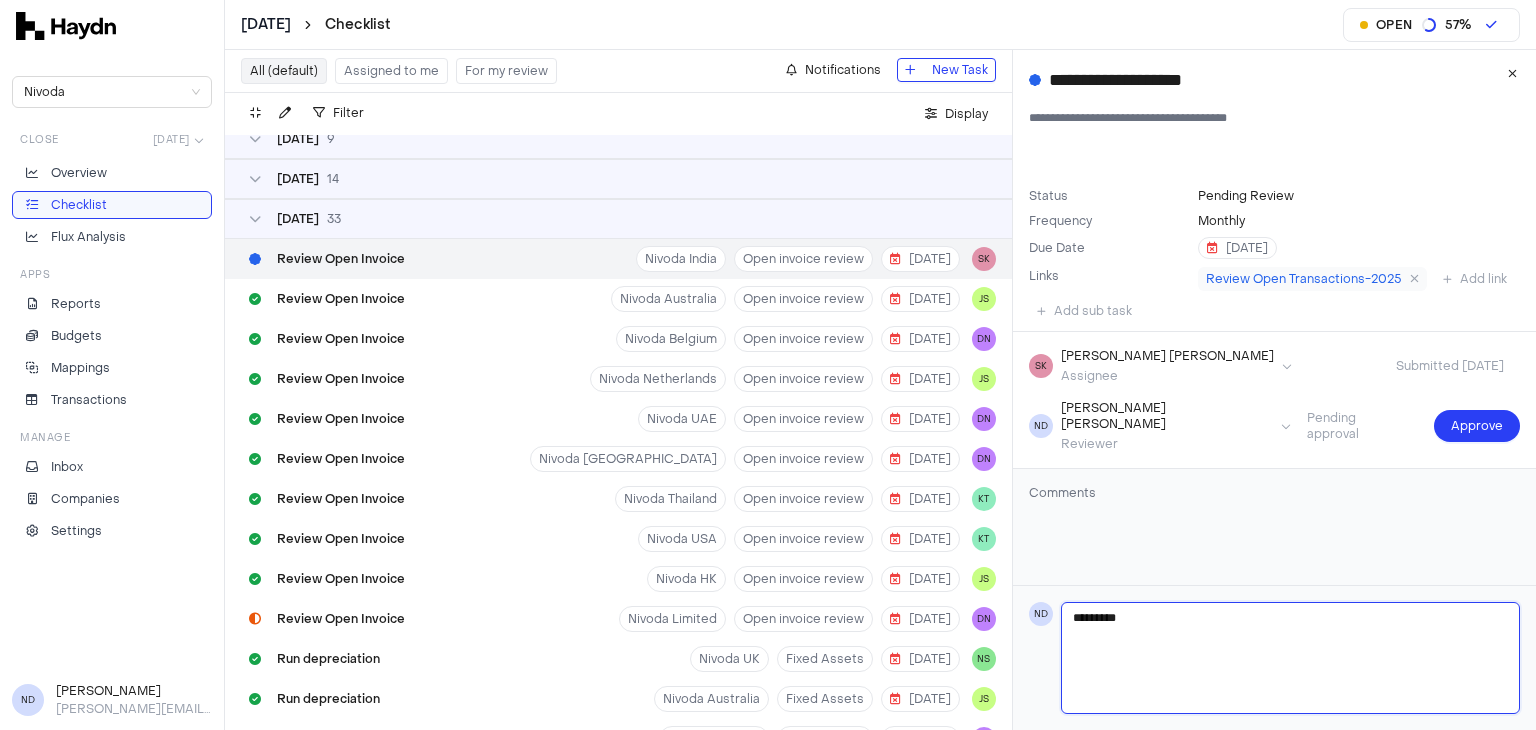 type 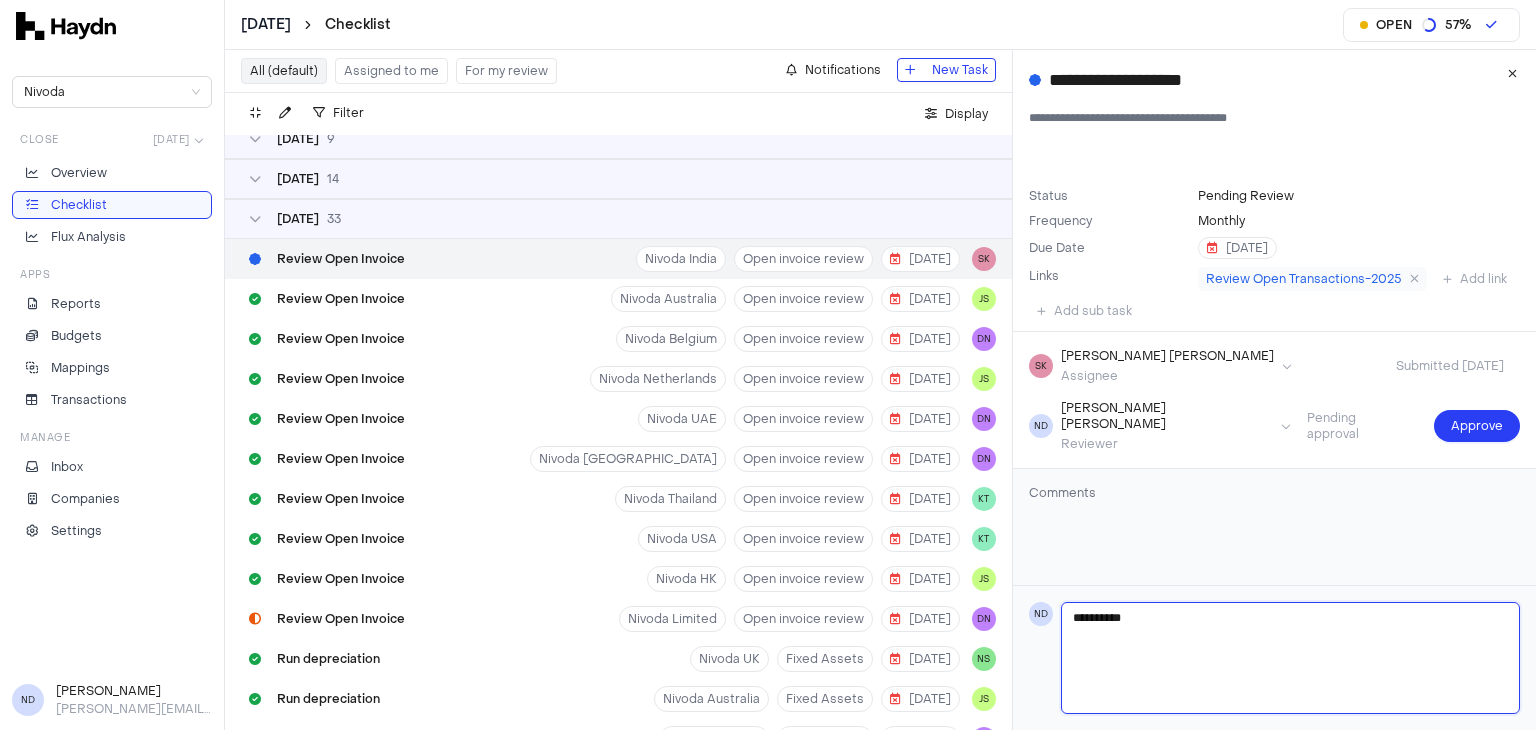 type 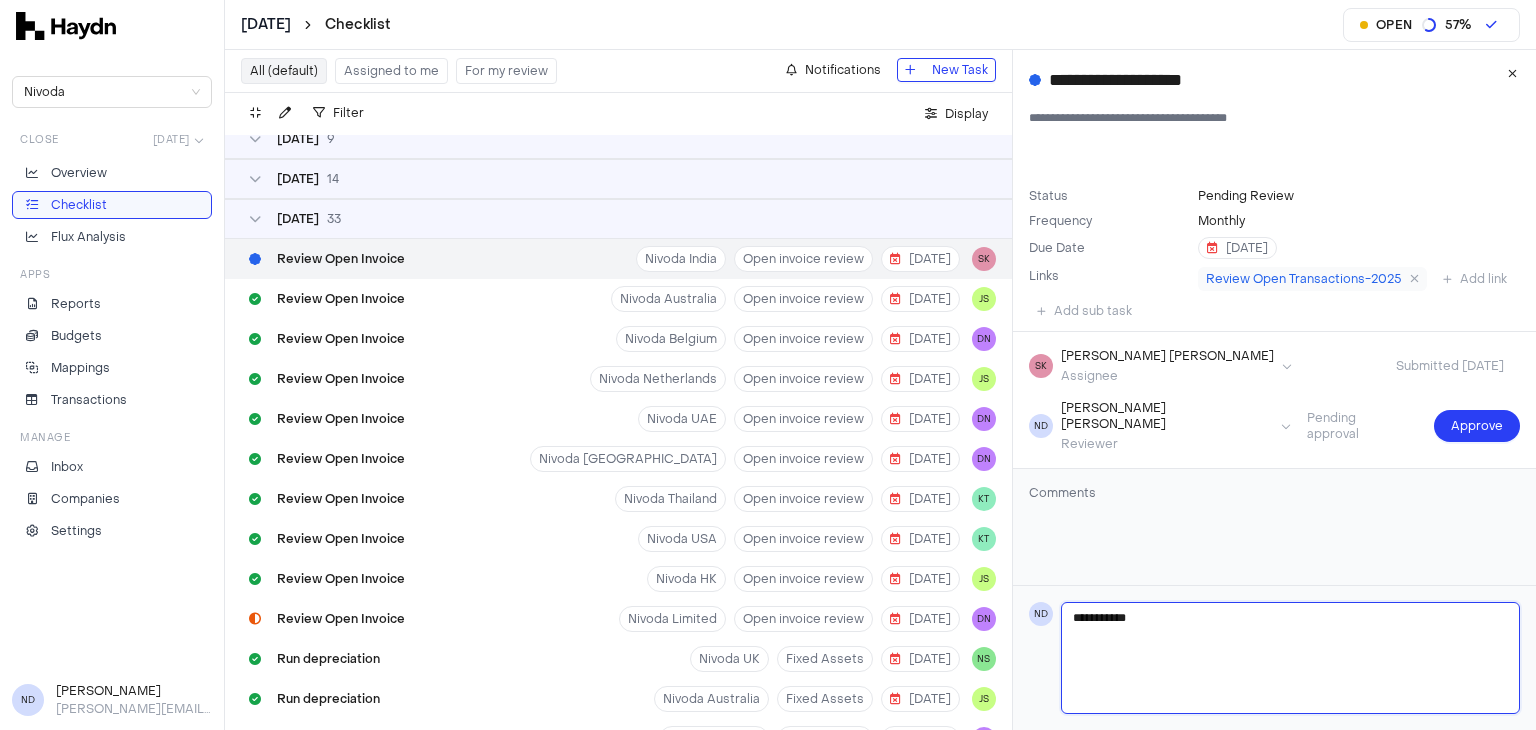 type 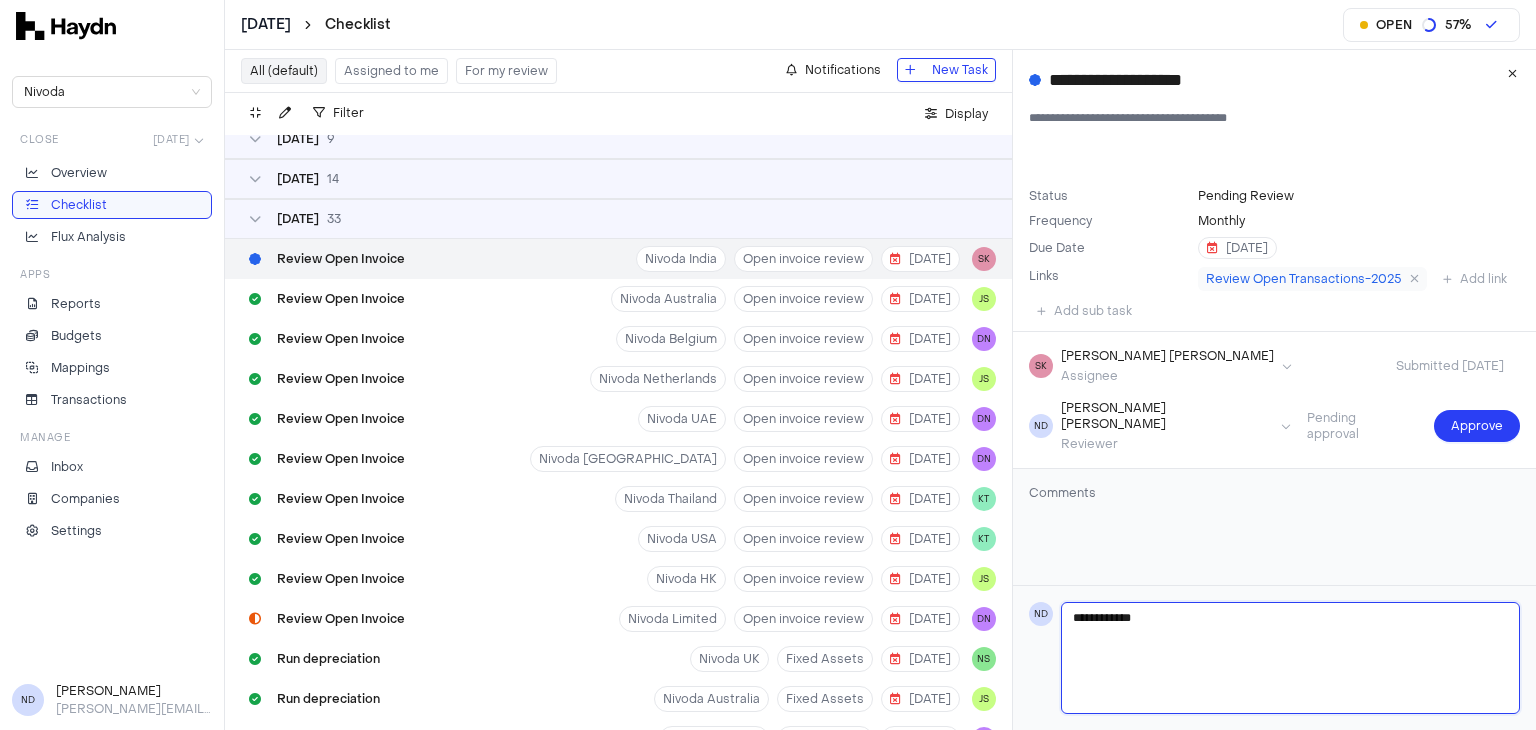 type 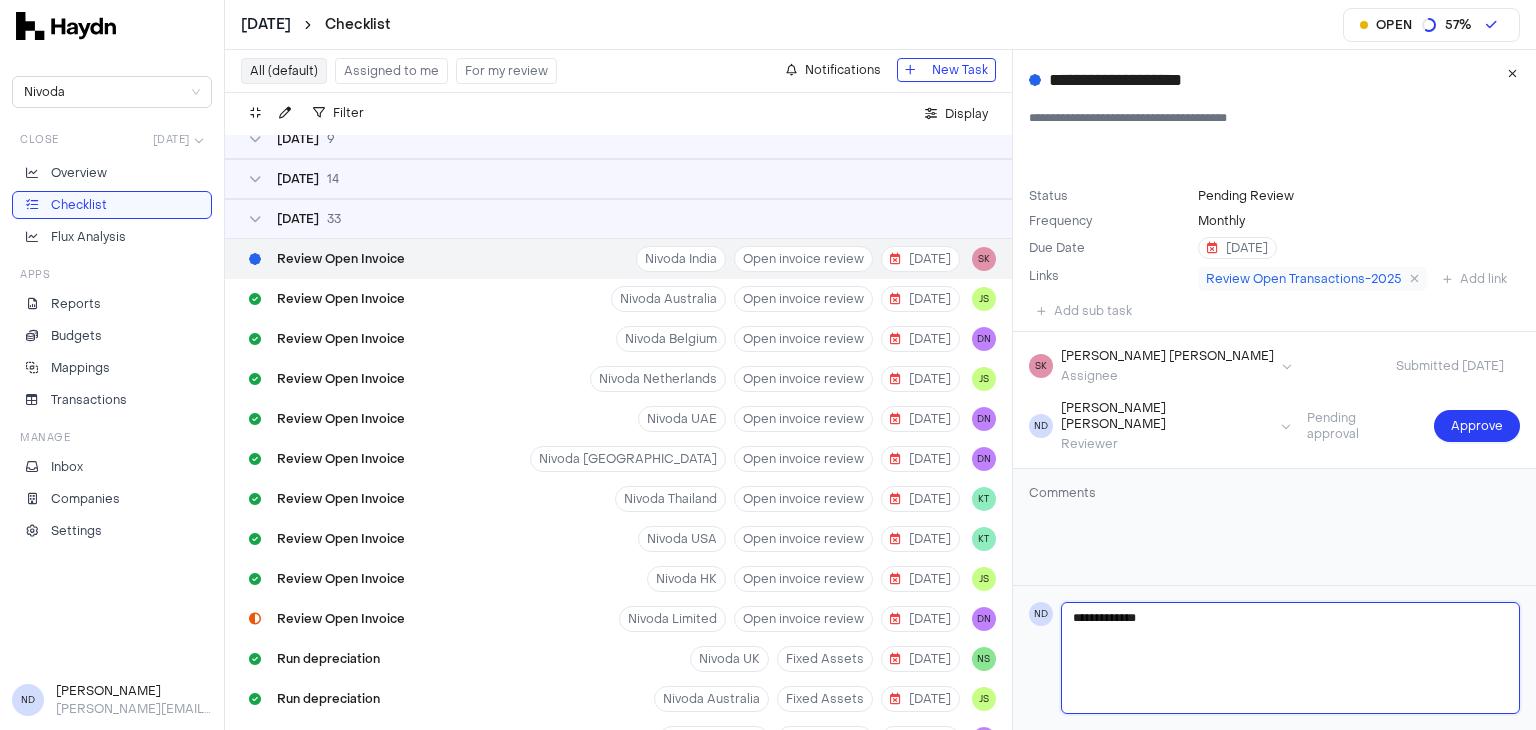 type 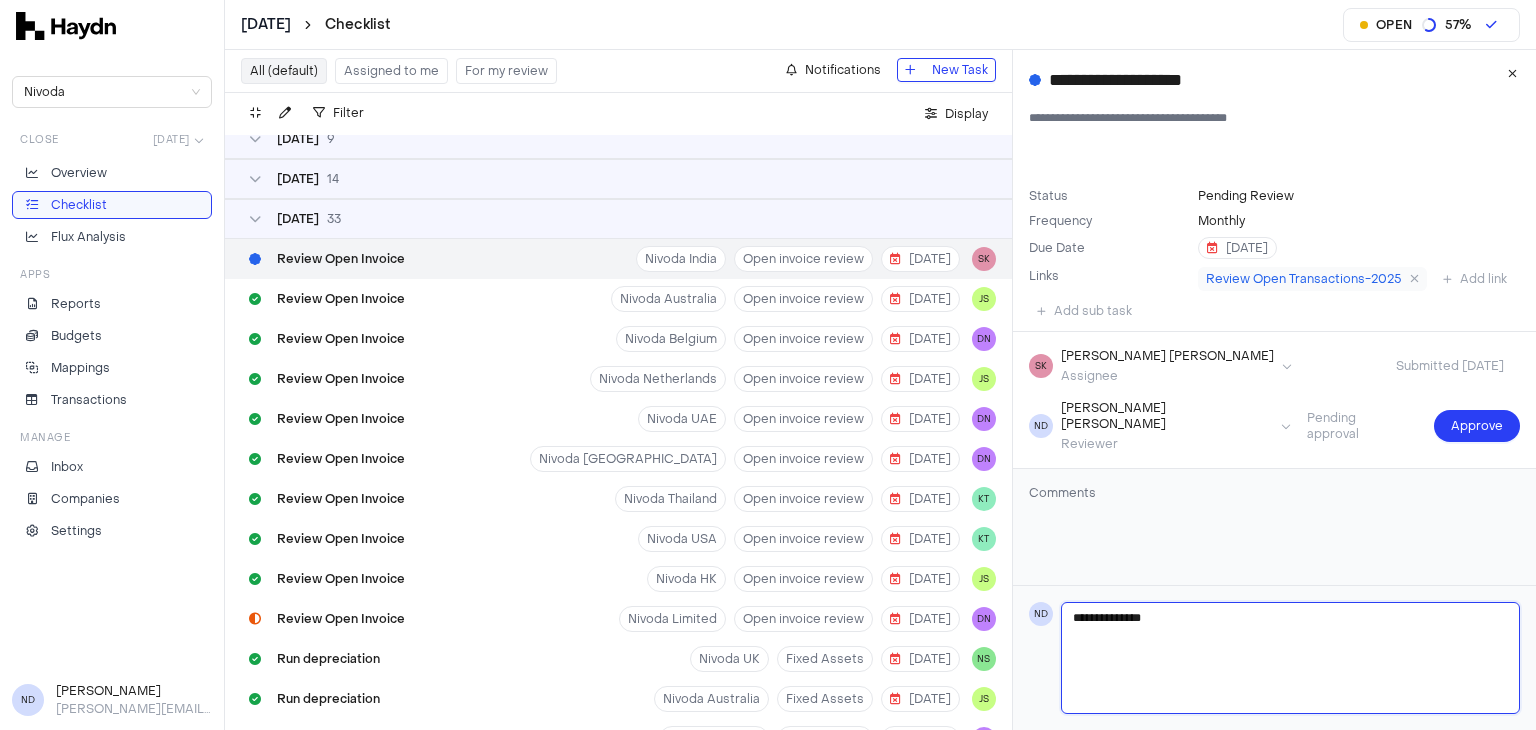 type 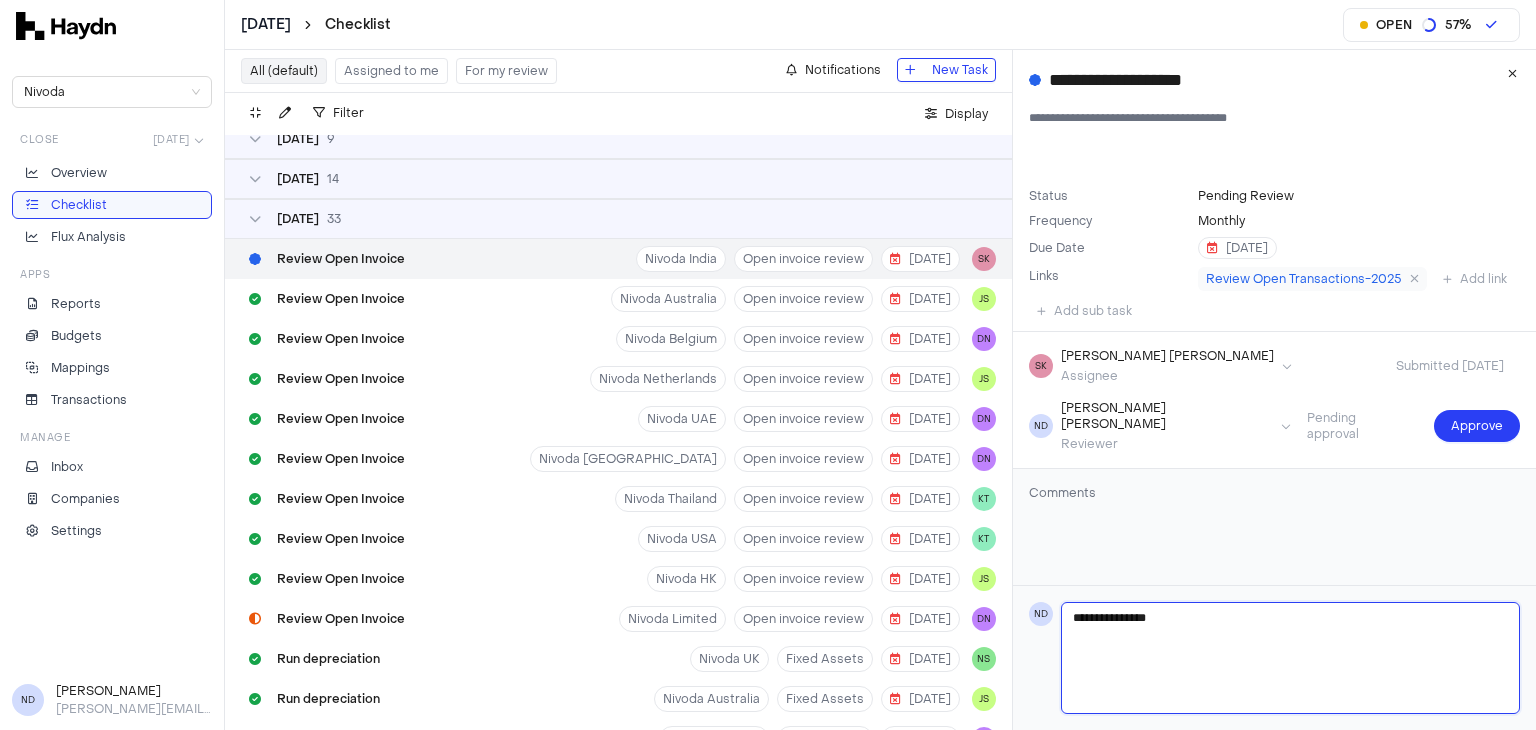 type 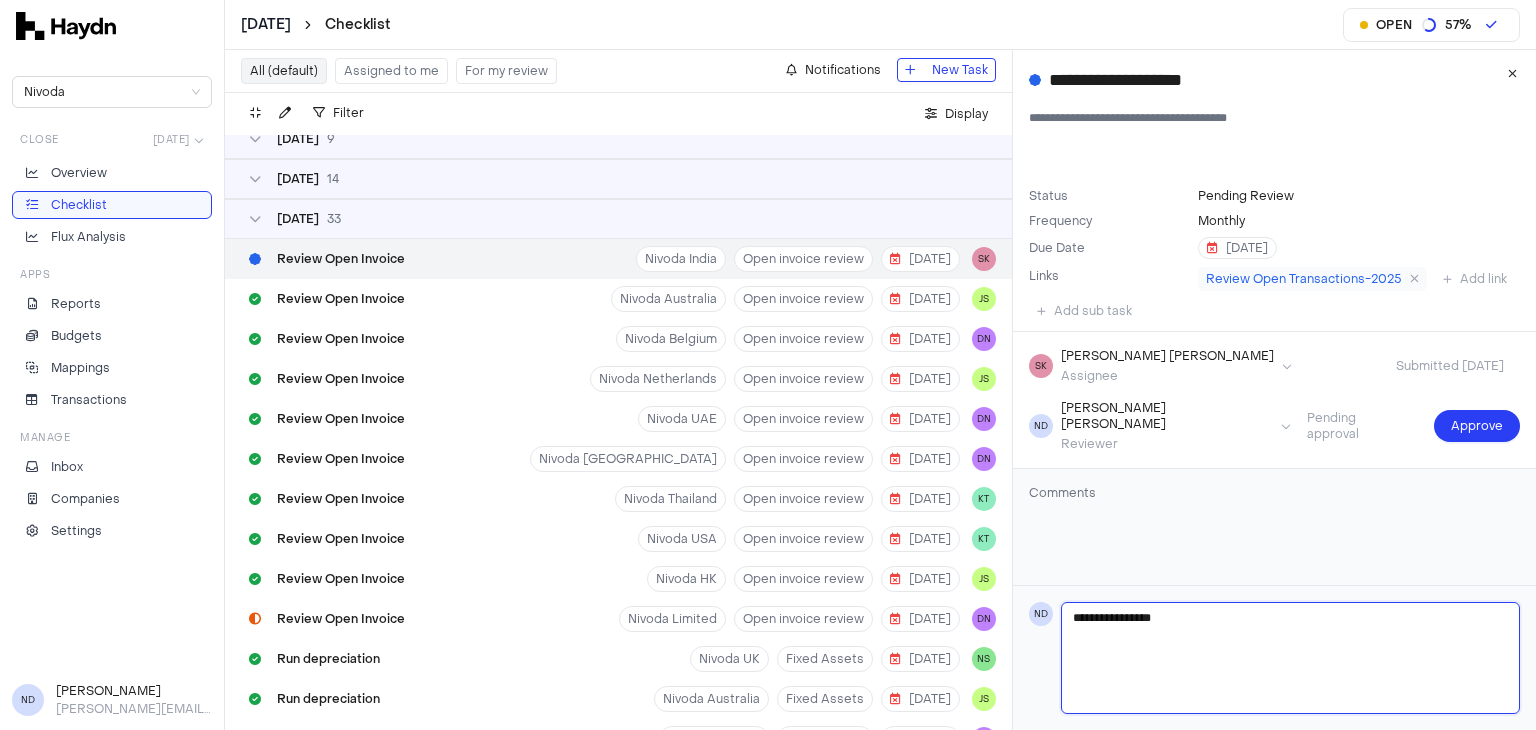 type 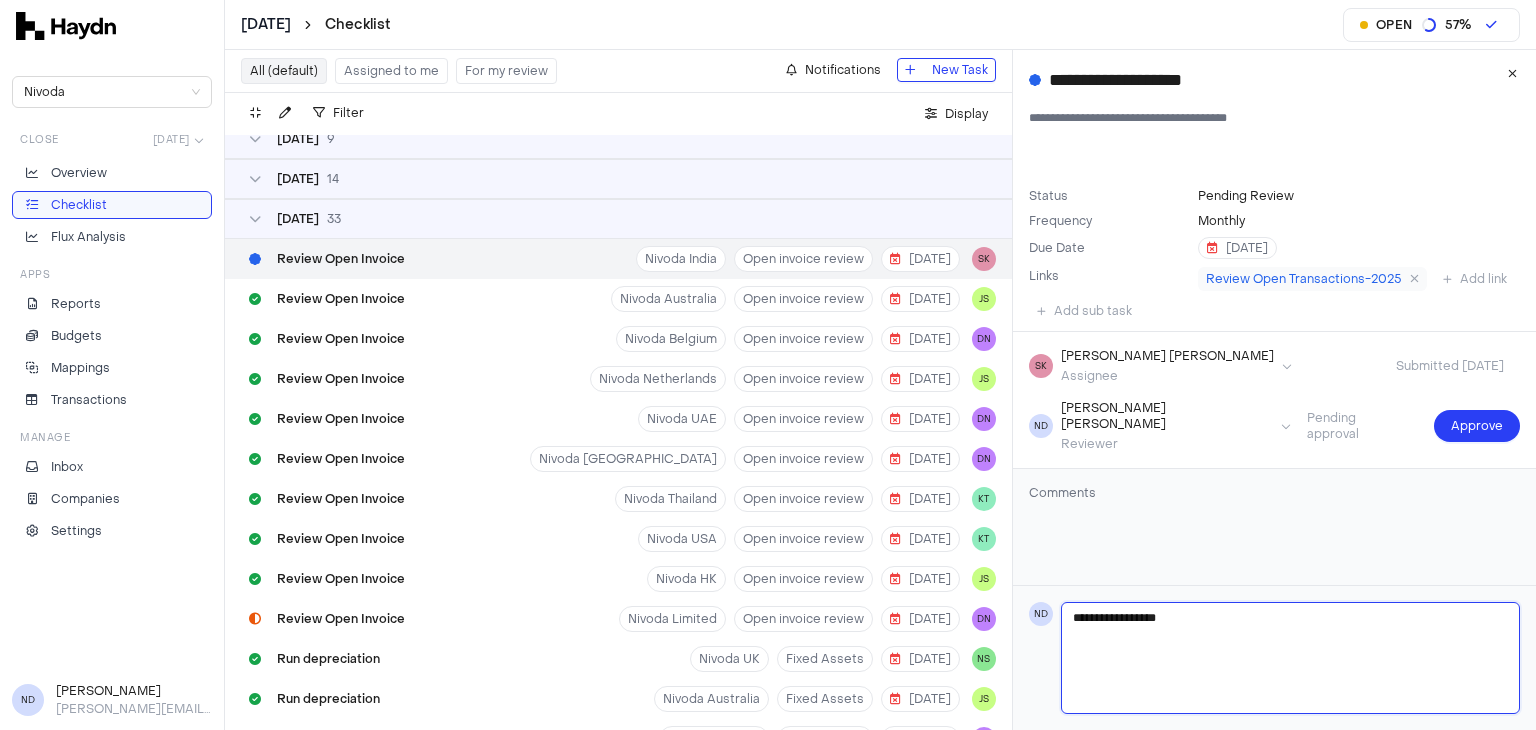 type 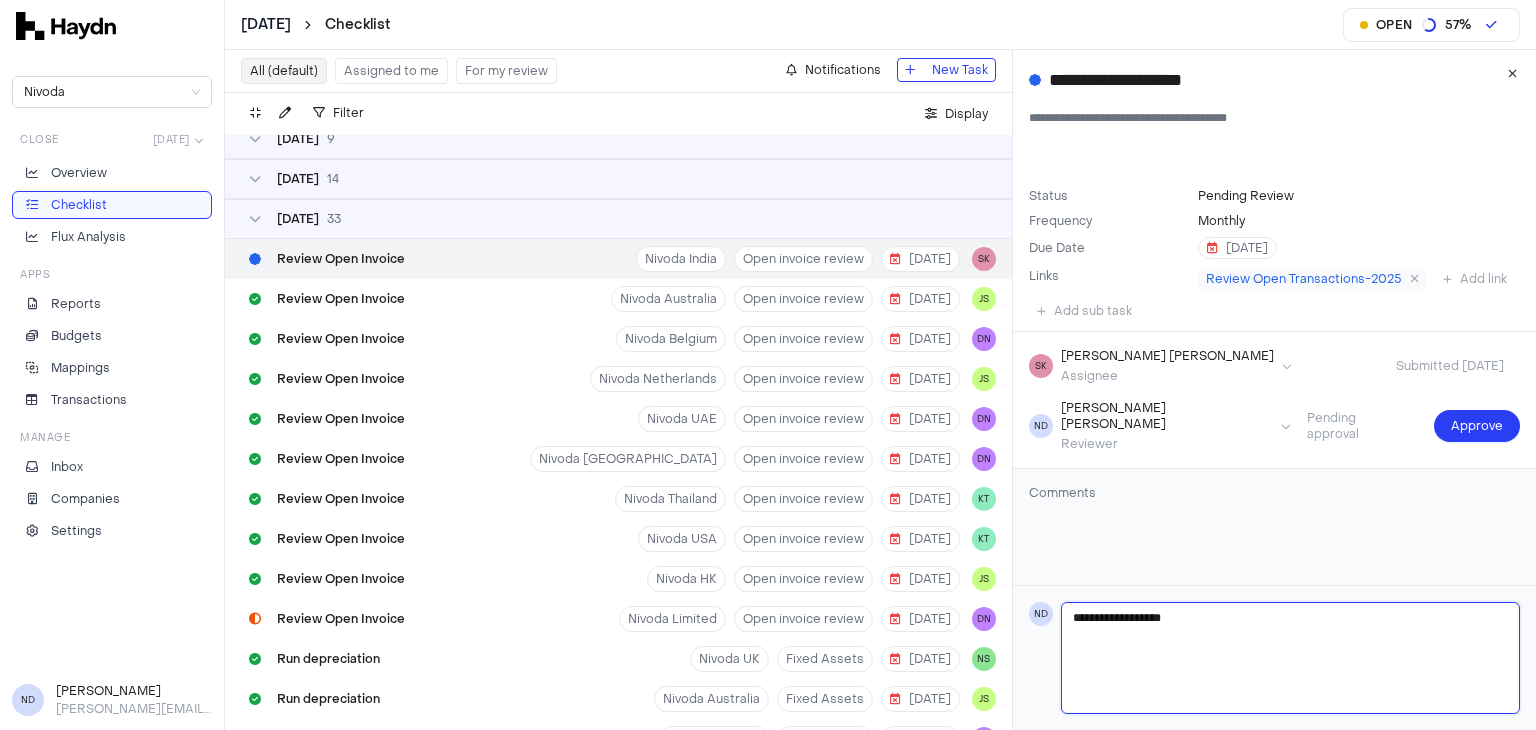 type on "**********" 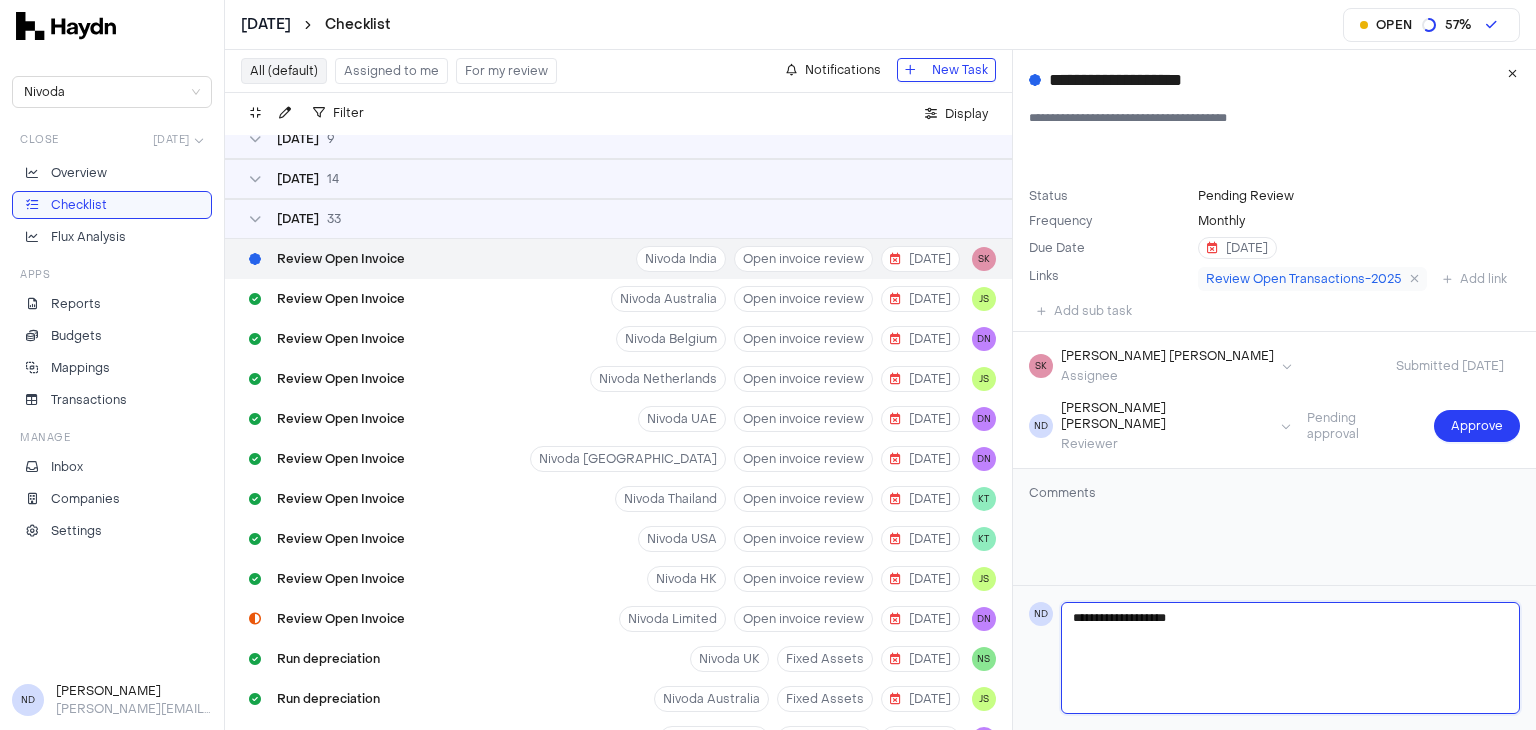 type 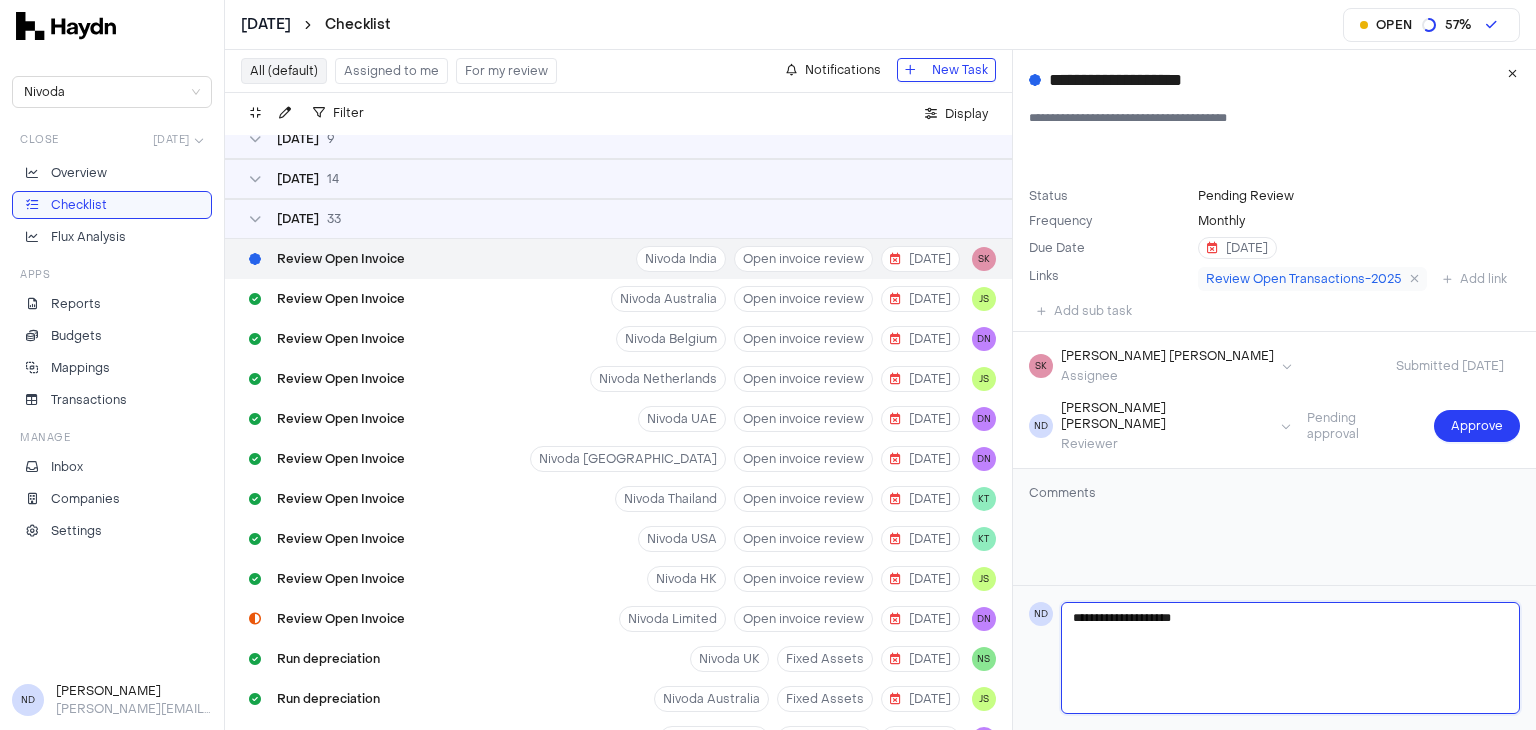type 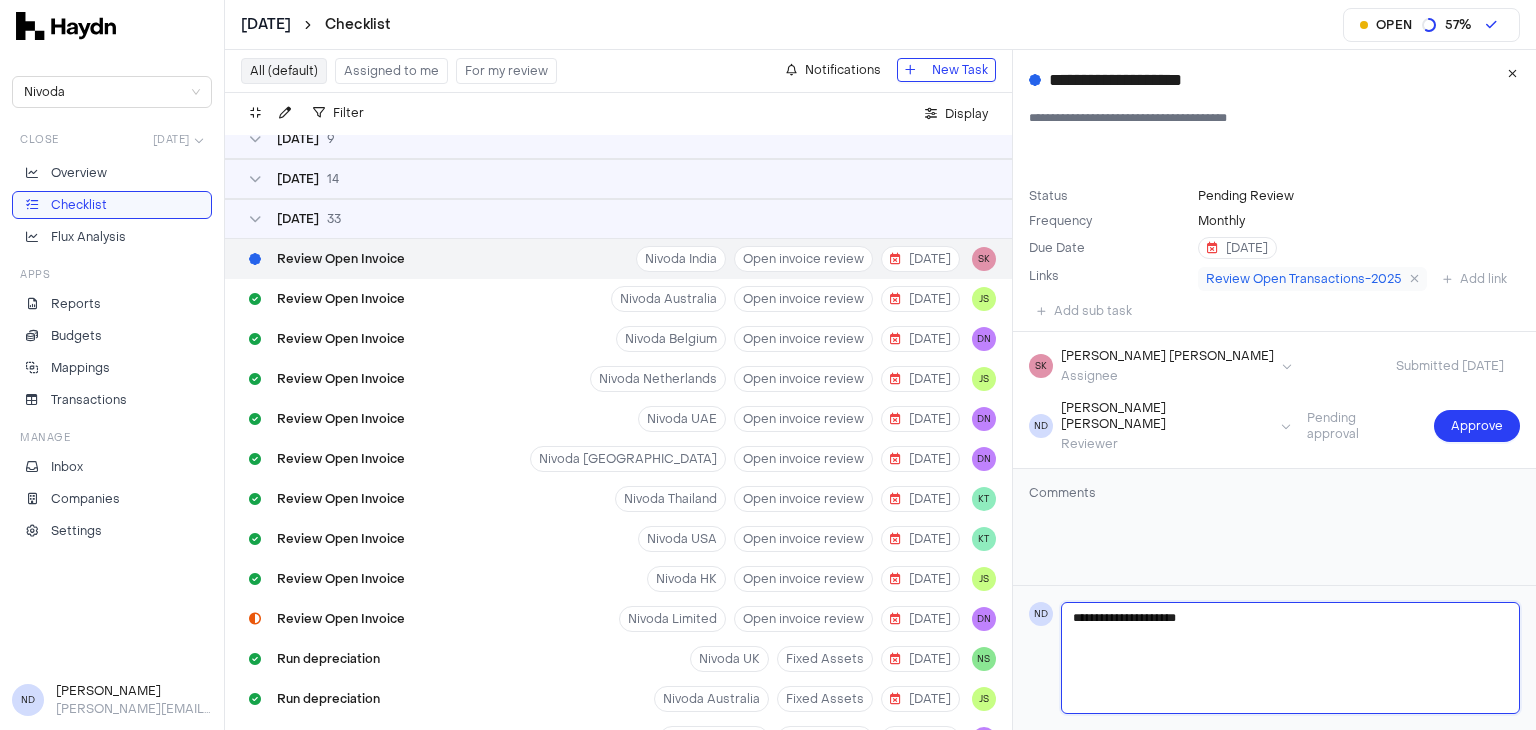 type on "**********" 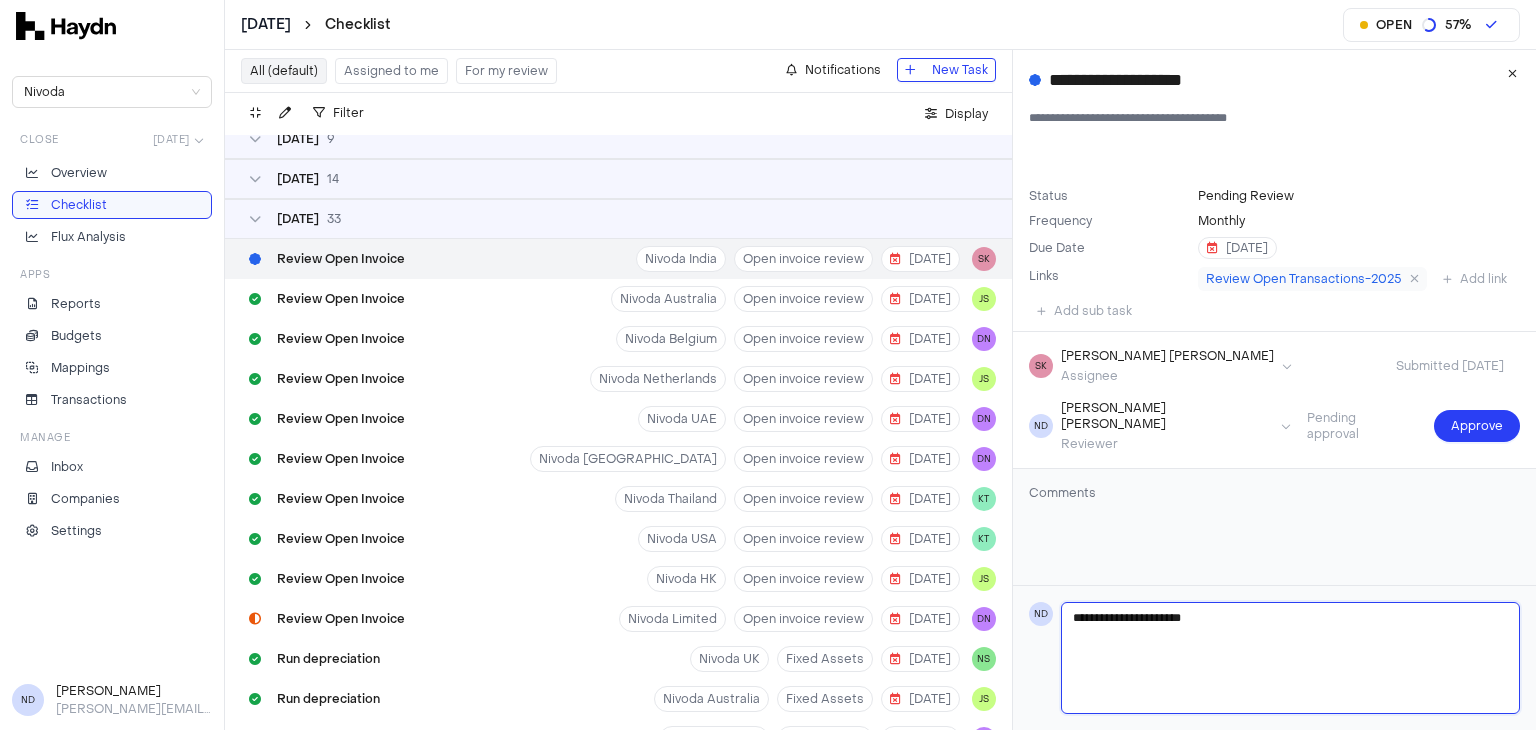 type 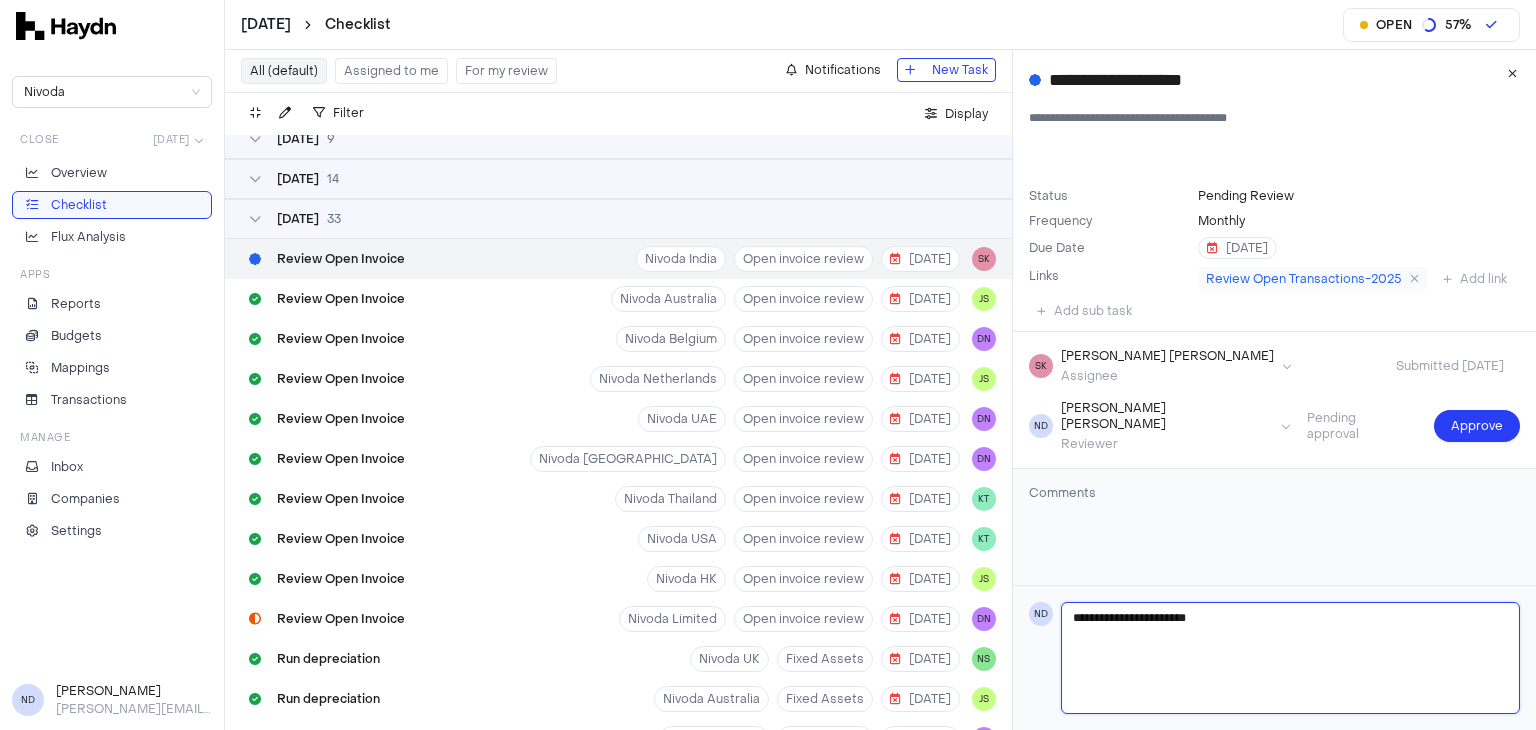 type 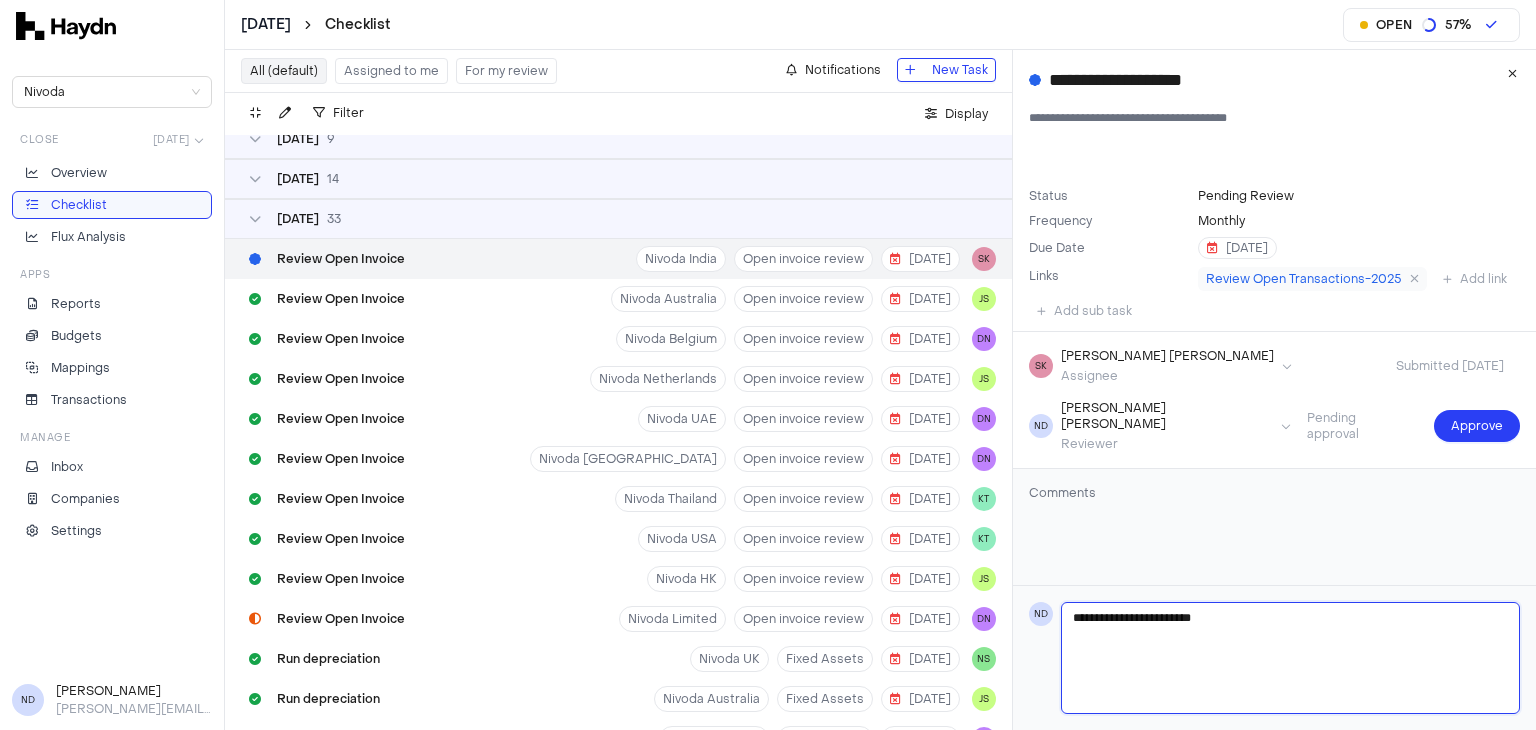 type 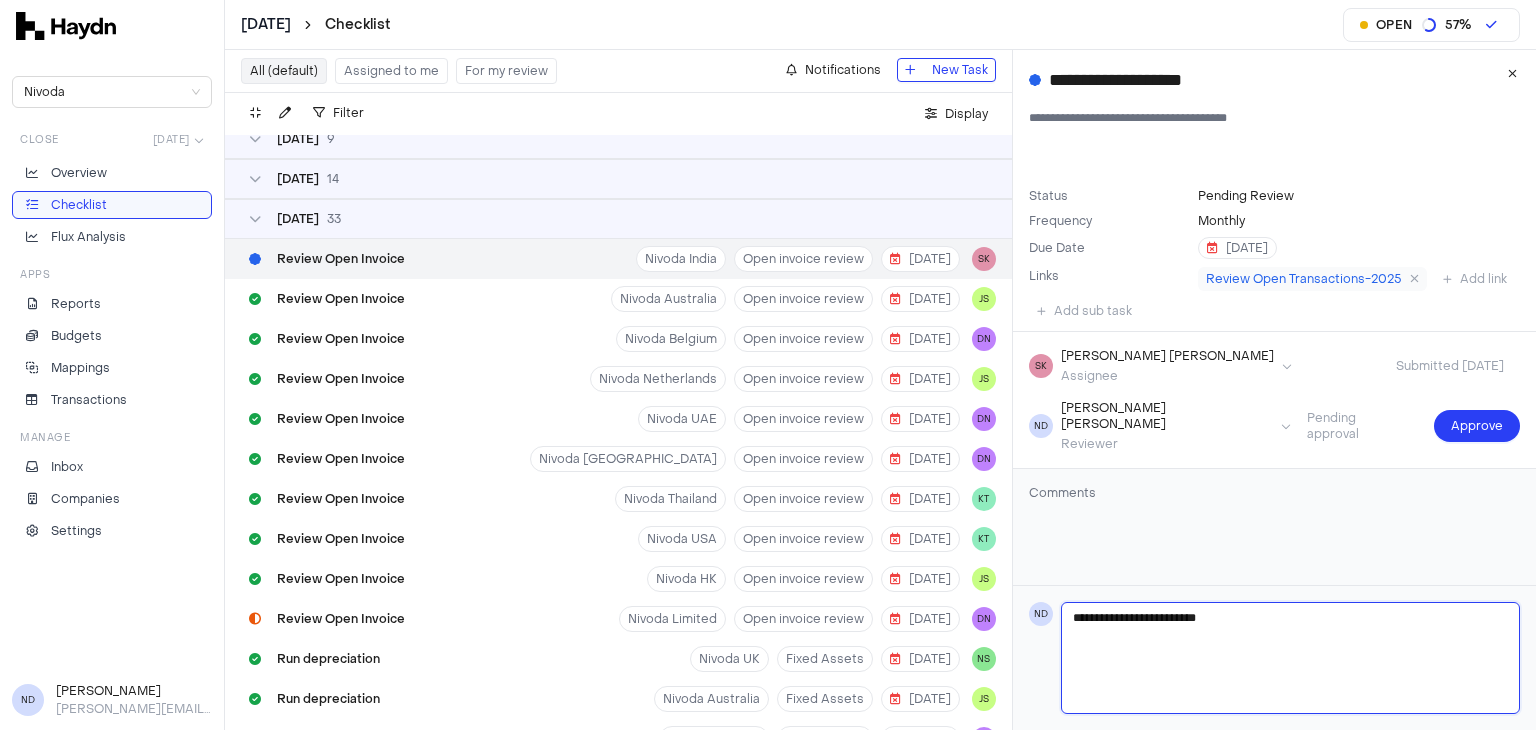 type 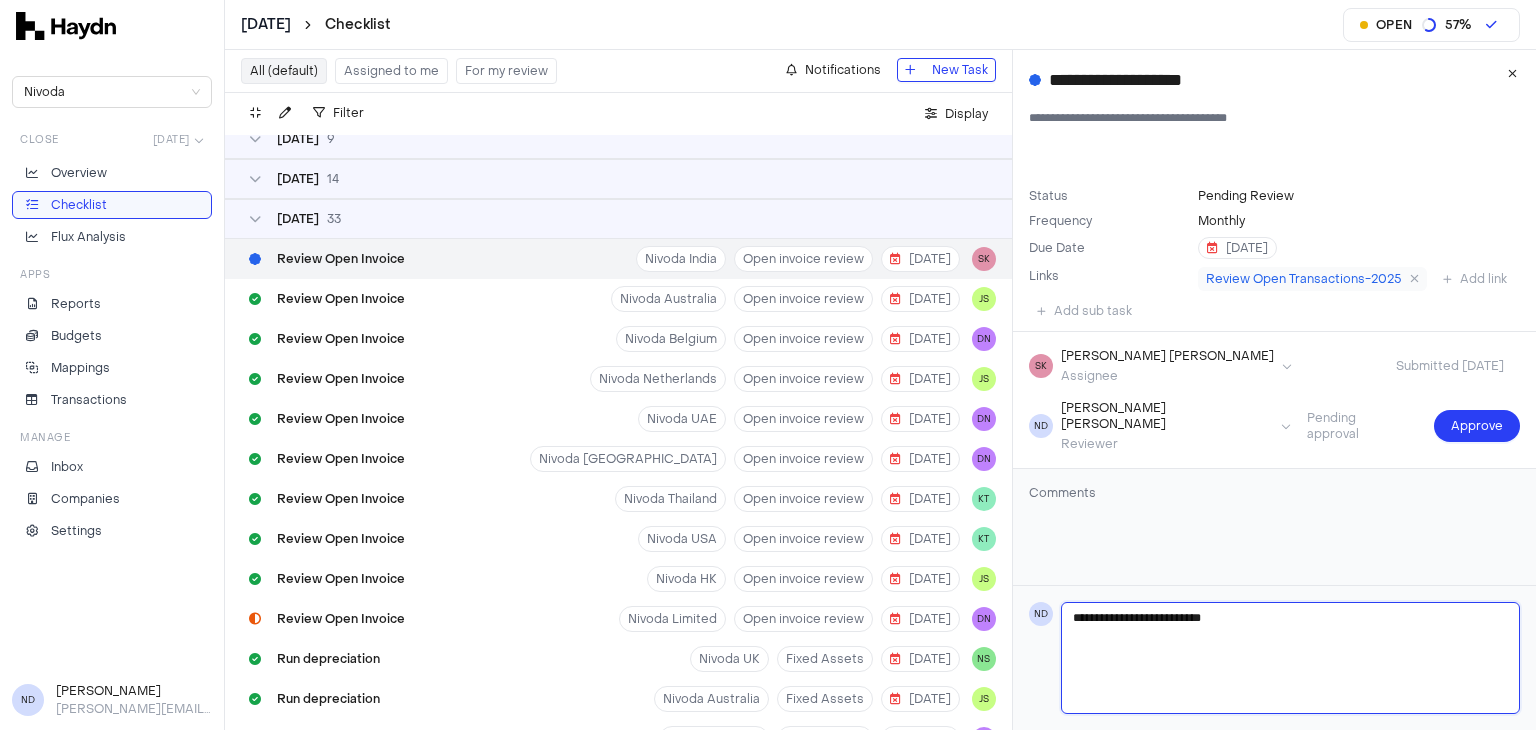 type 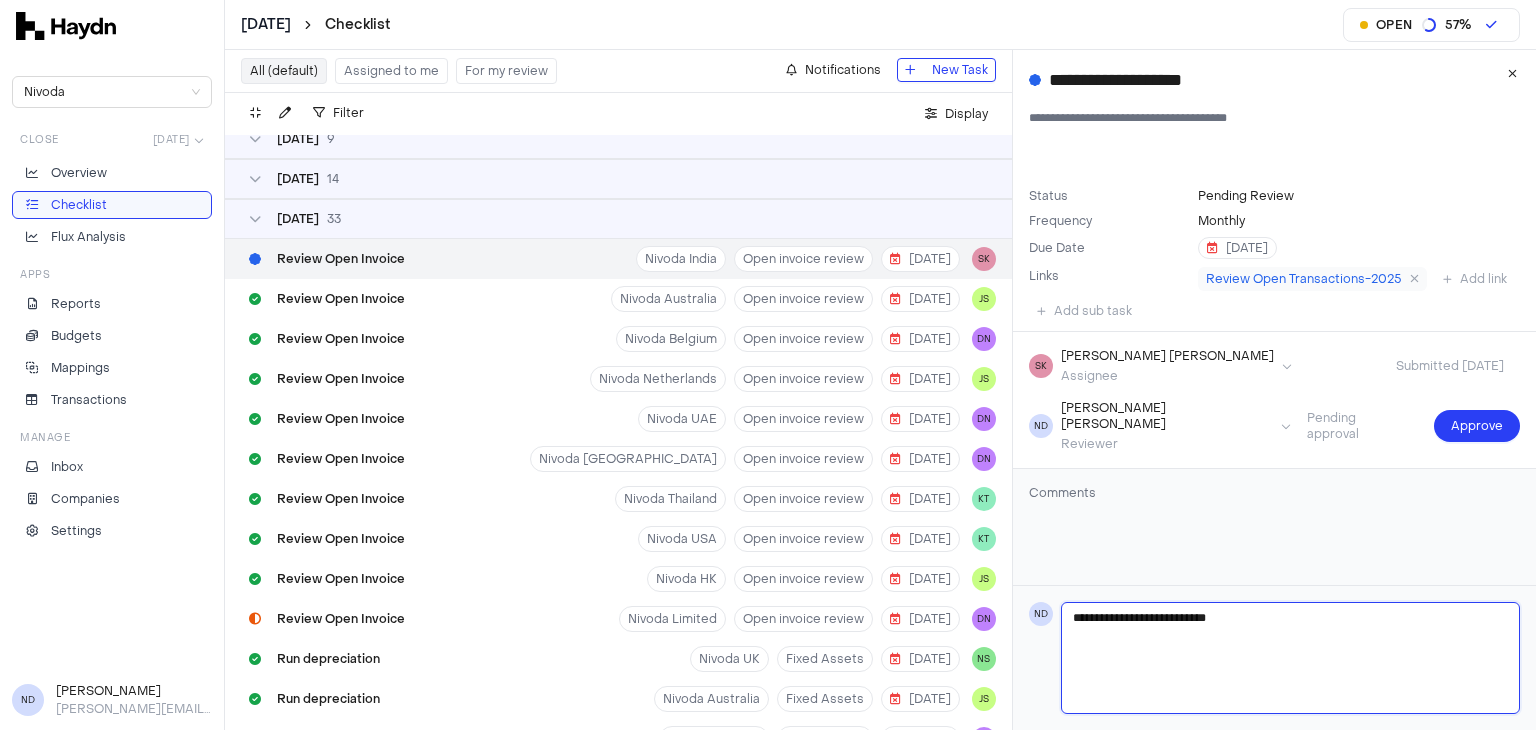 type 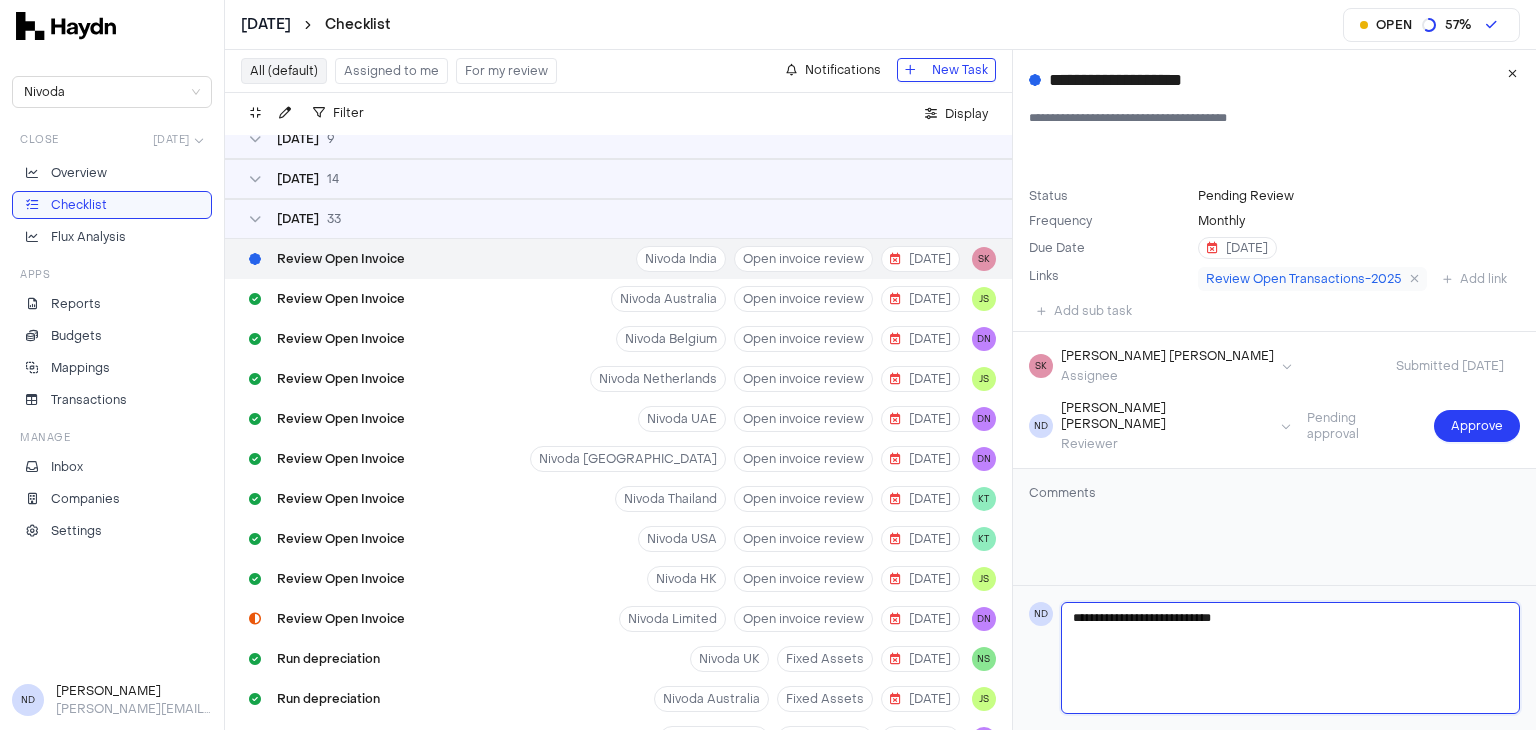 type 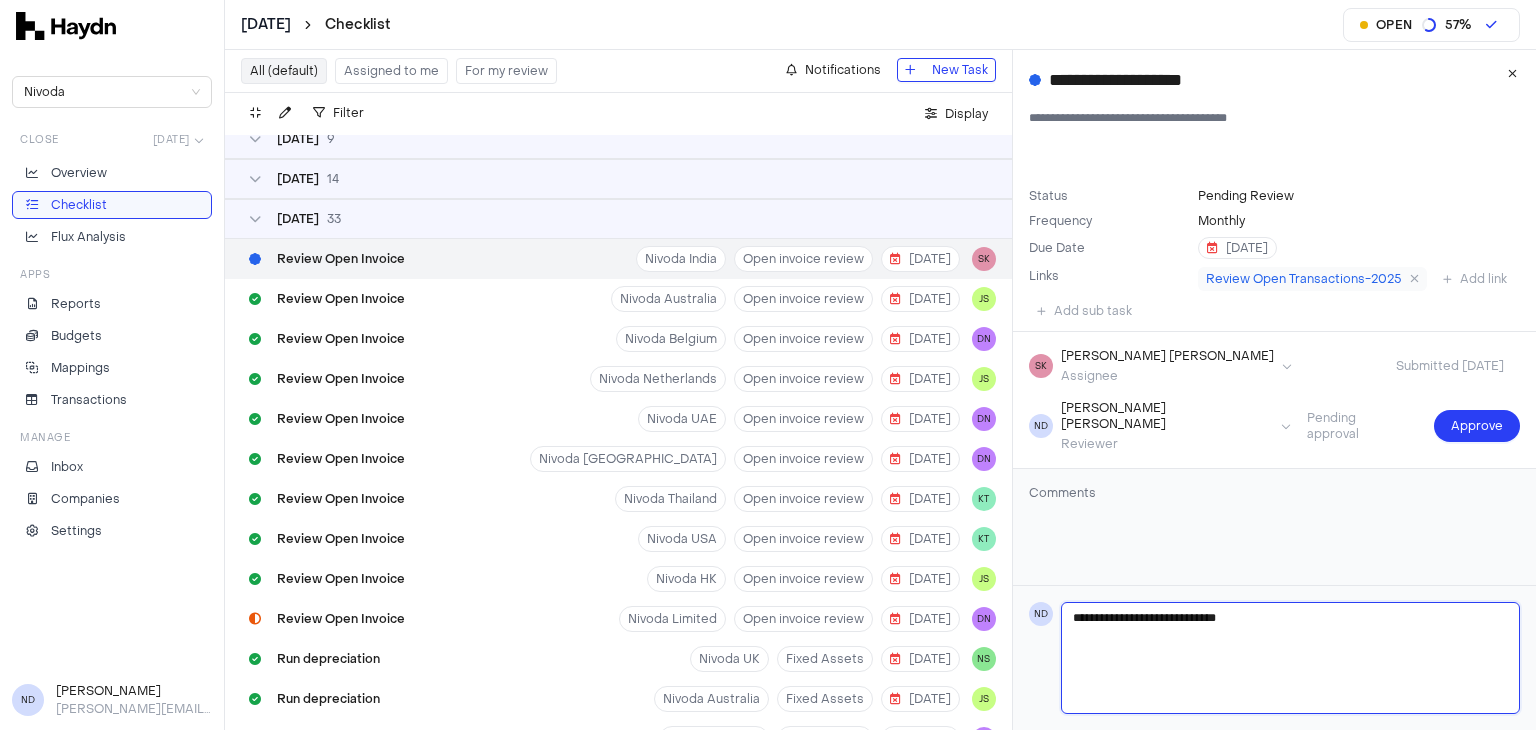 type 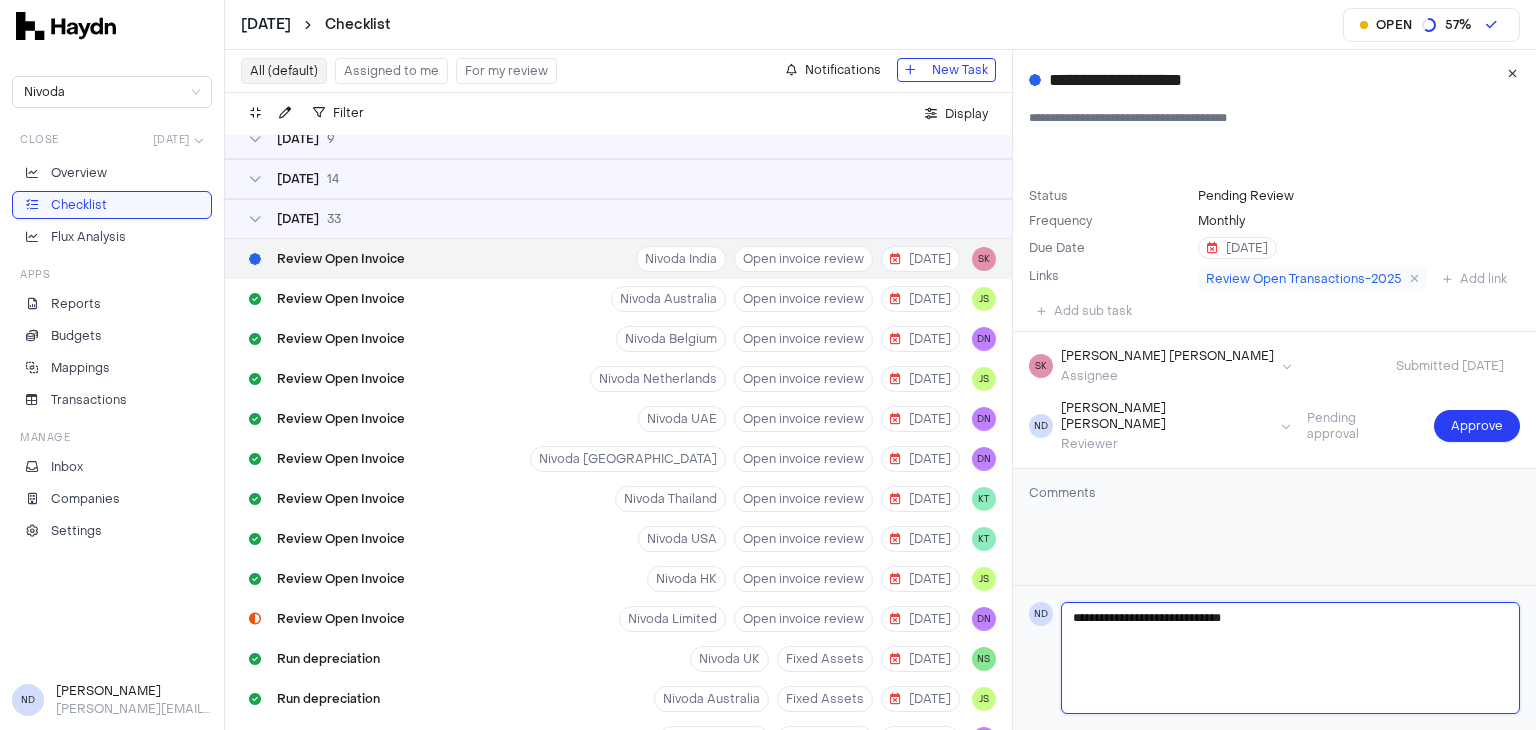 type 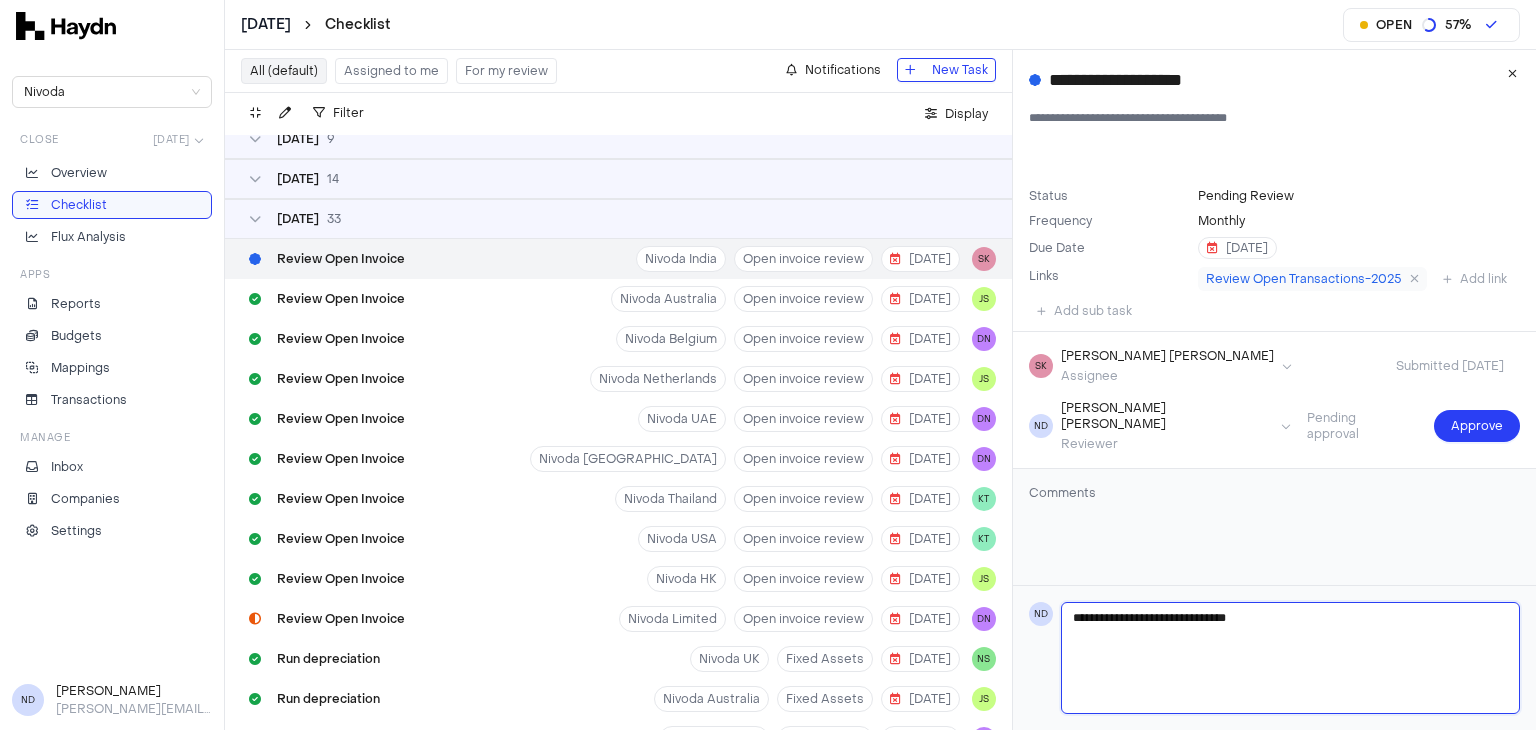 type 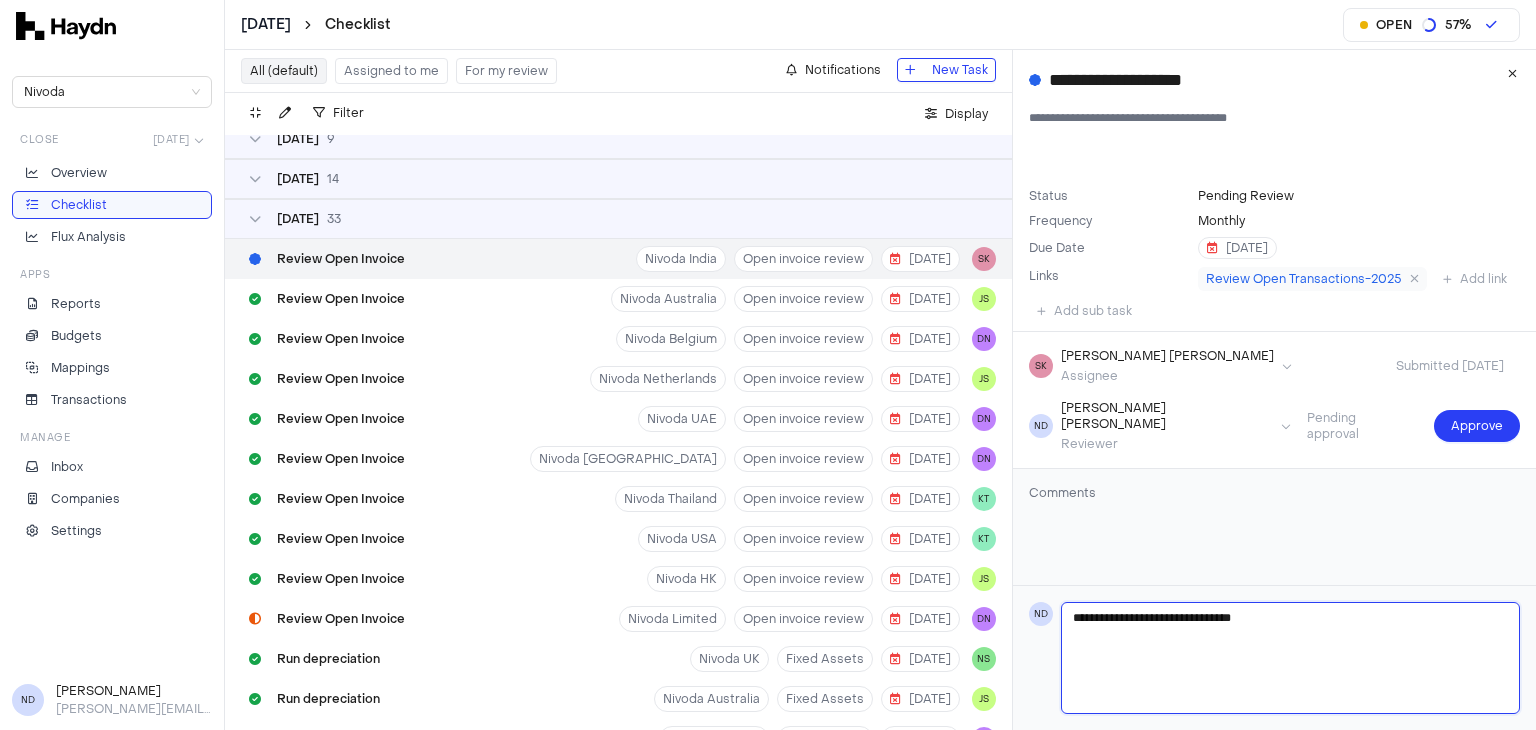 type 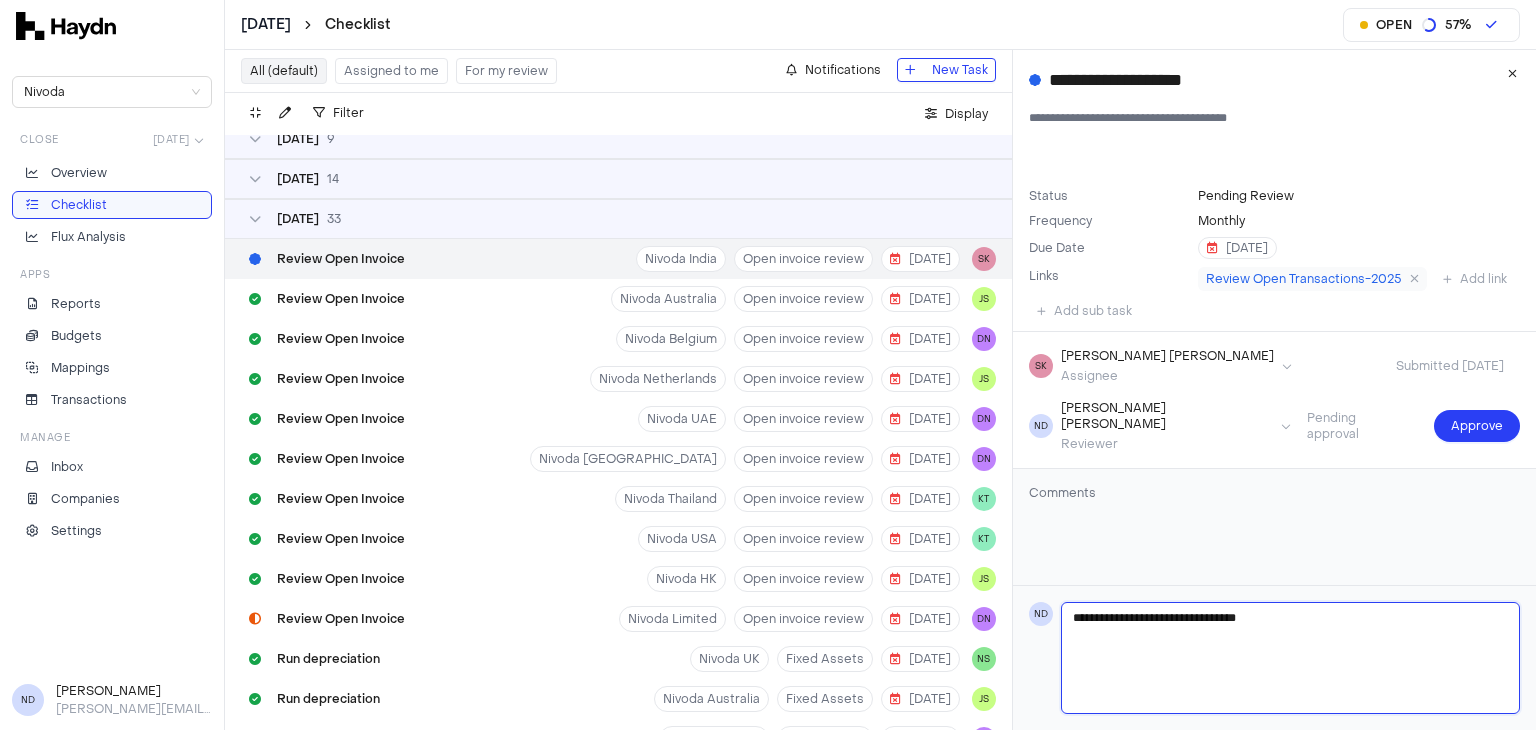type 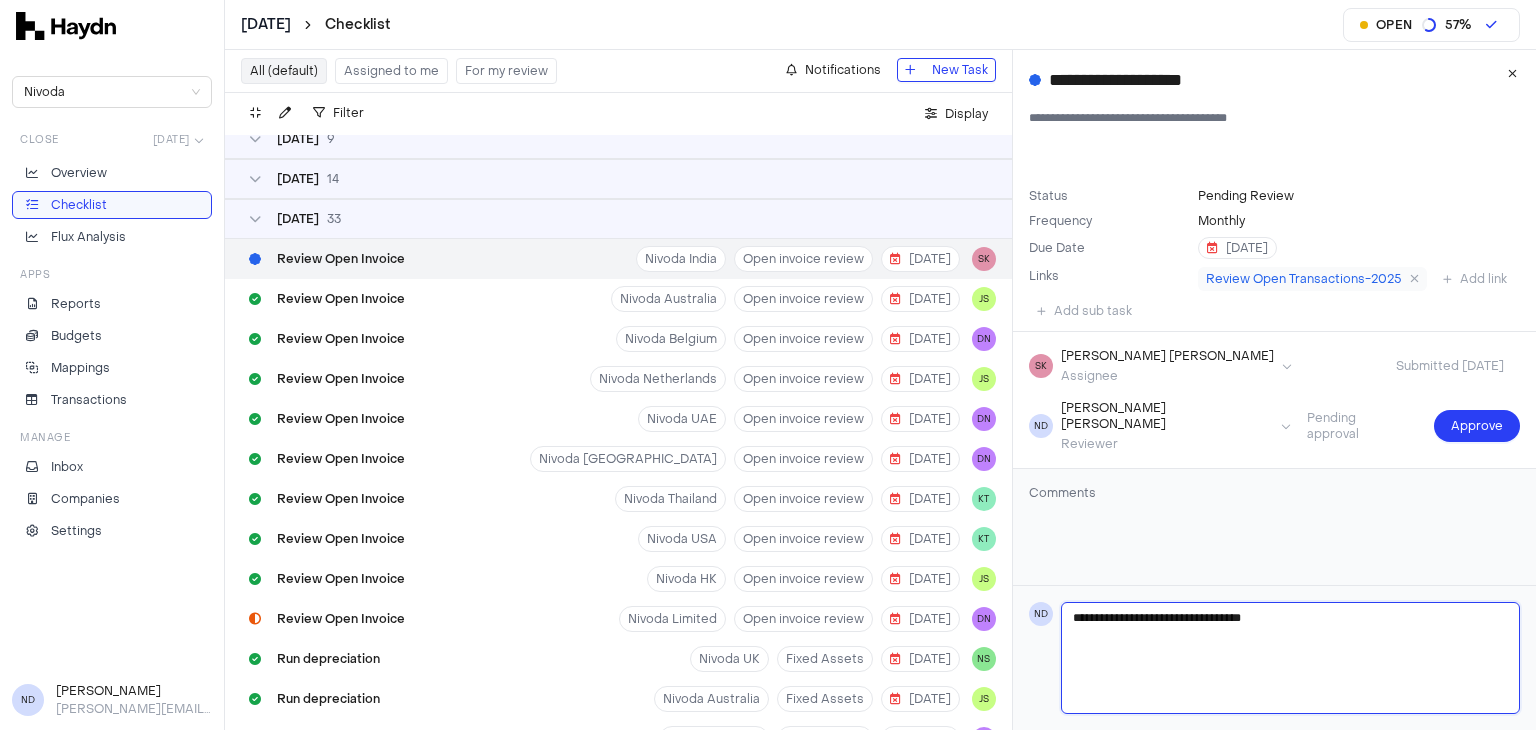 type 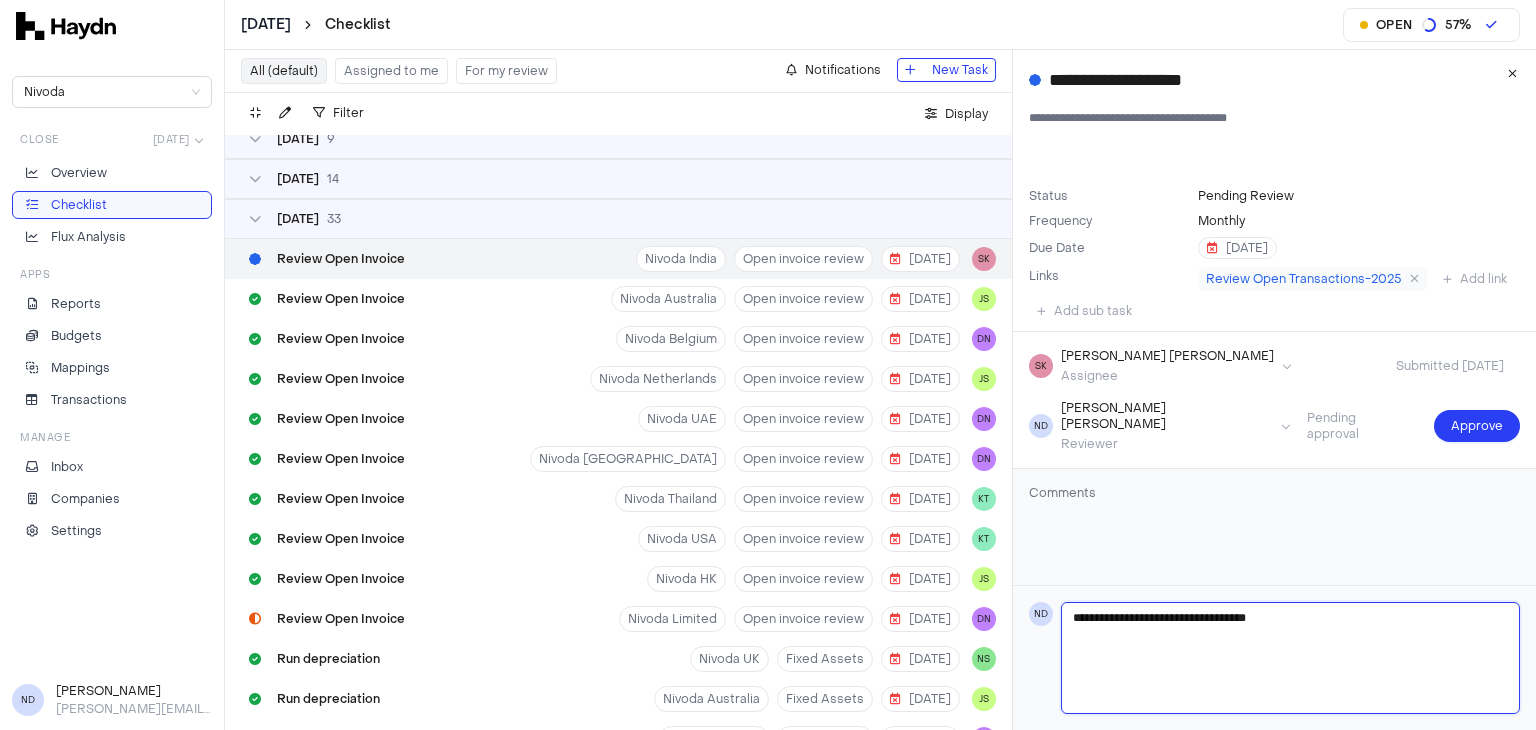 type 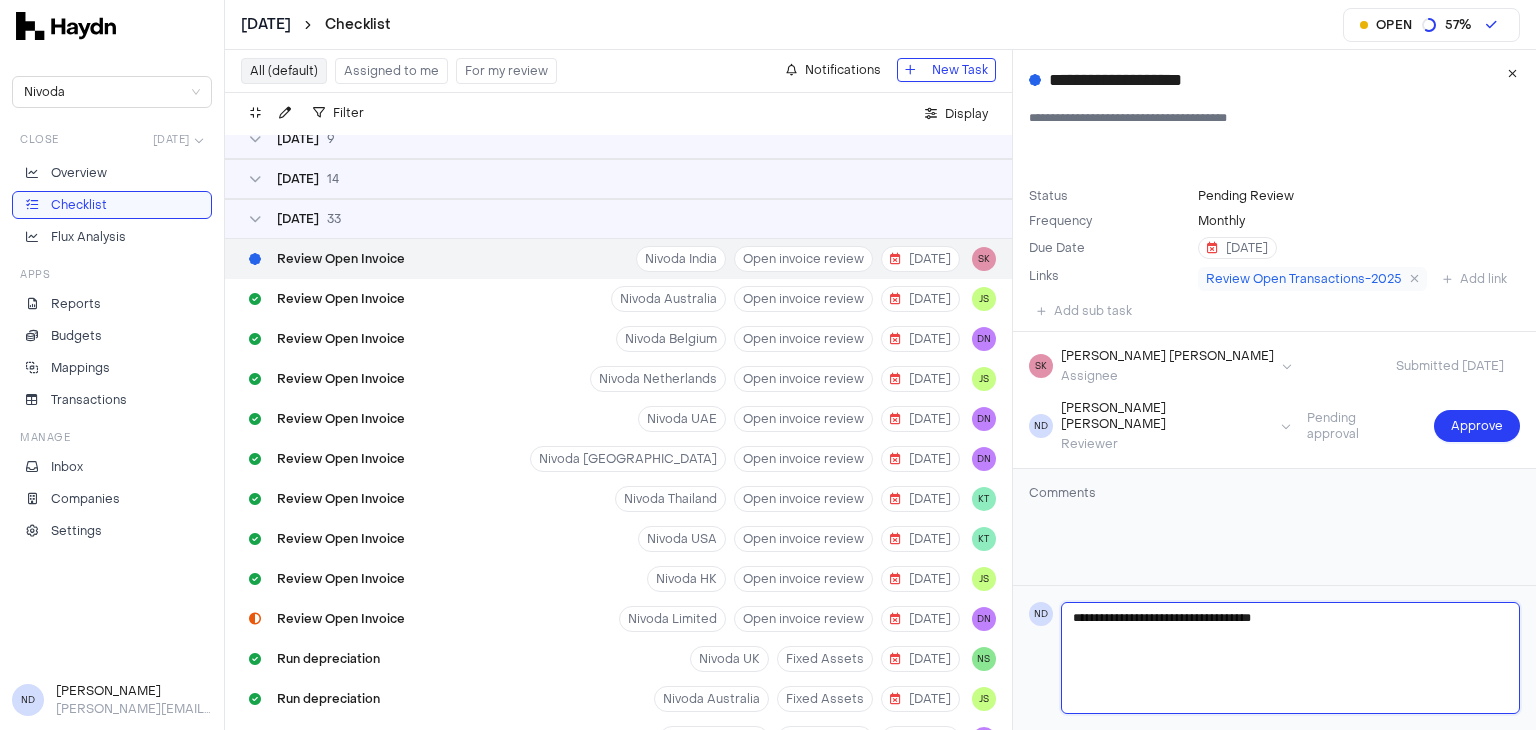 type 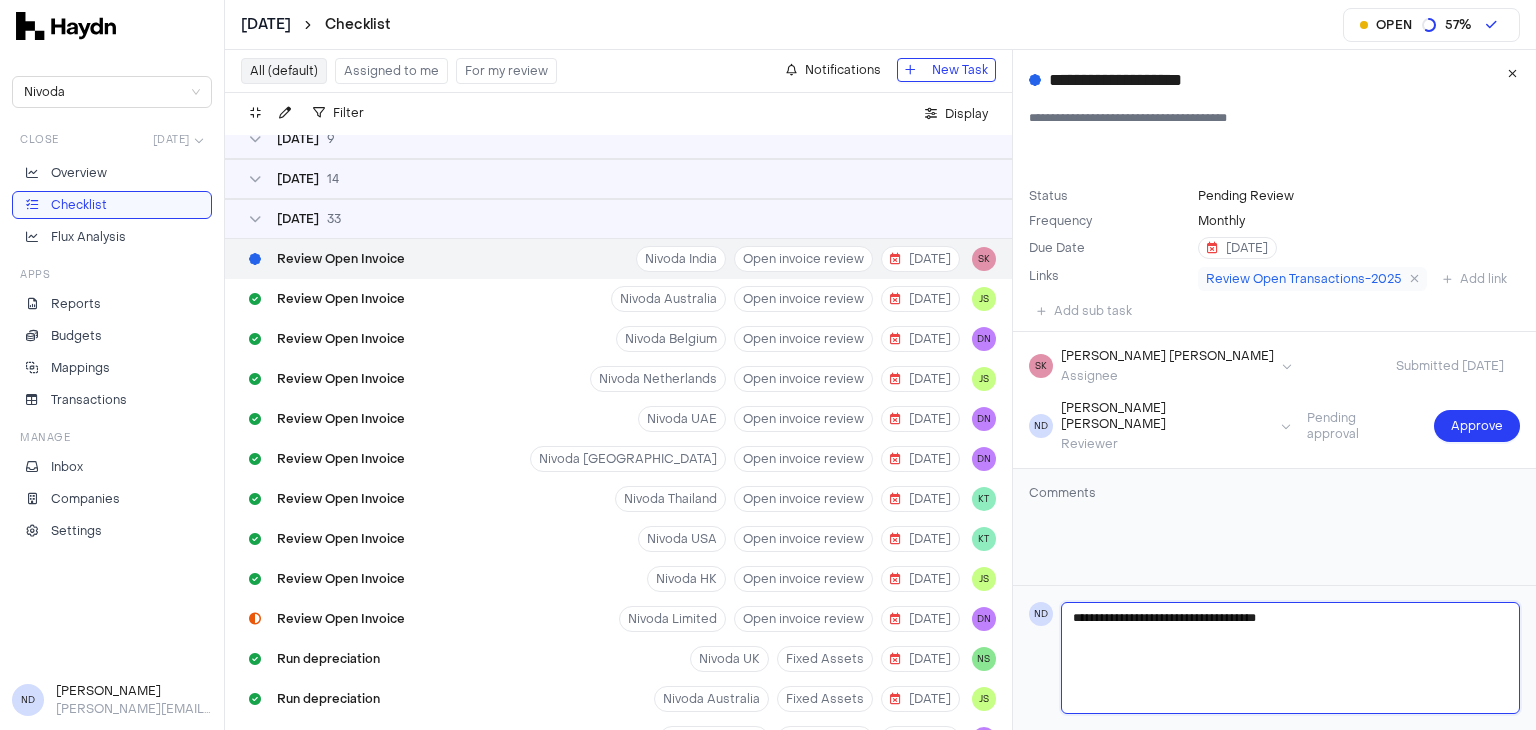 type on "**********" 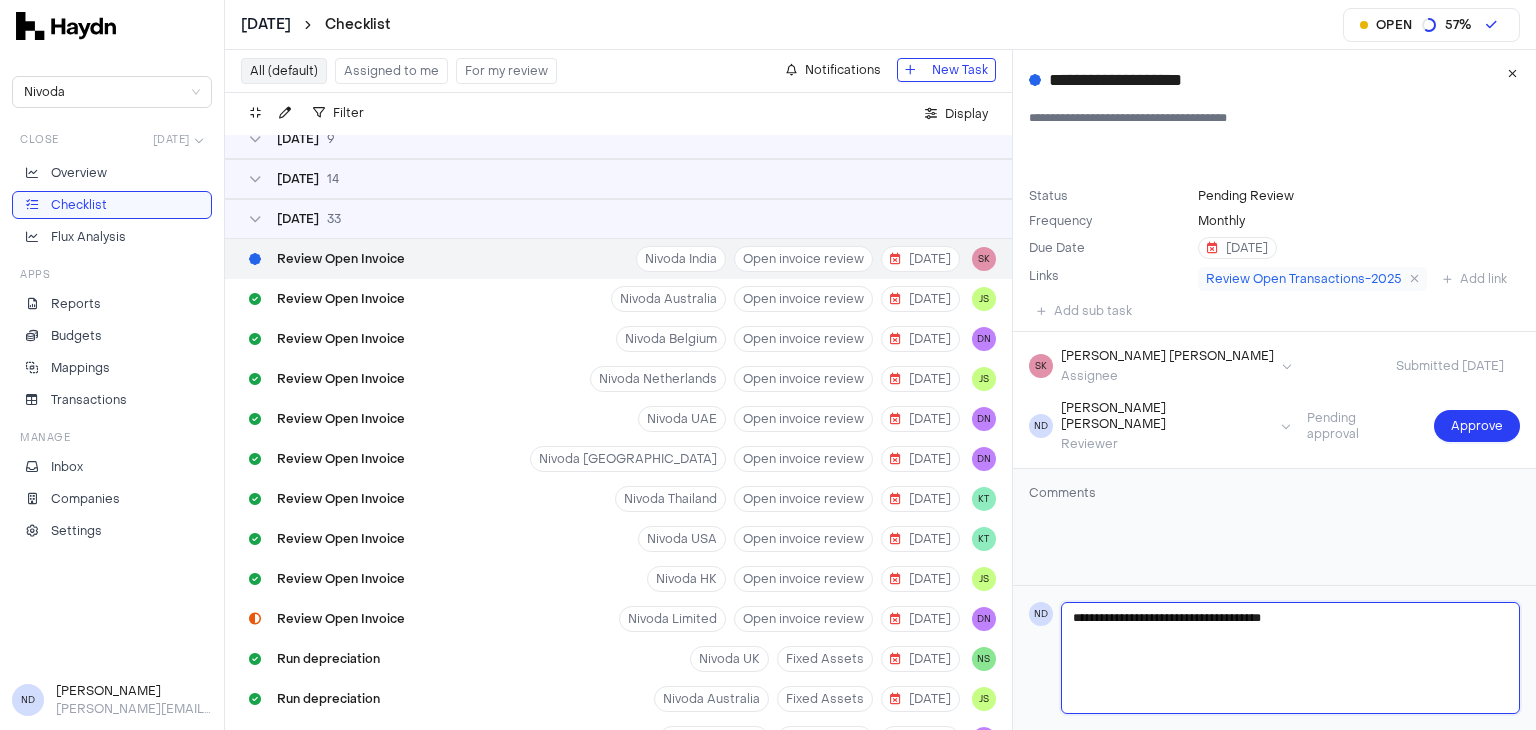type 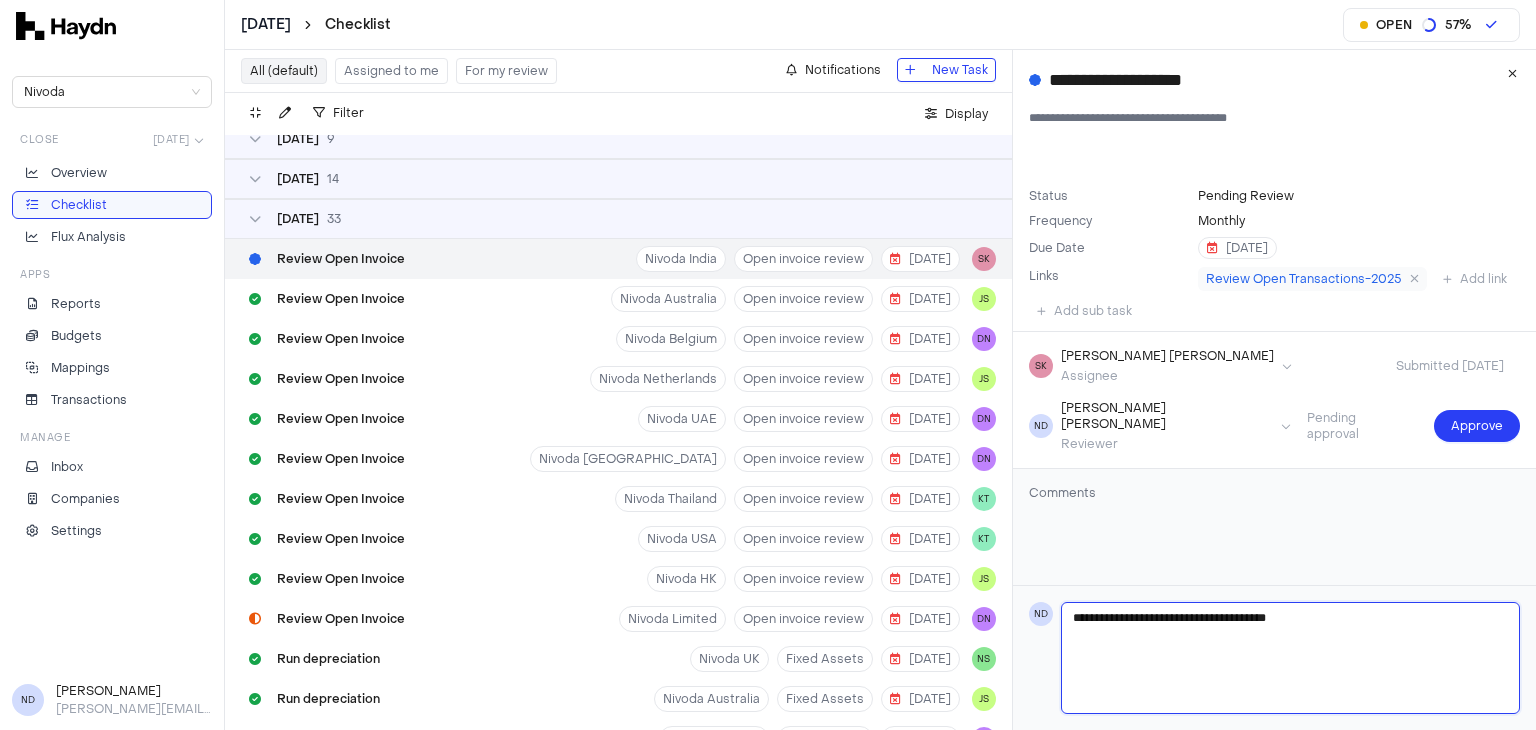 type on "**********" 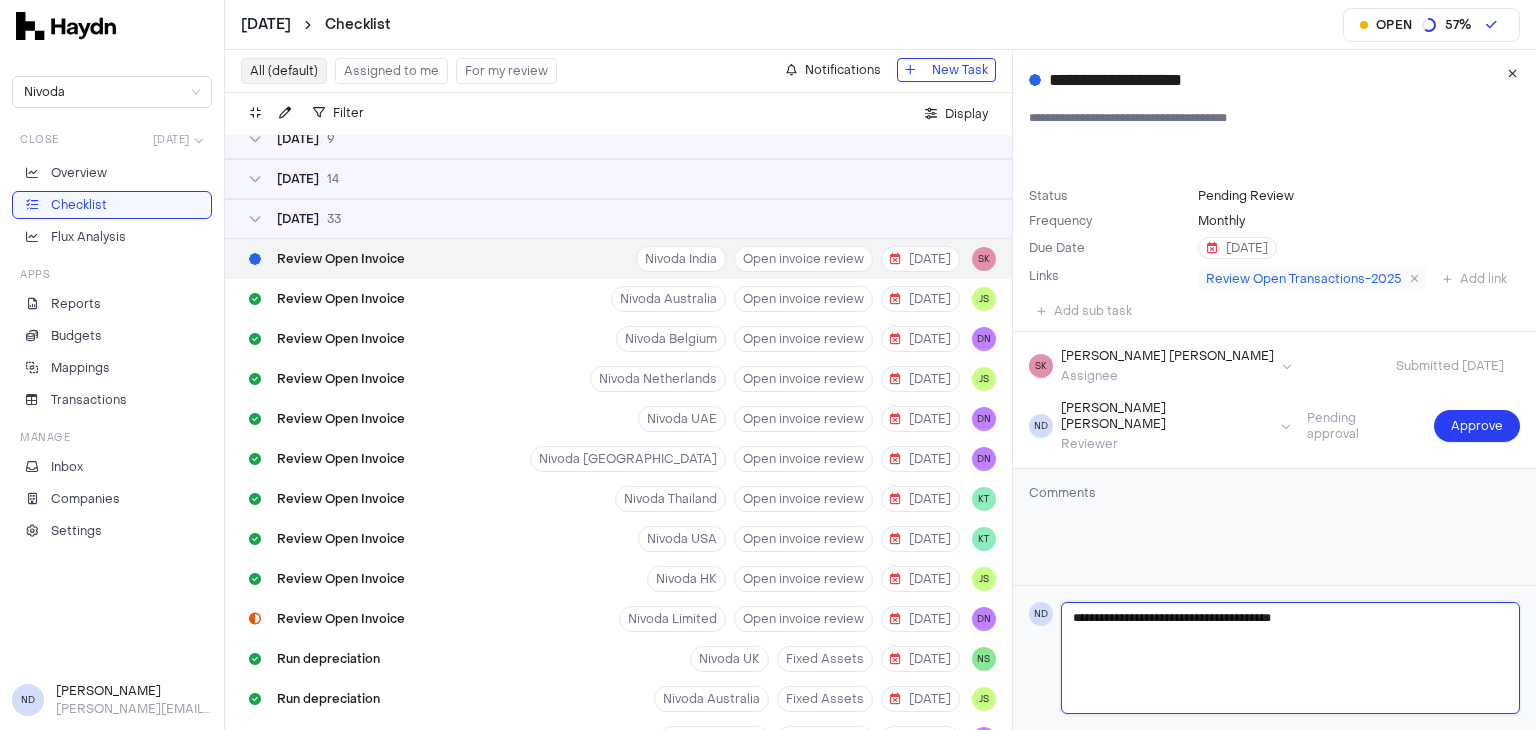 type 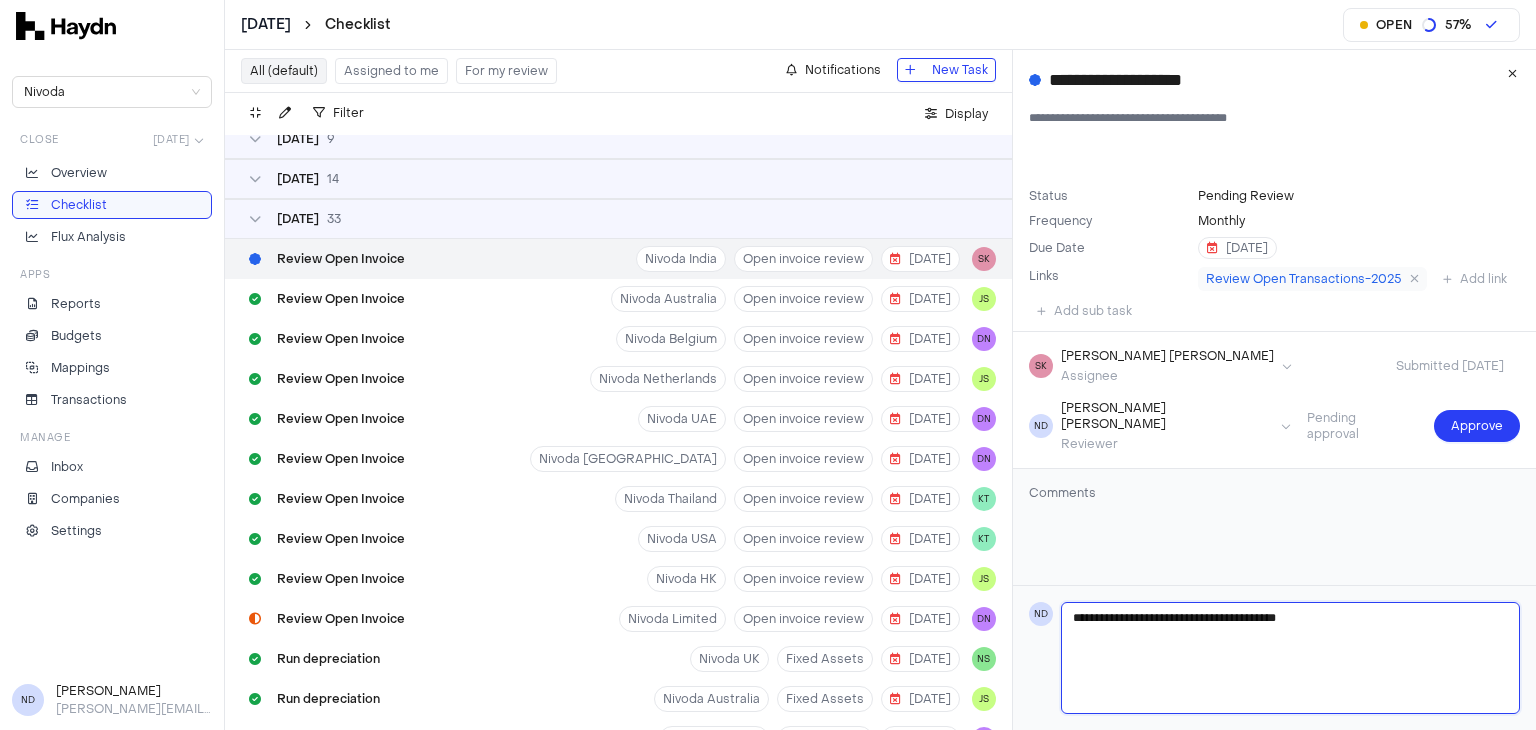type 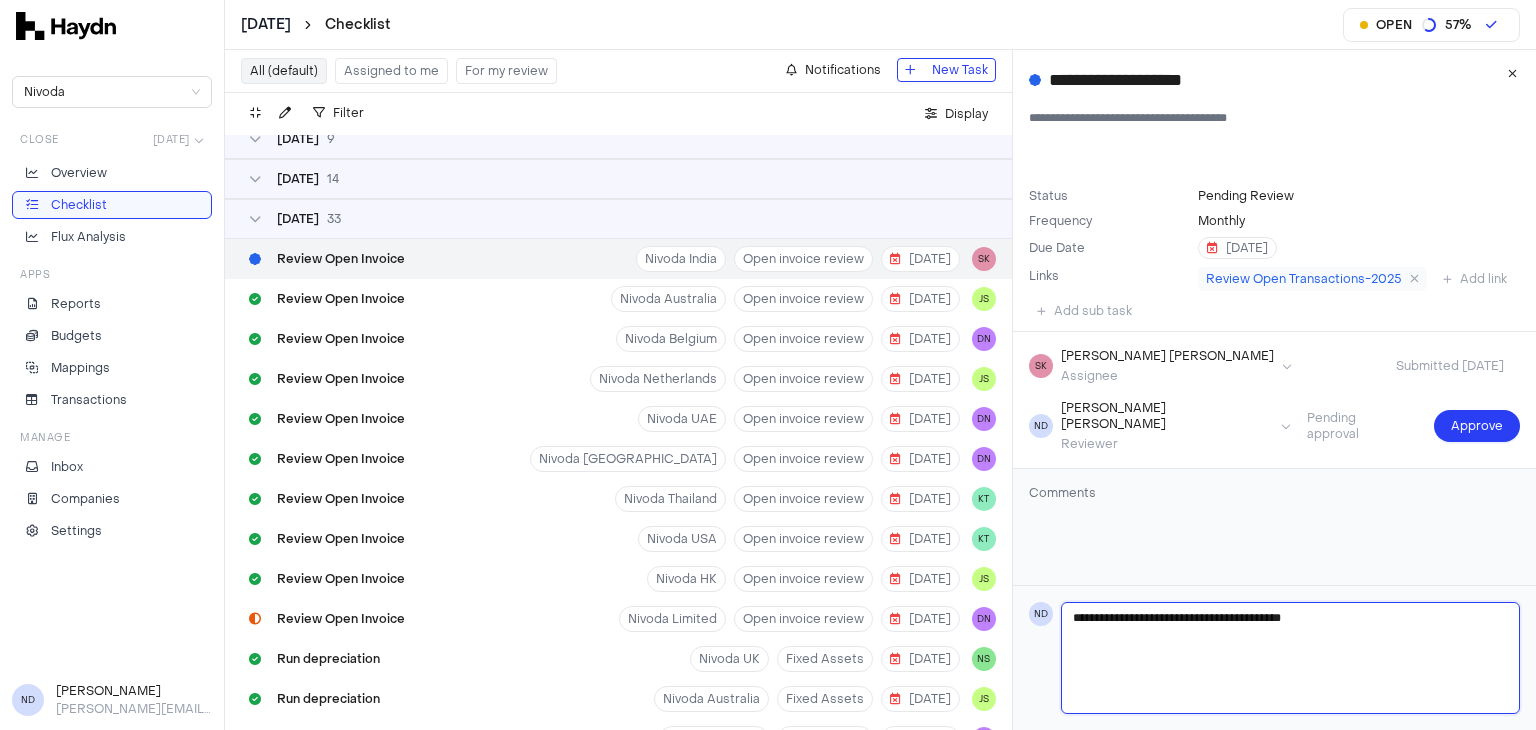 type 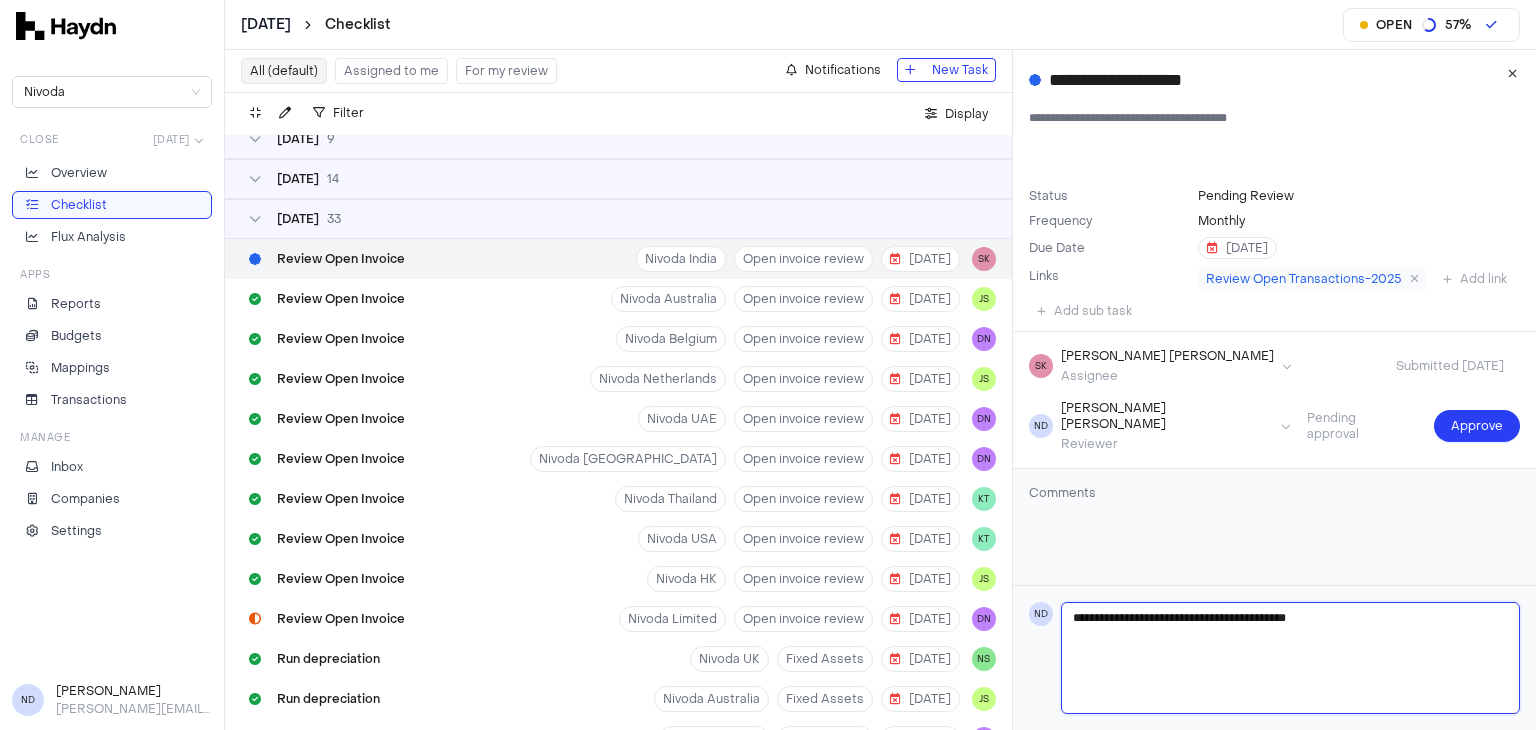 type 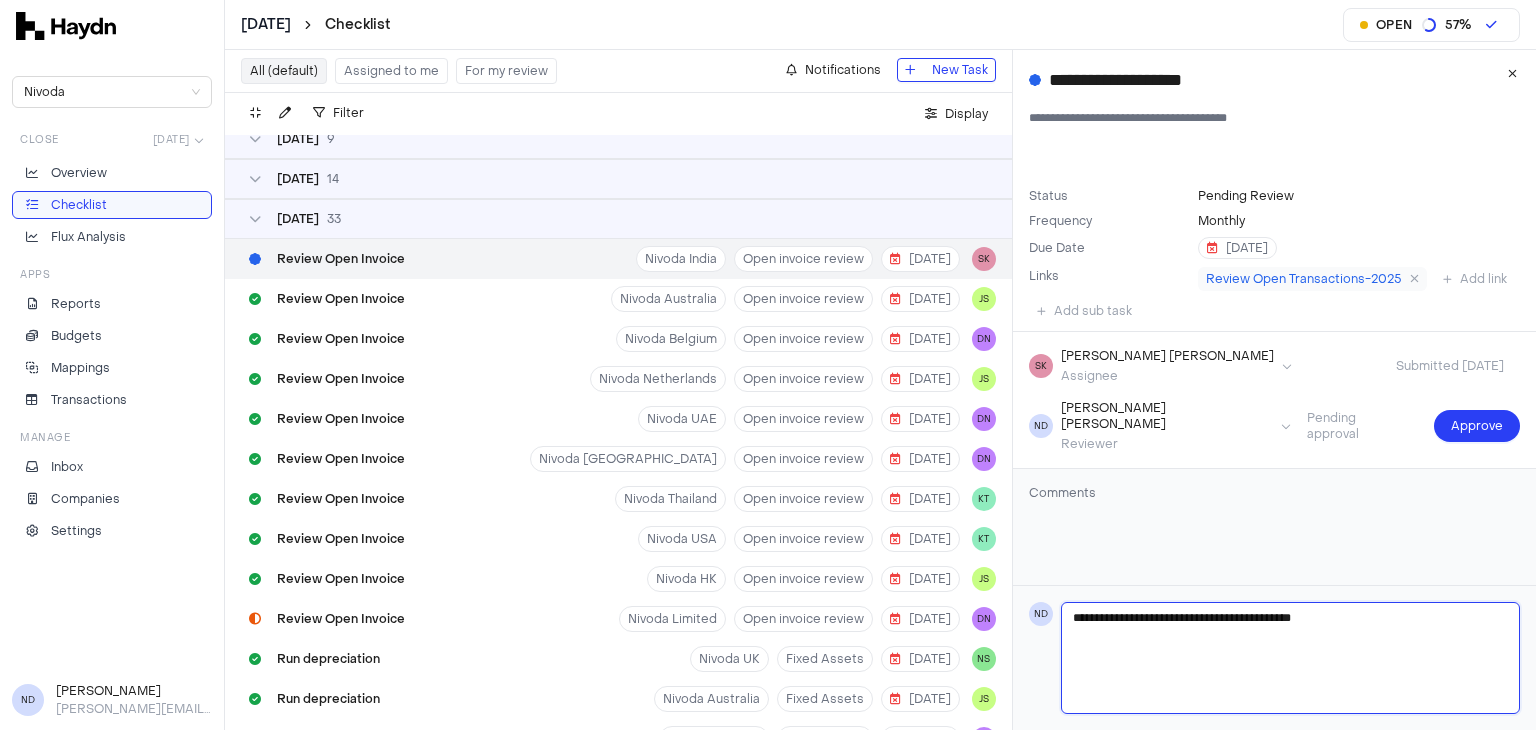 type 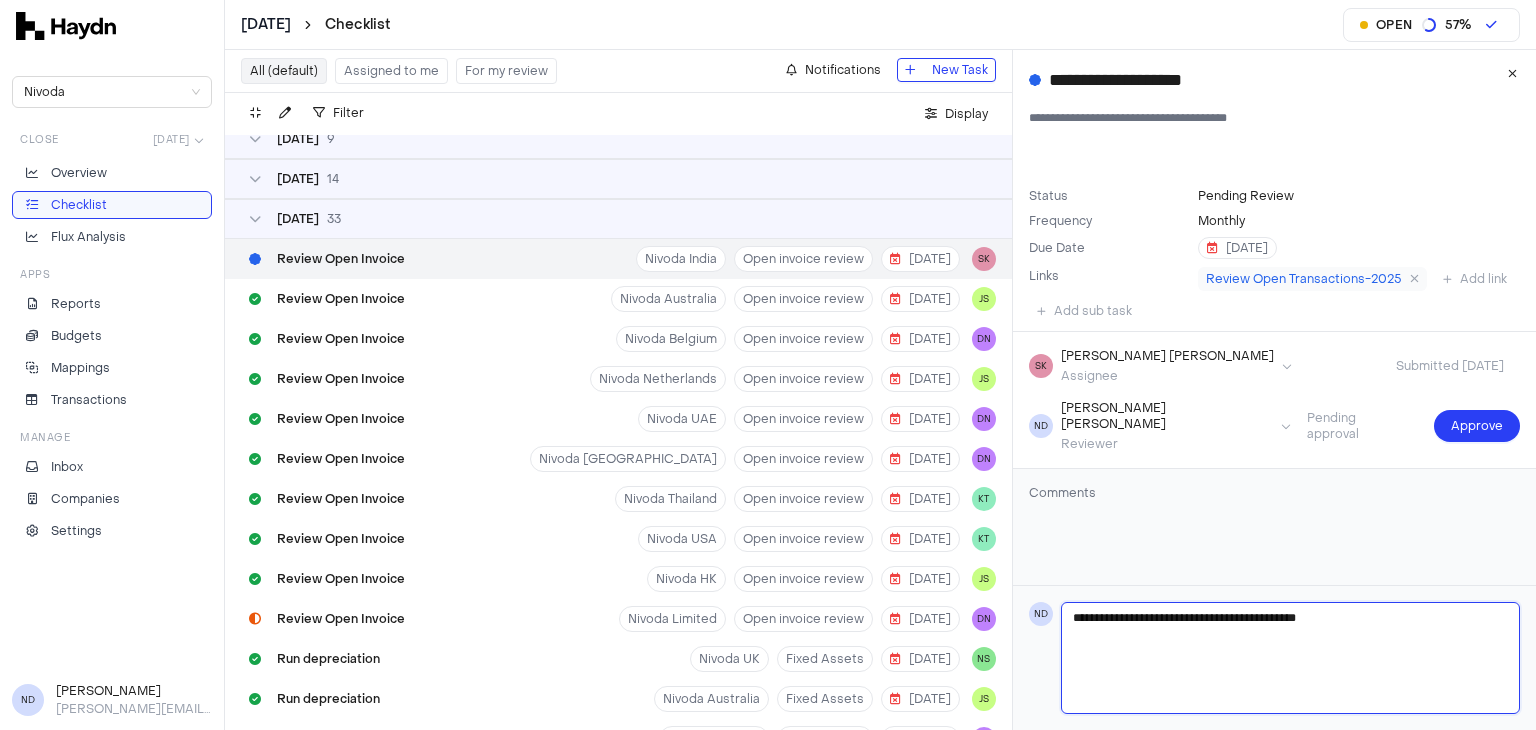 type 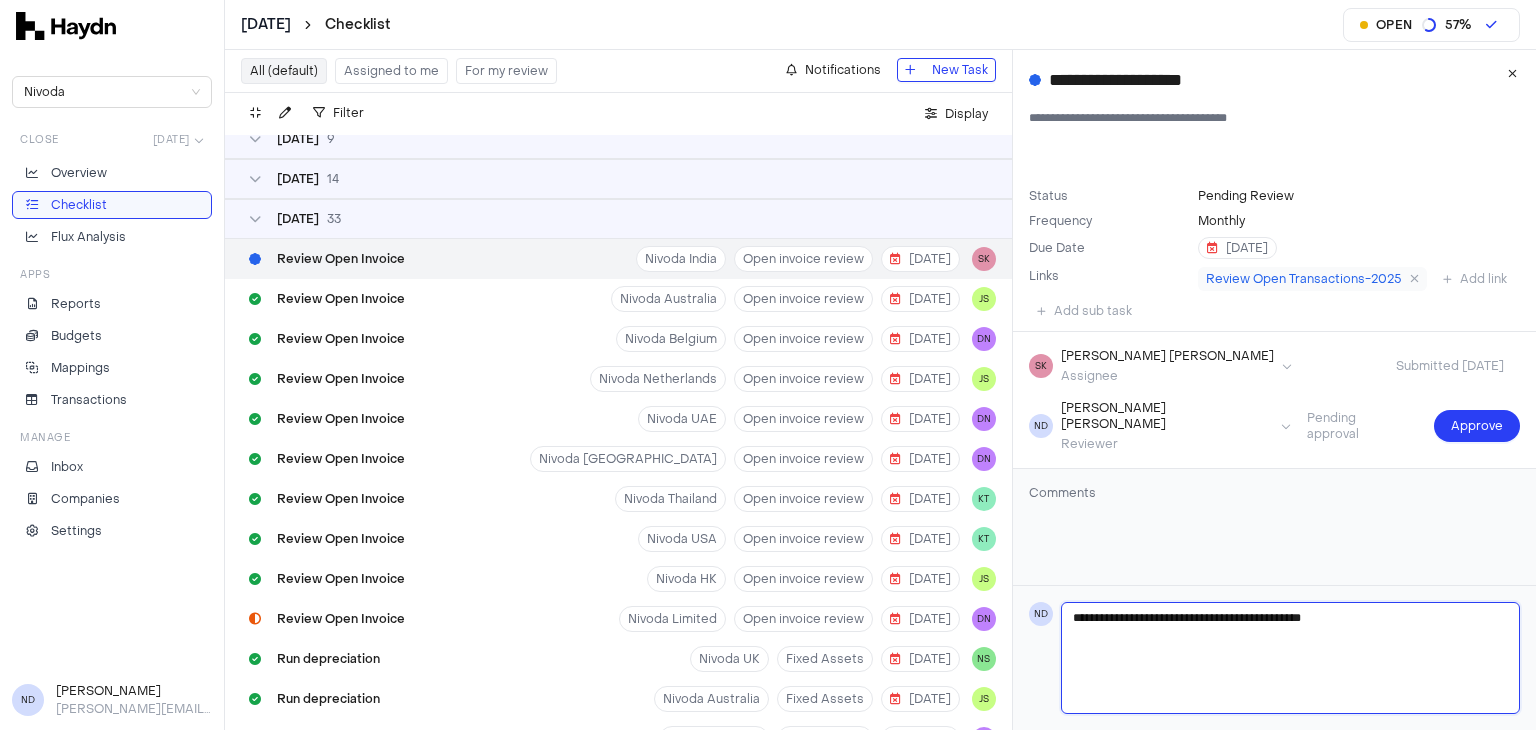 type 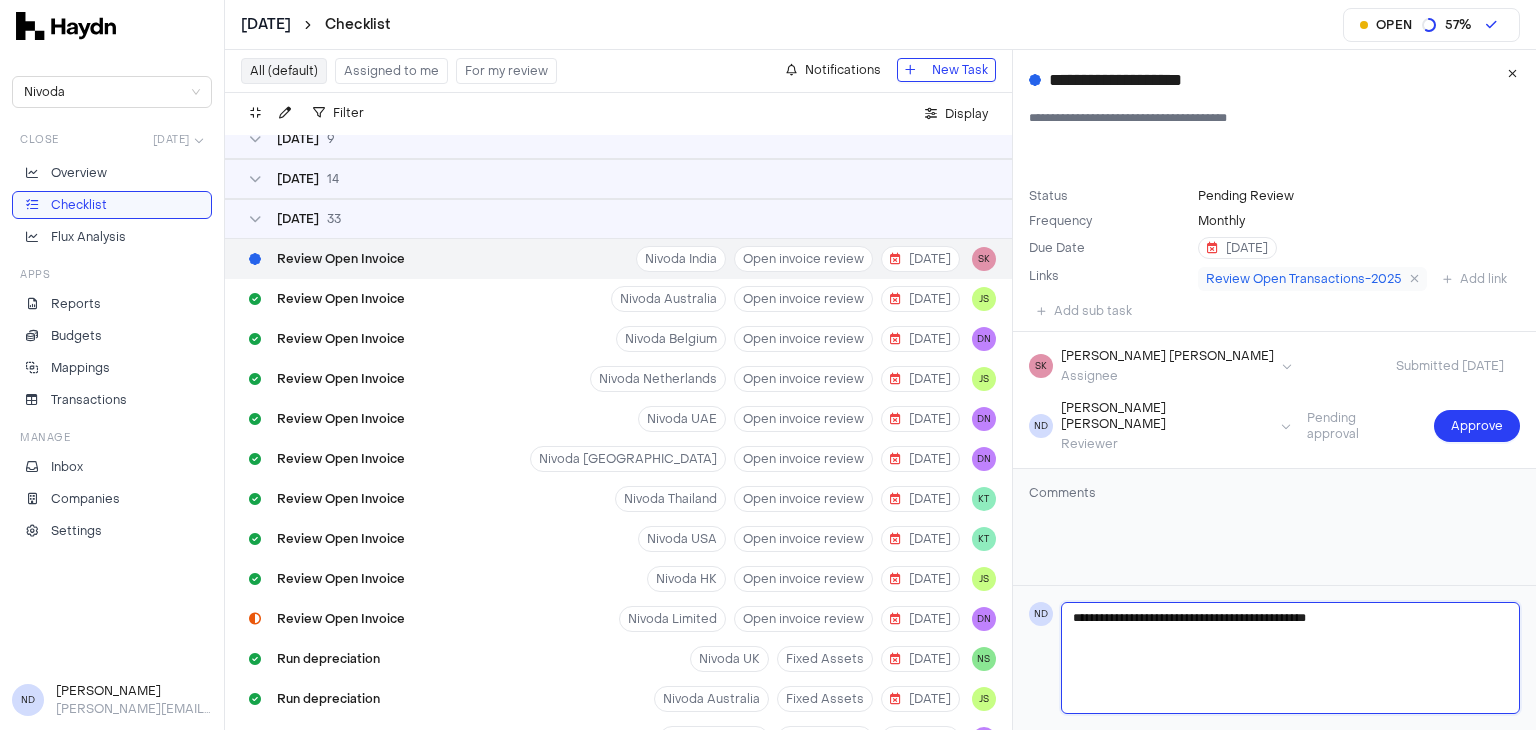 type 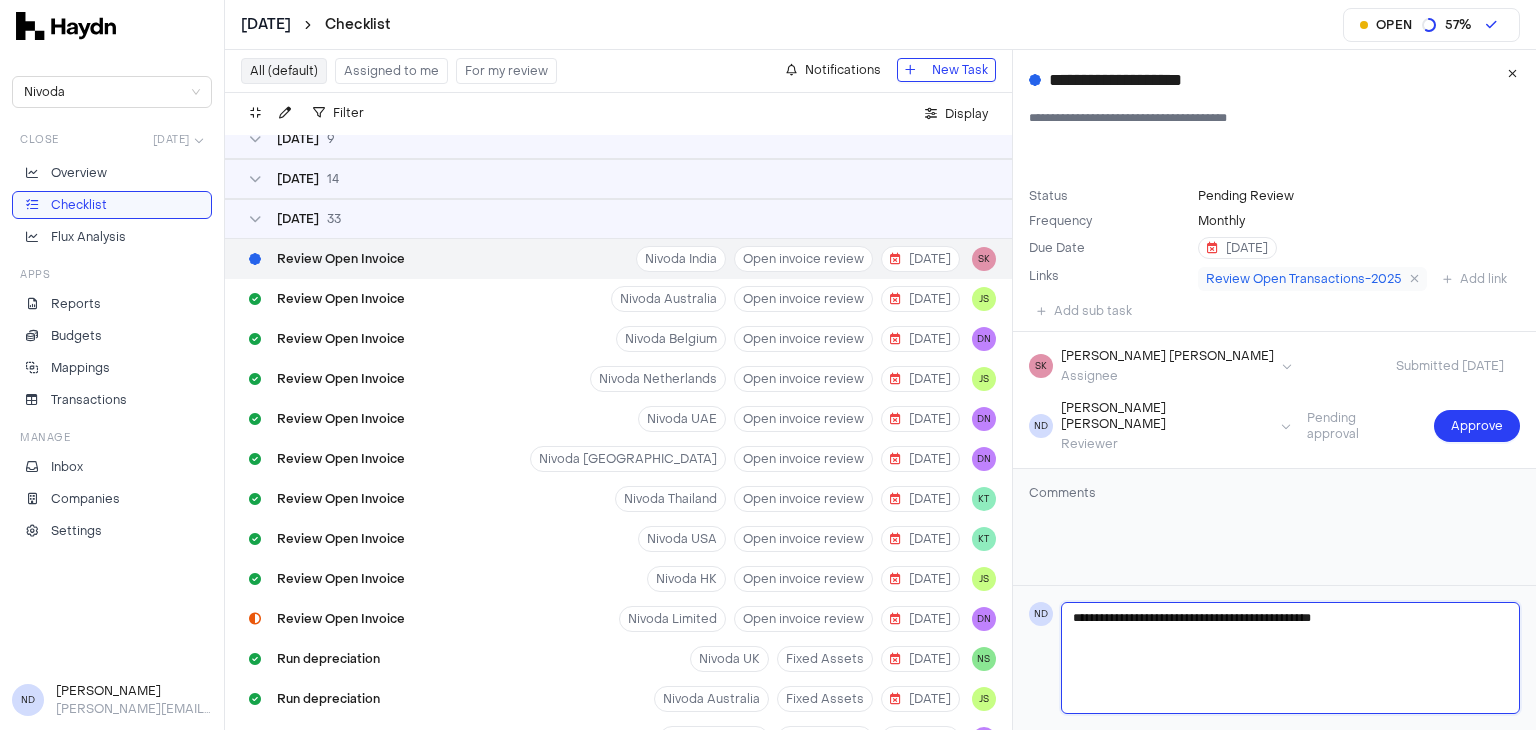 type 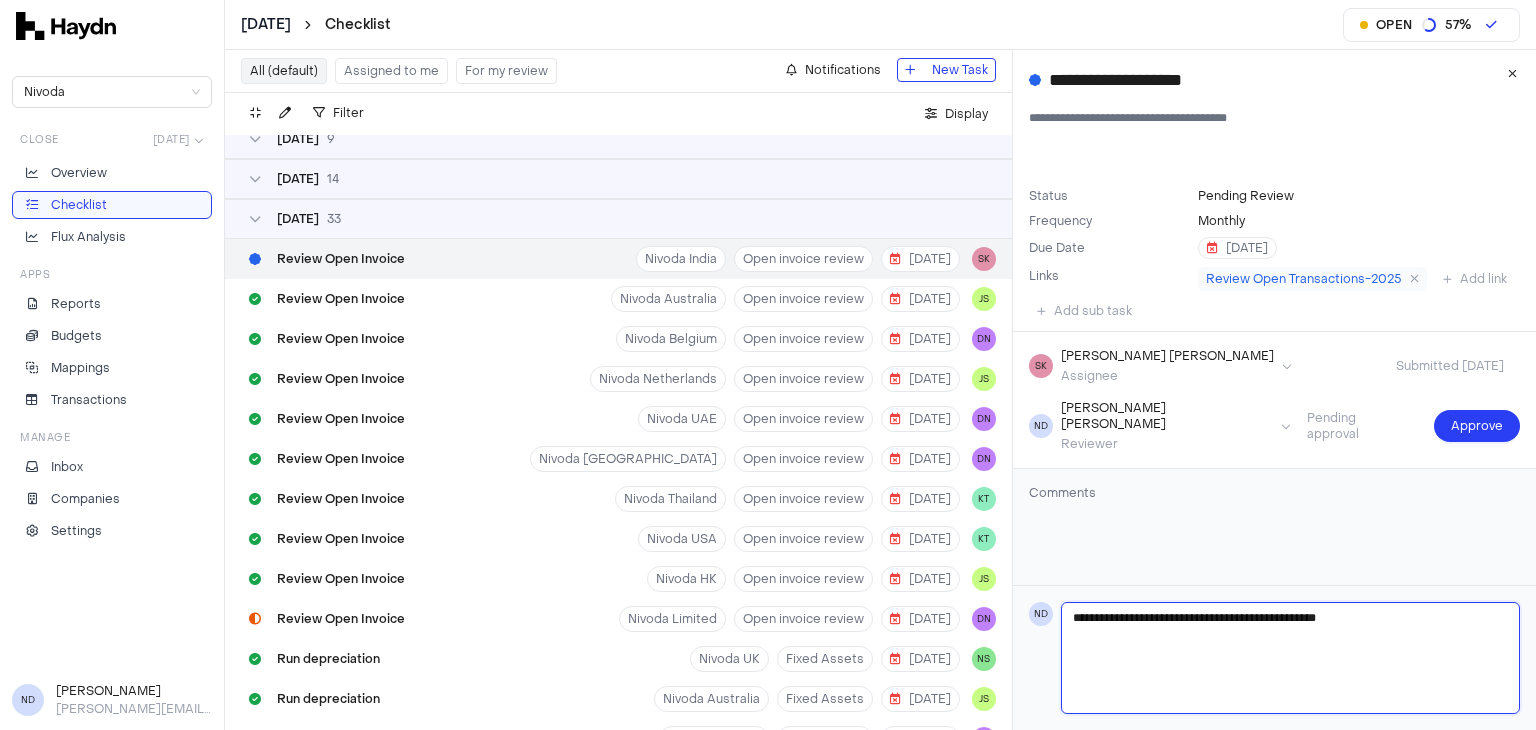 type 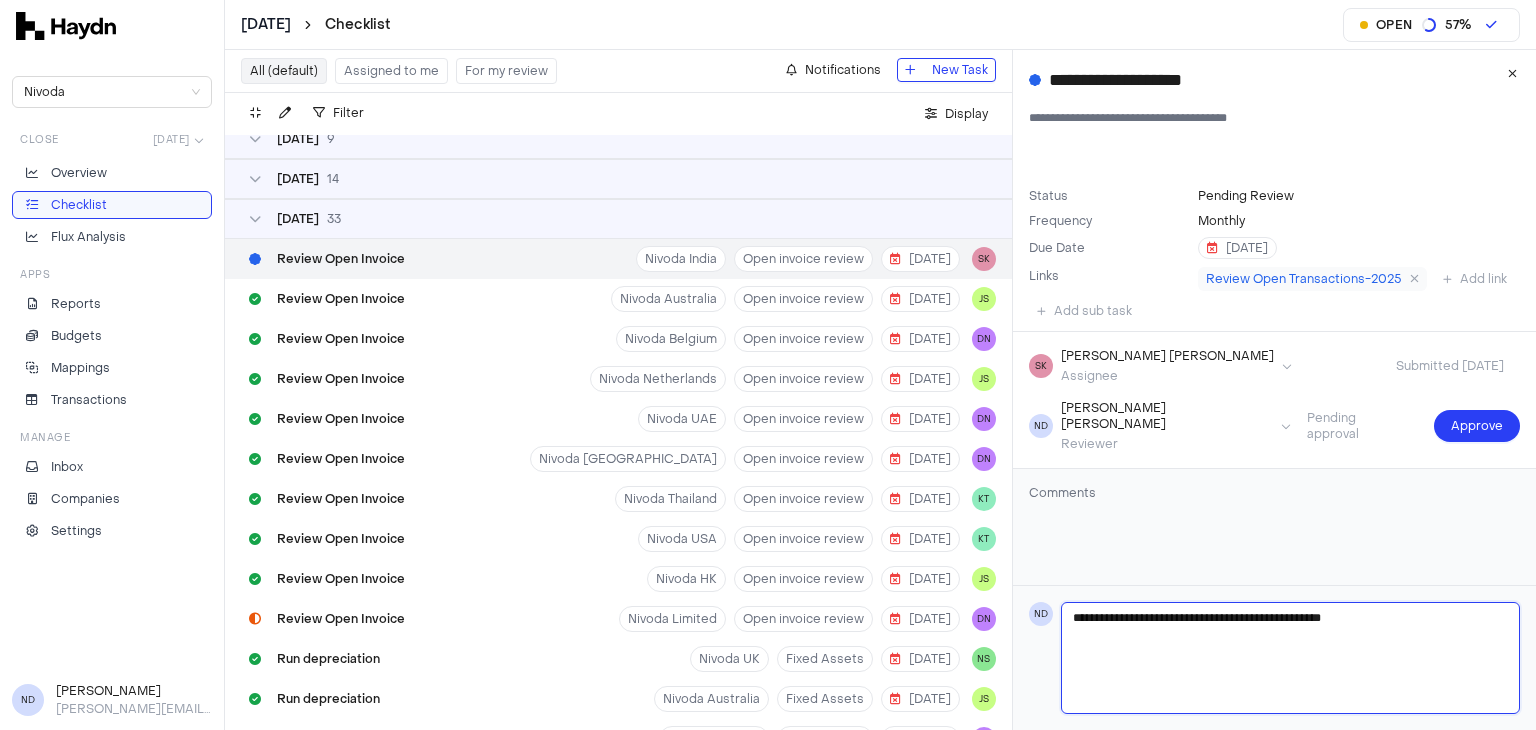 type 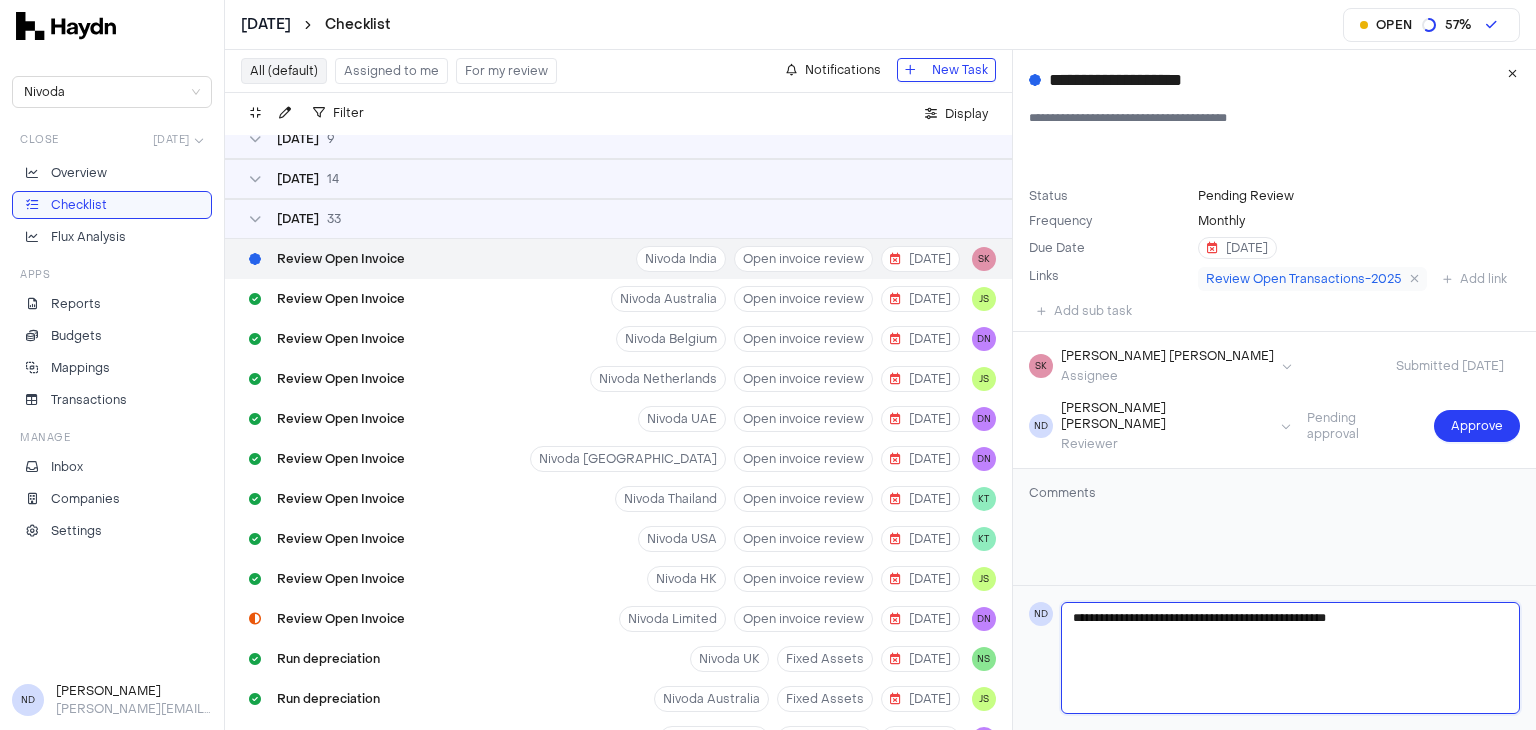 type 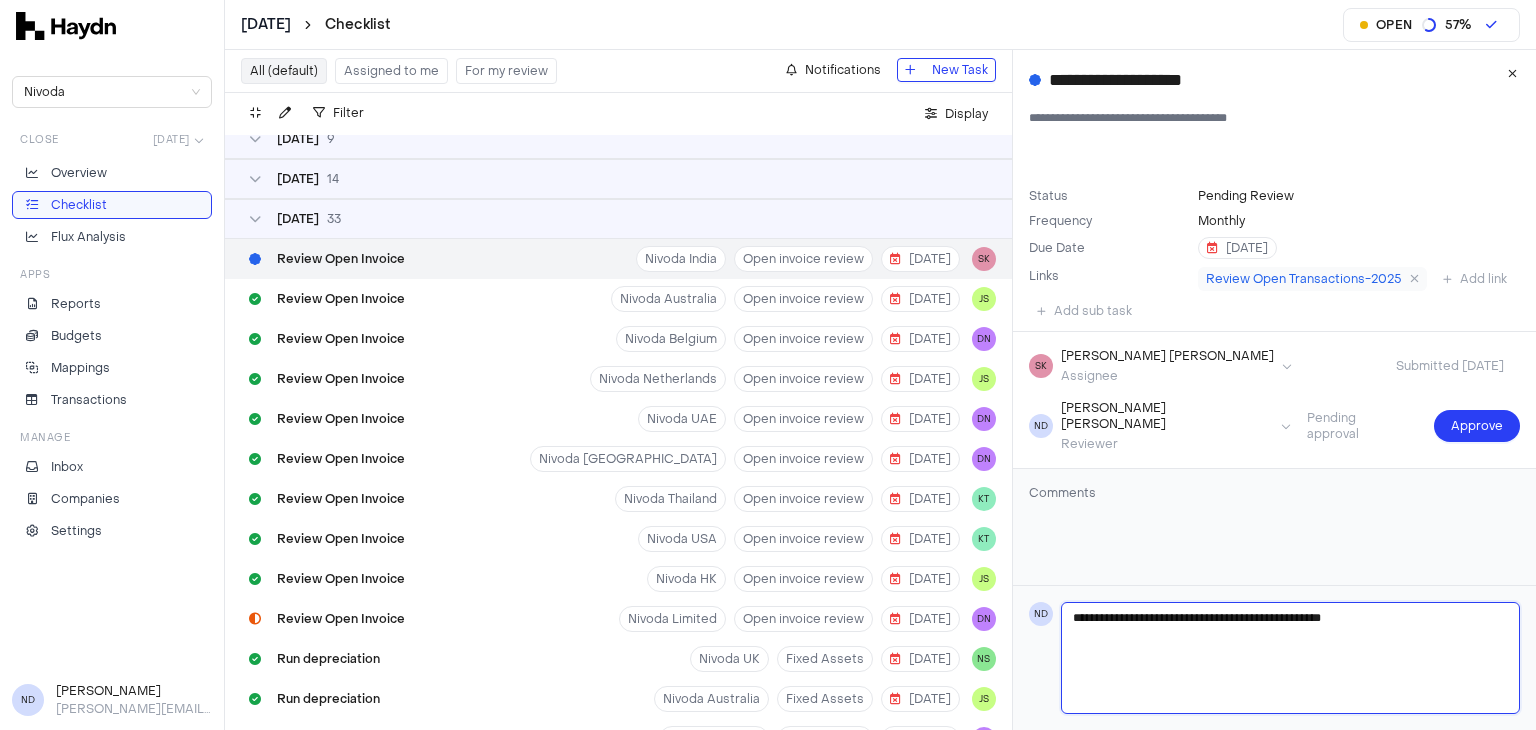 type 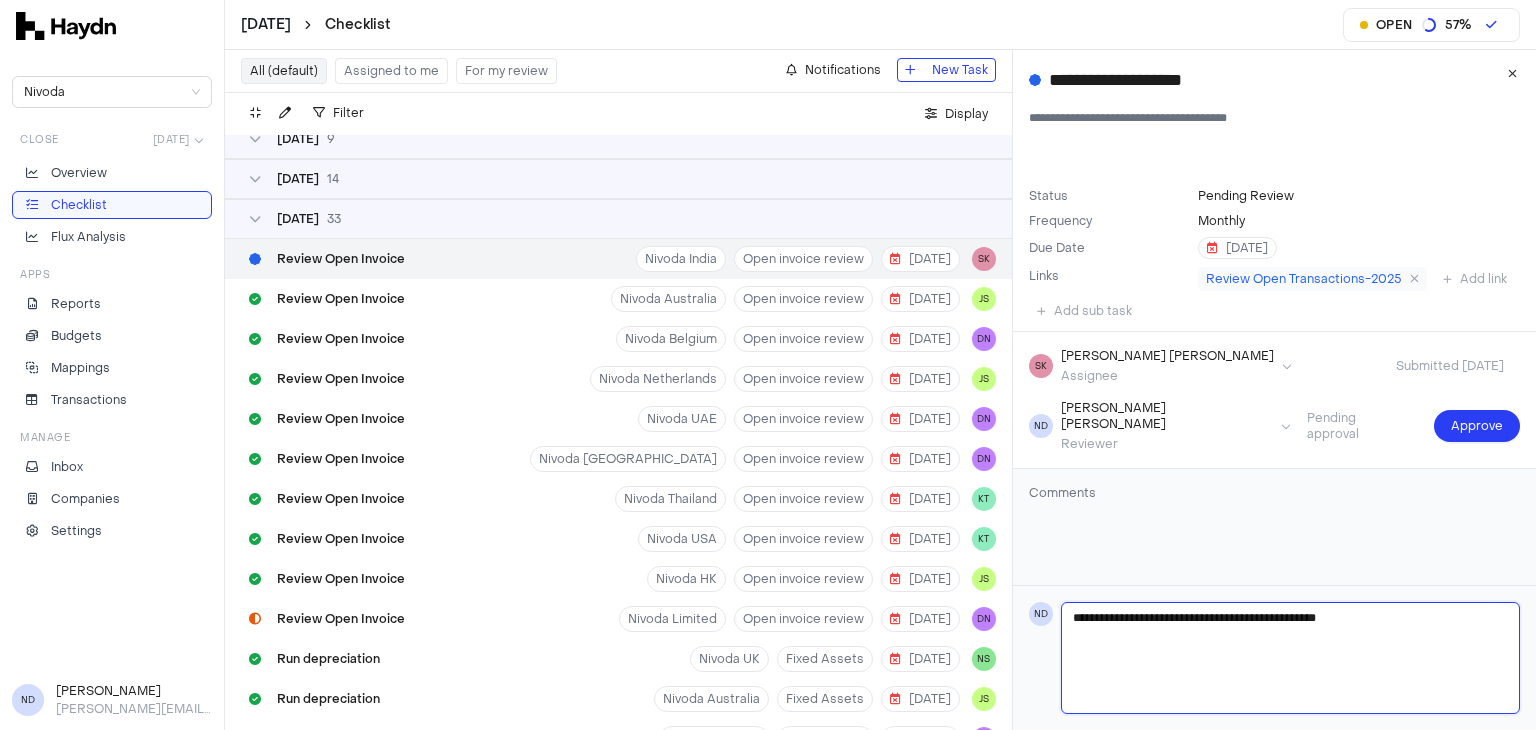 type 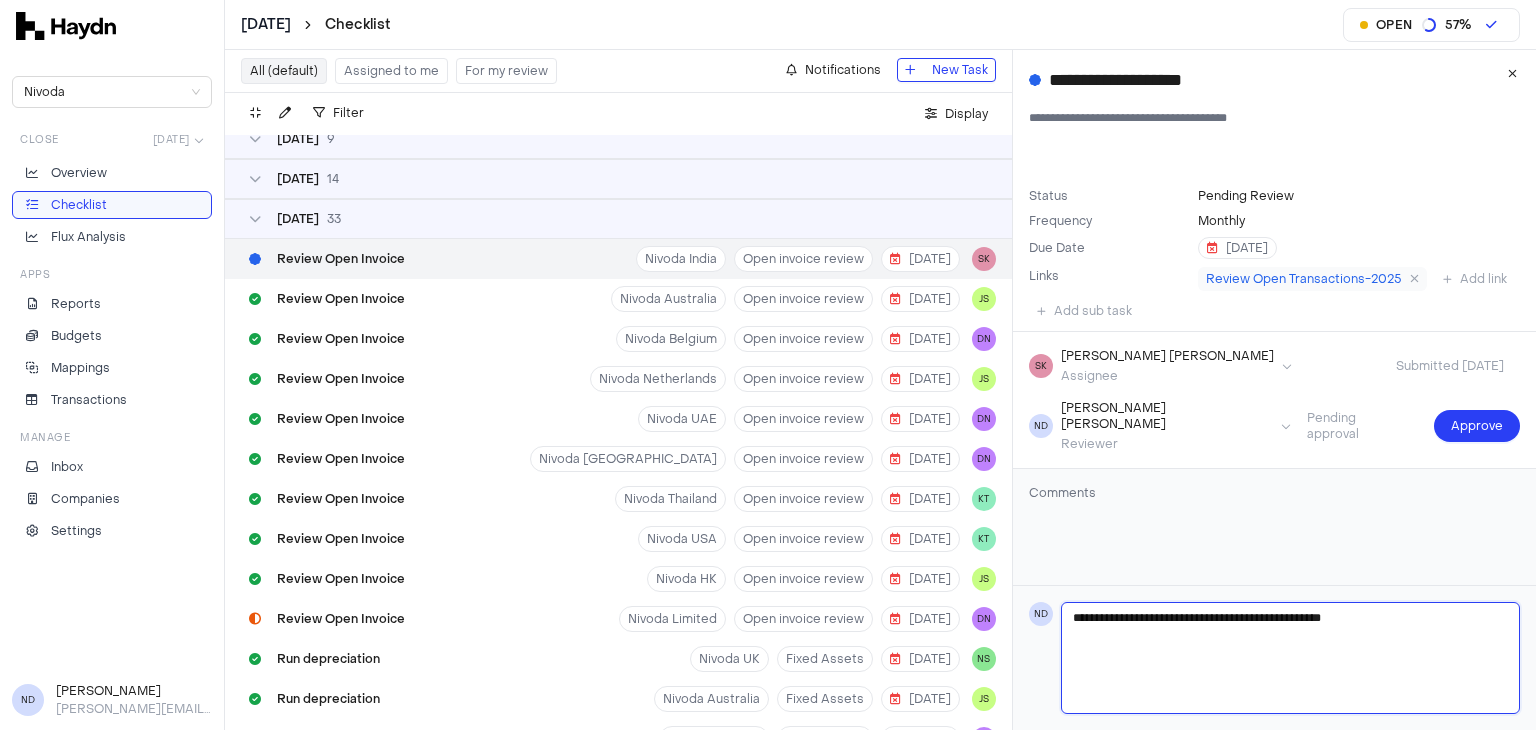 type 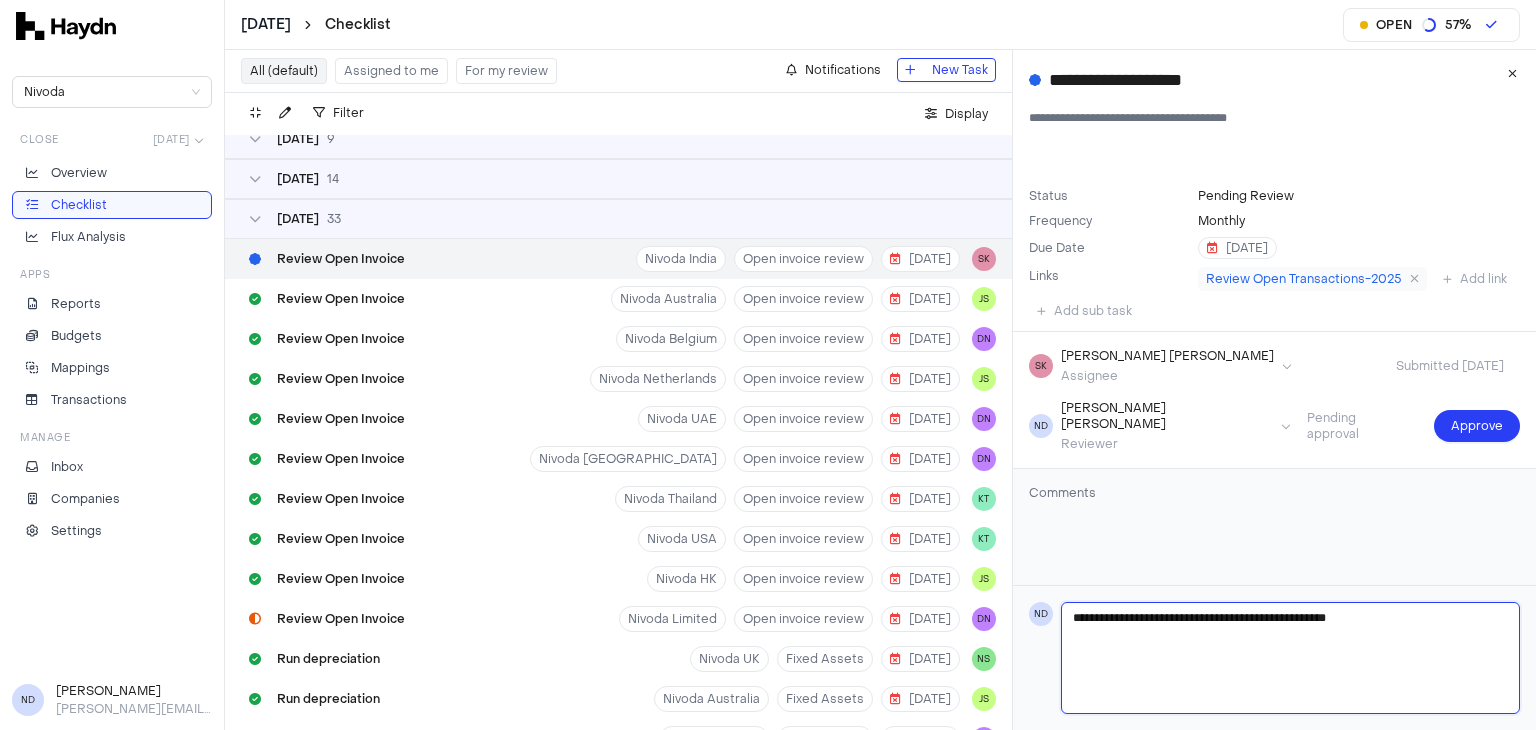 type 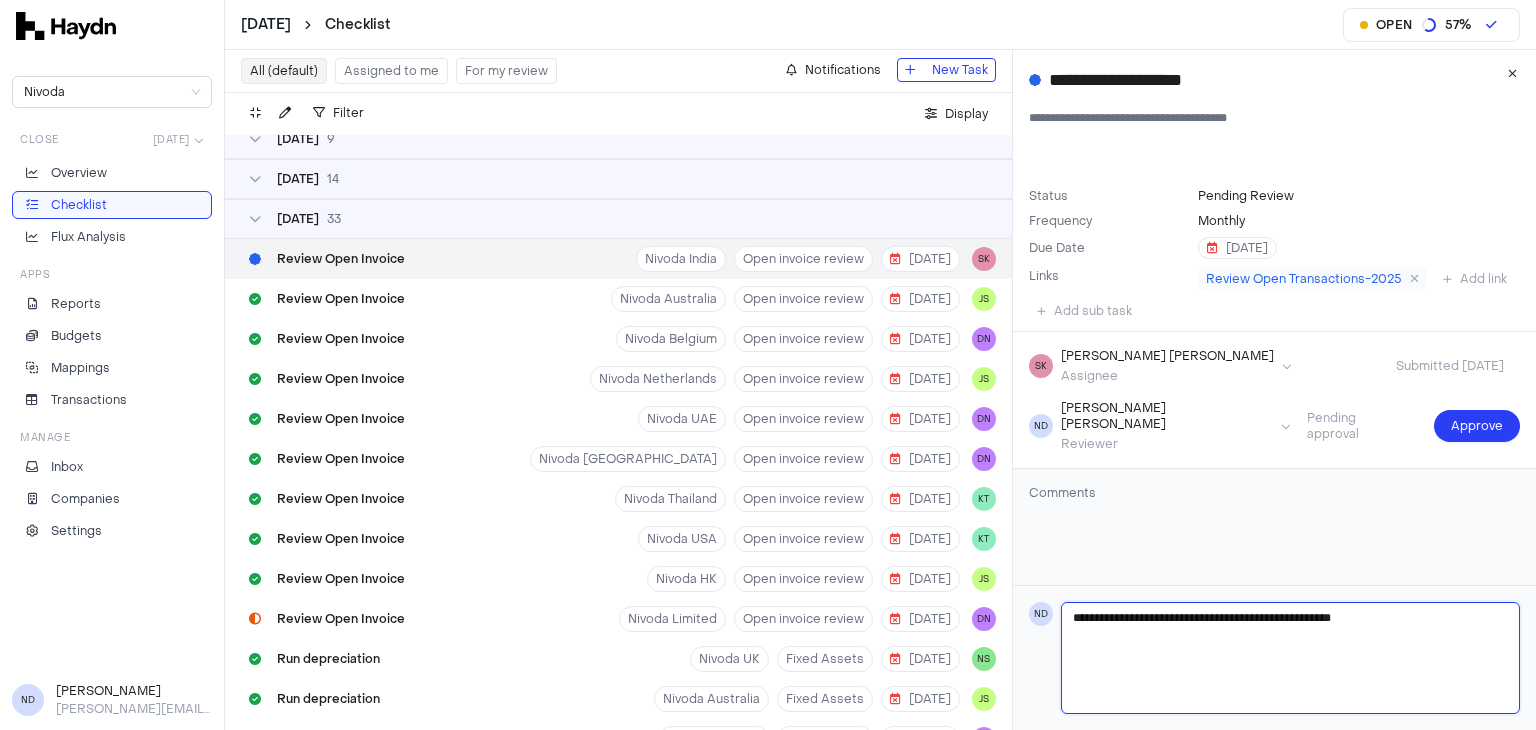 type 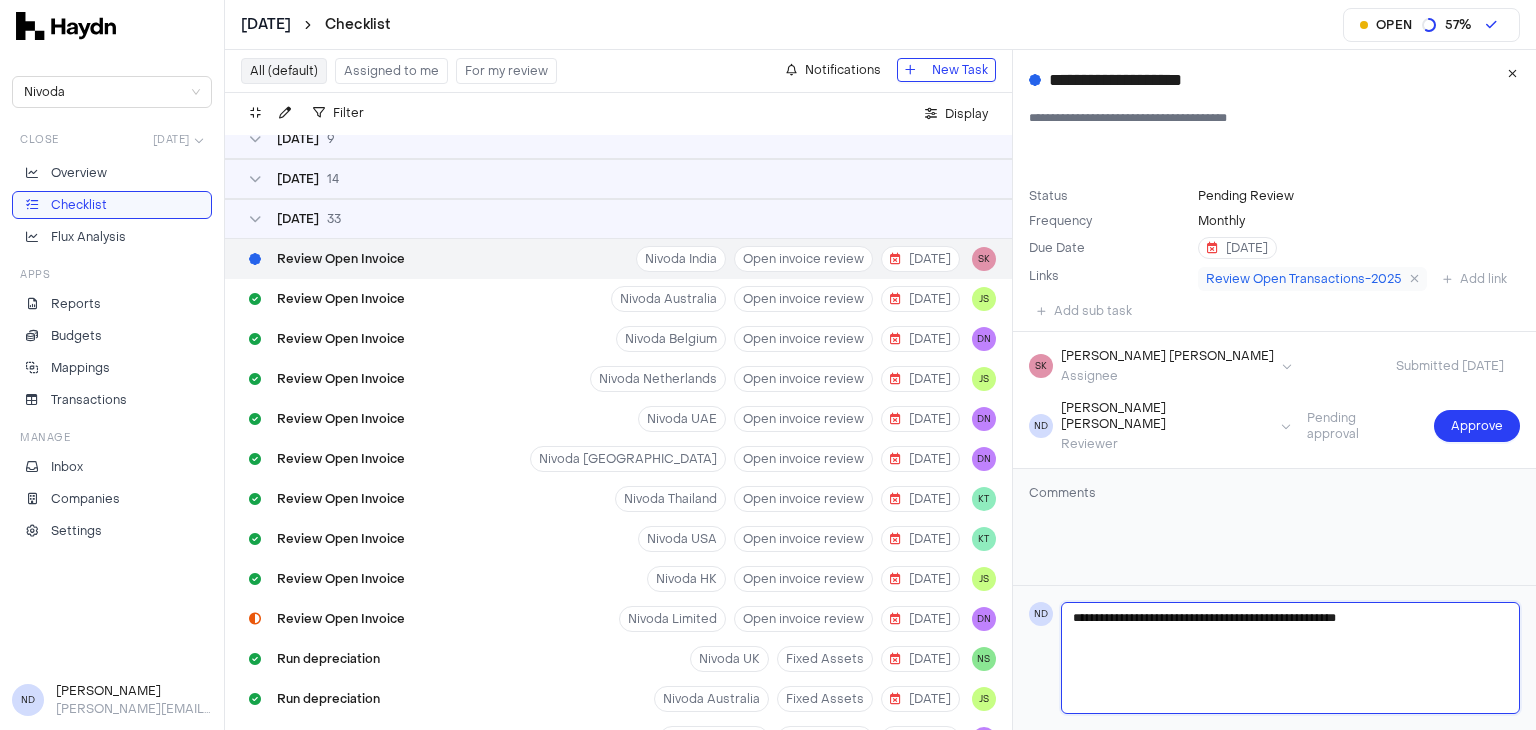 type 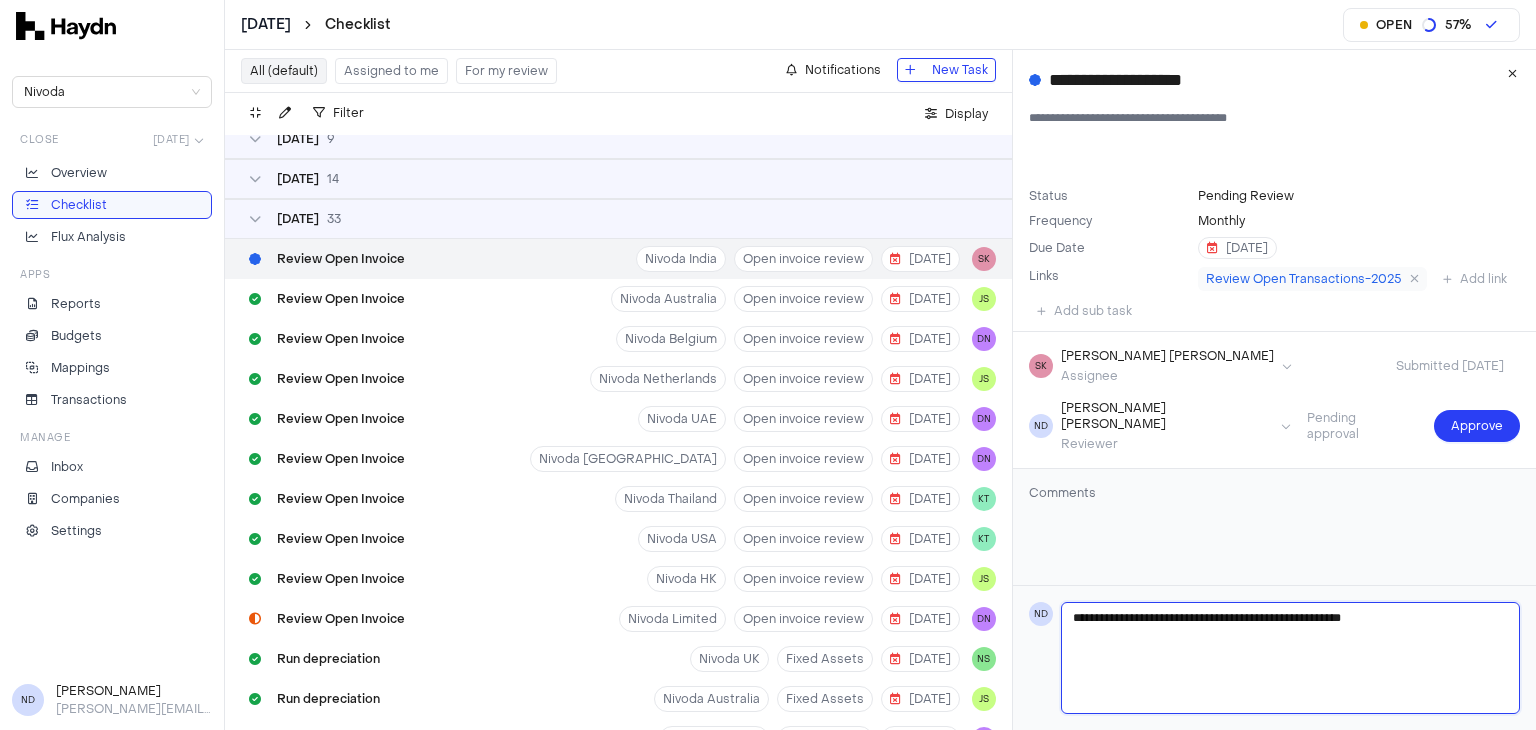 type 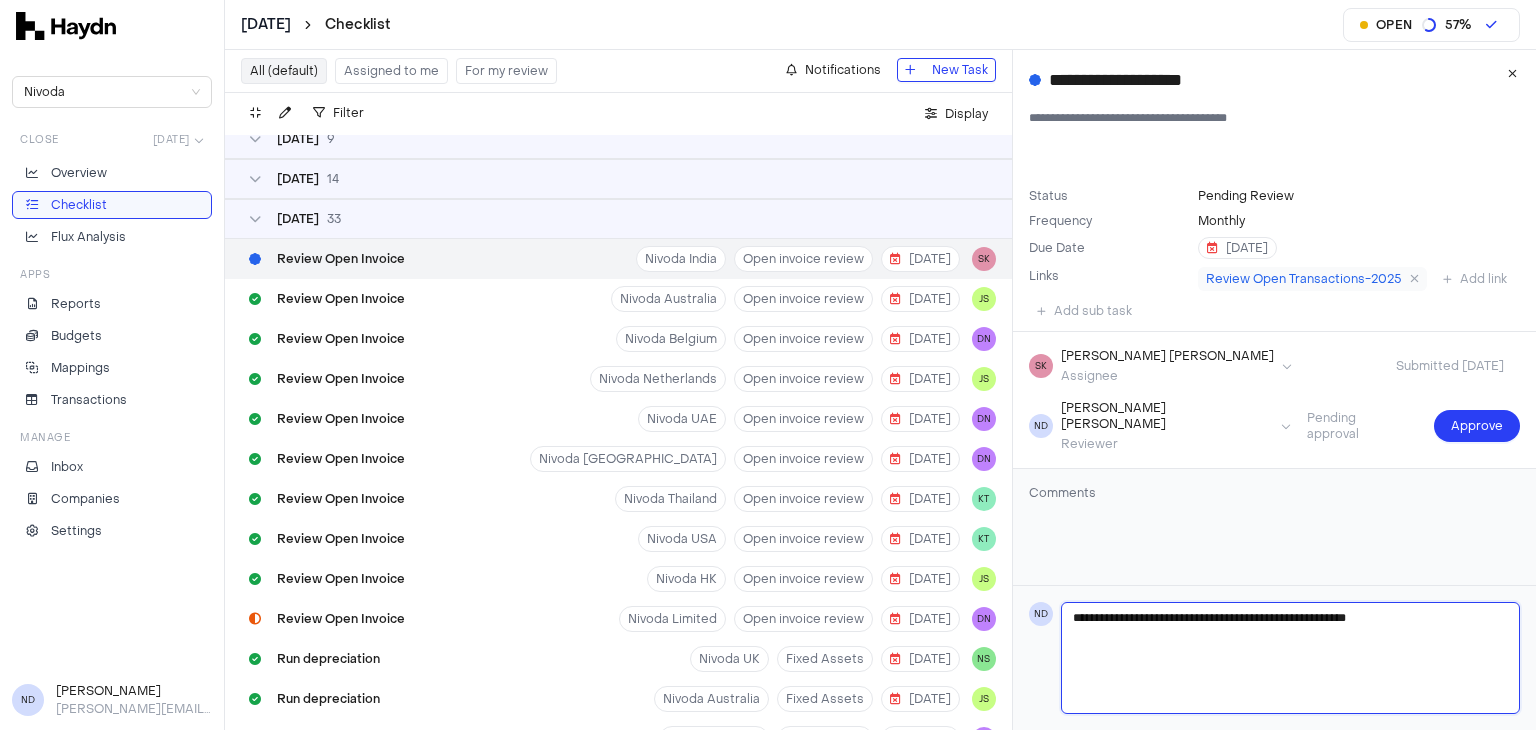 type 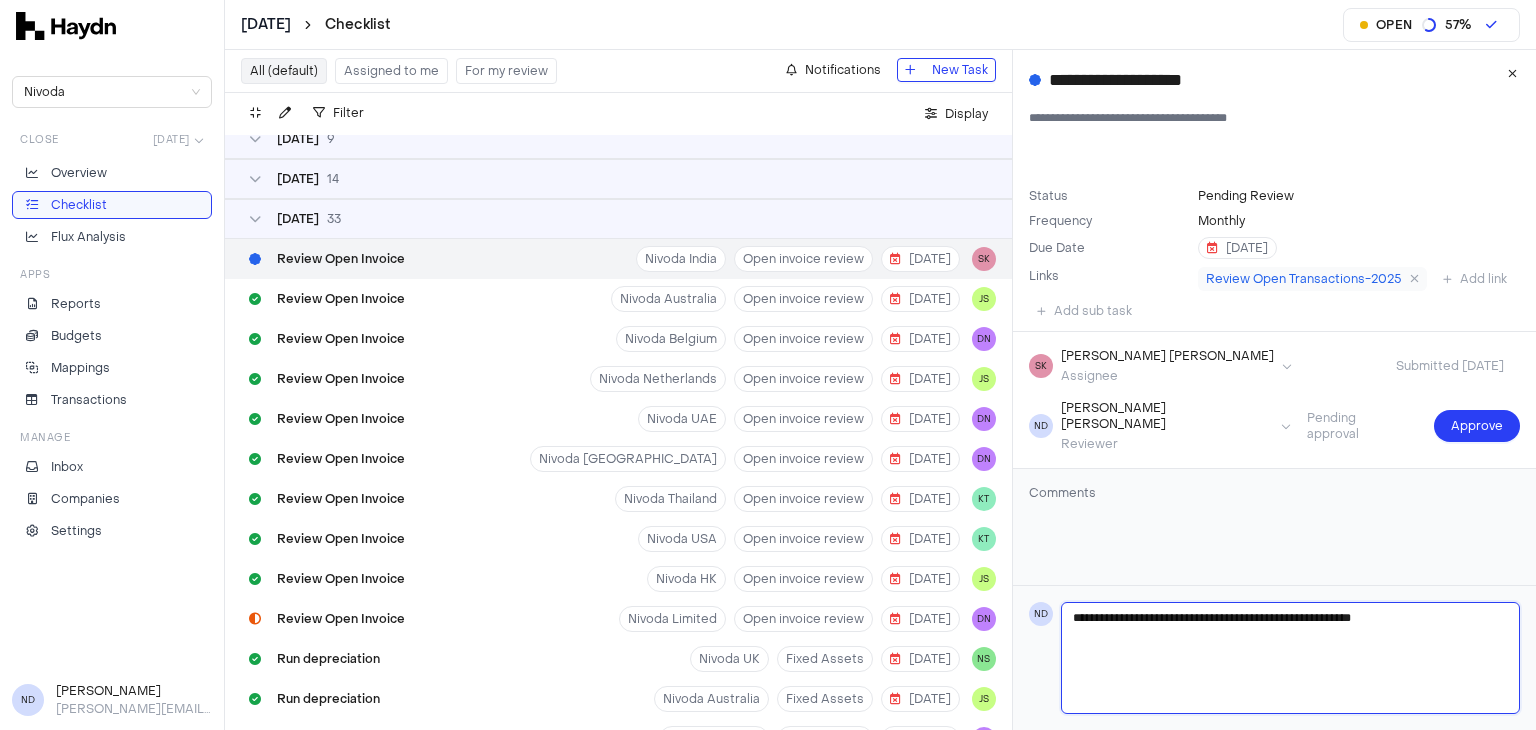 type 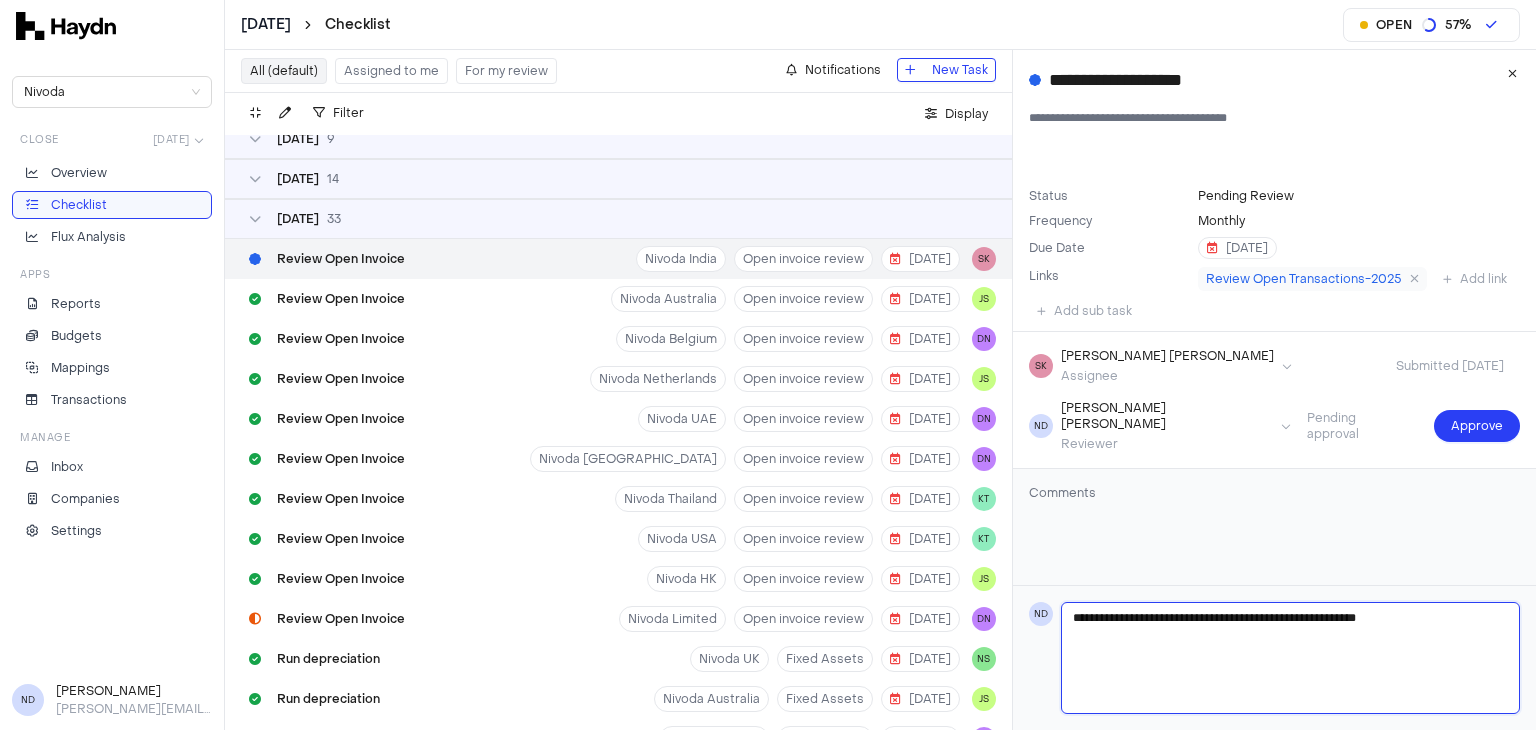 type 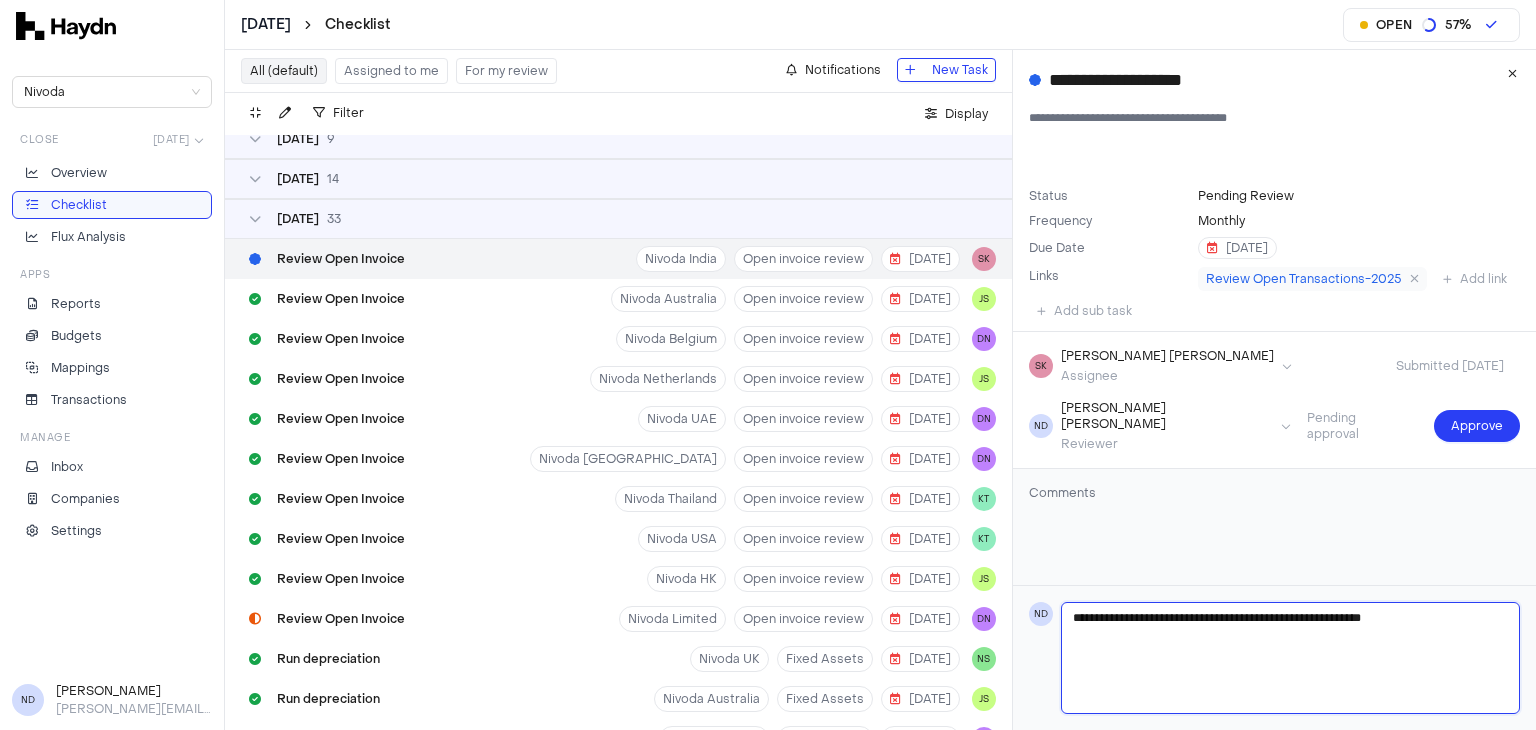 type 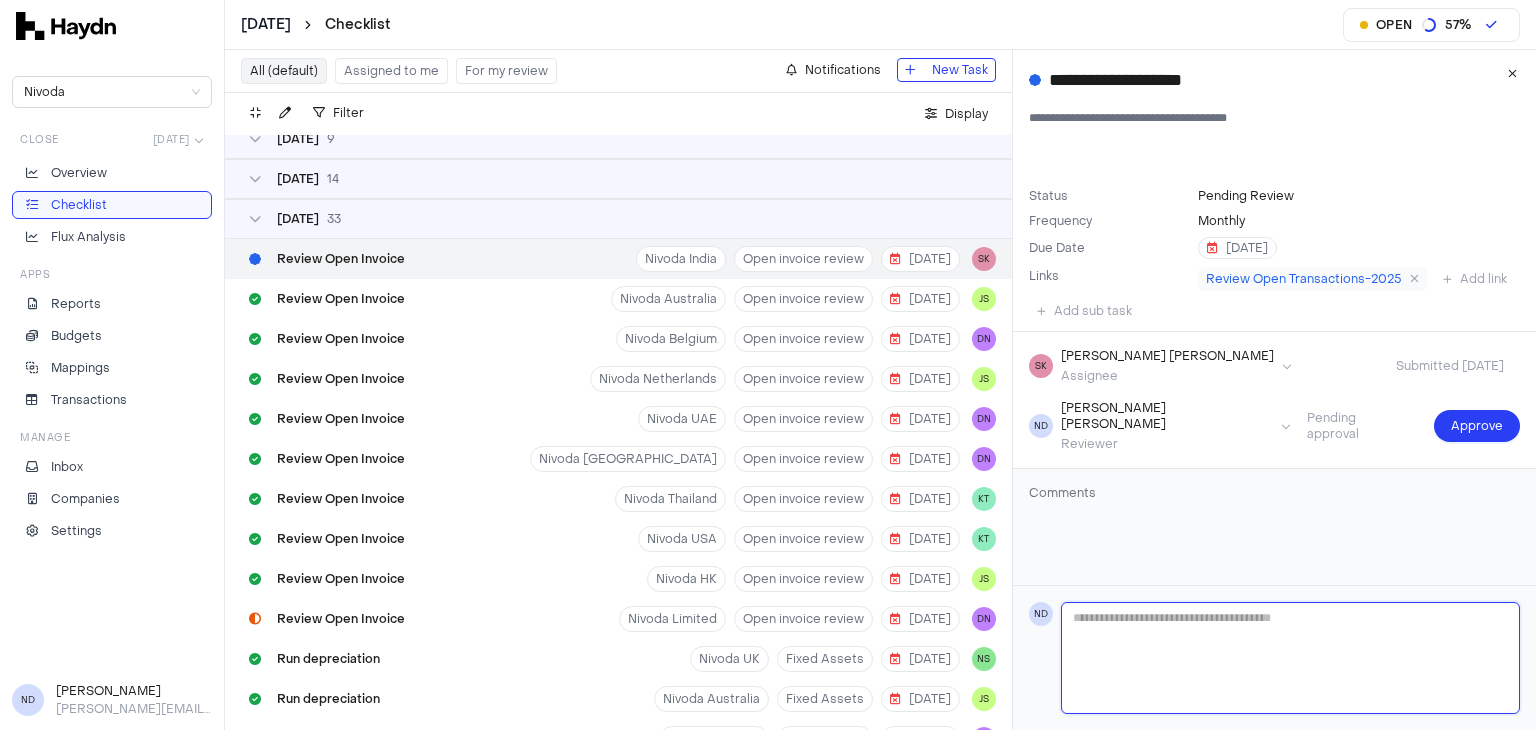 scroll, scrollTop: 26, scrollLeft: 0, axis: vertical 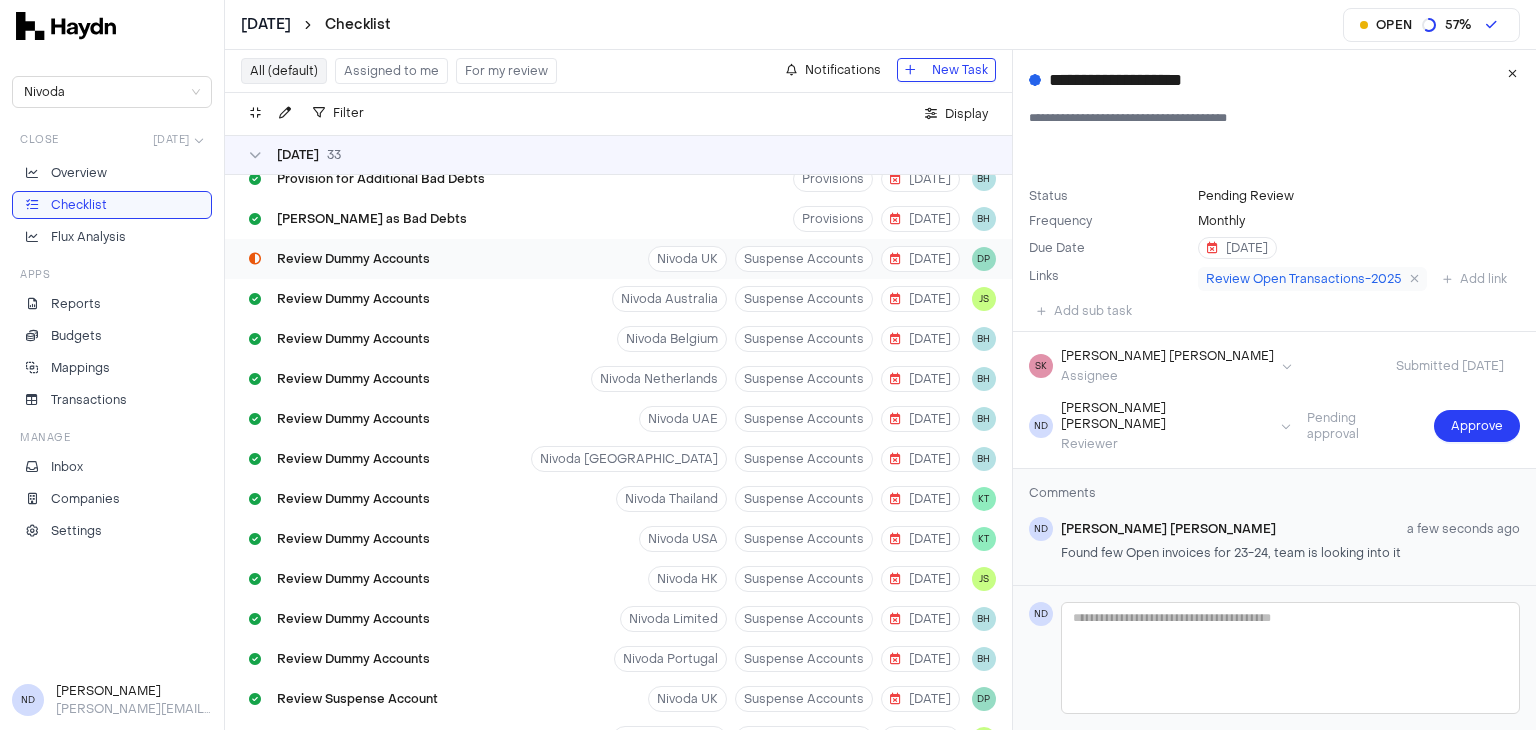 click on "Review Dummy Accounts" at bounding box center (339, 259) 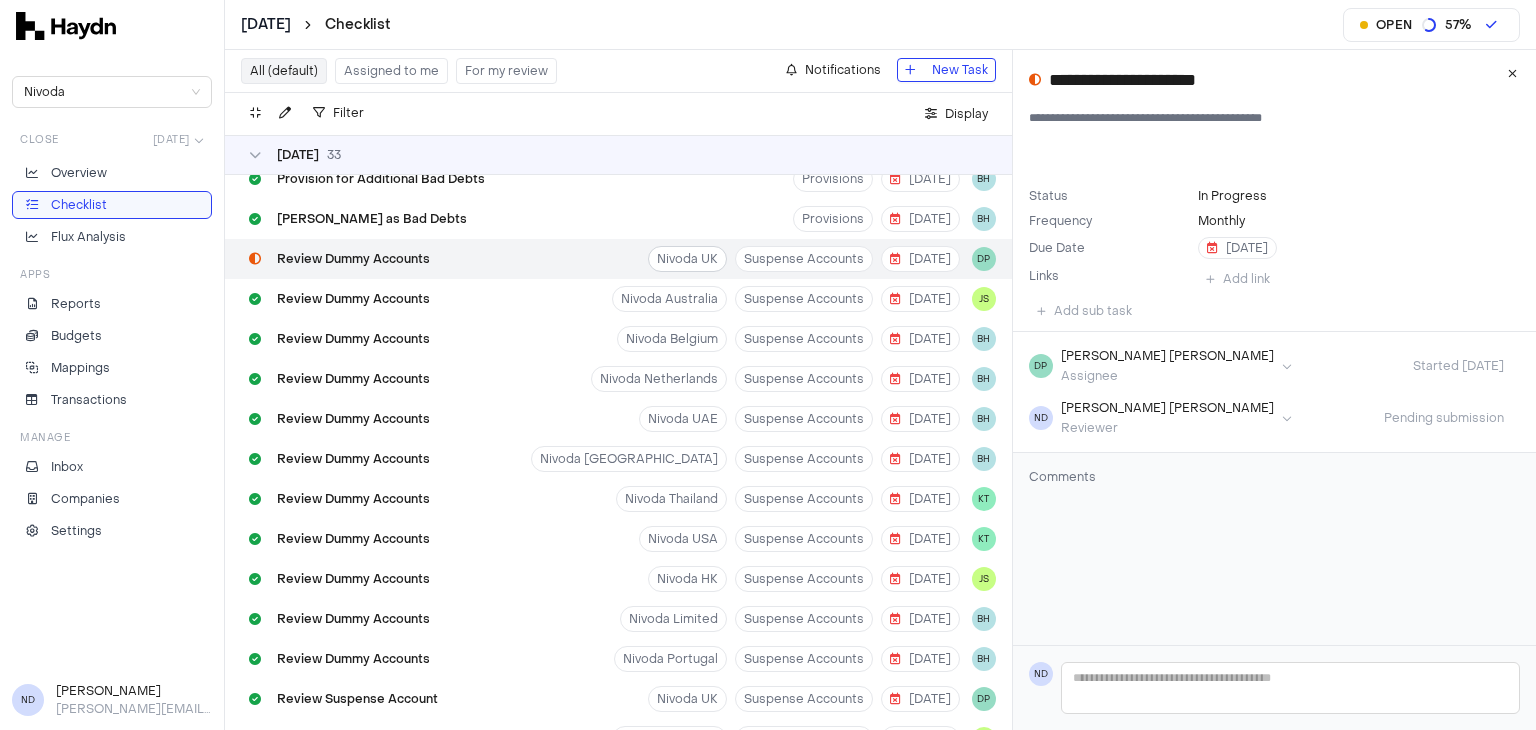 click on "[DATE] Checklist Open 57 % Nivoda Close [DATE] Overview Checklist Flux Analysis Apps Reports Budgets Mappings Transactions Manage Inbox Companies Settings ND [PERSON_NAME] [PERSON_NAME][EMAIL_ADDRESS][DOMAIN_NAME] All   (default) Assigned to me   For my review   Notifications New Task Filter . Display [DATE] 9 [DATE] [DATE] Review Open Invoice Nivoda India Open invoice review [DATE] SK Review Open Invoice Nivoda Australia Open invoice review [DATE] JS Review Open Invoice [GEOGRAPHIC_DATA] [GEOGRAPHIC_DATA] Open invoice review [DATE] DN Review Open Invoice [GEOGRAPHIC_DATA] Netherlands Open invoice review [DATE] JS Review Open Invoice Nivoda UAE Open invoice review [DATE] DN Review Open Invoice [GEOGRAPHIC_DATA] Open invoice review [DATE] DN Review Open Invoice Nivoda Thailand Open invoice review [DATE] KT Review Open Invoice Nivoda USA Open invoice review [DATE] KT Review Open Invoice Nivoda HK Open invoice review [DATE] JS Review Open Invoice Nivoda Limited Open invoice review [DATE] DN Run depreciation Nivoda UK Fixed Assets [DATE] NS Run depreciation 1" at bounding box center (768, 365) 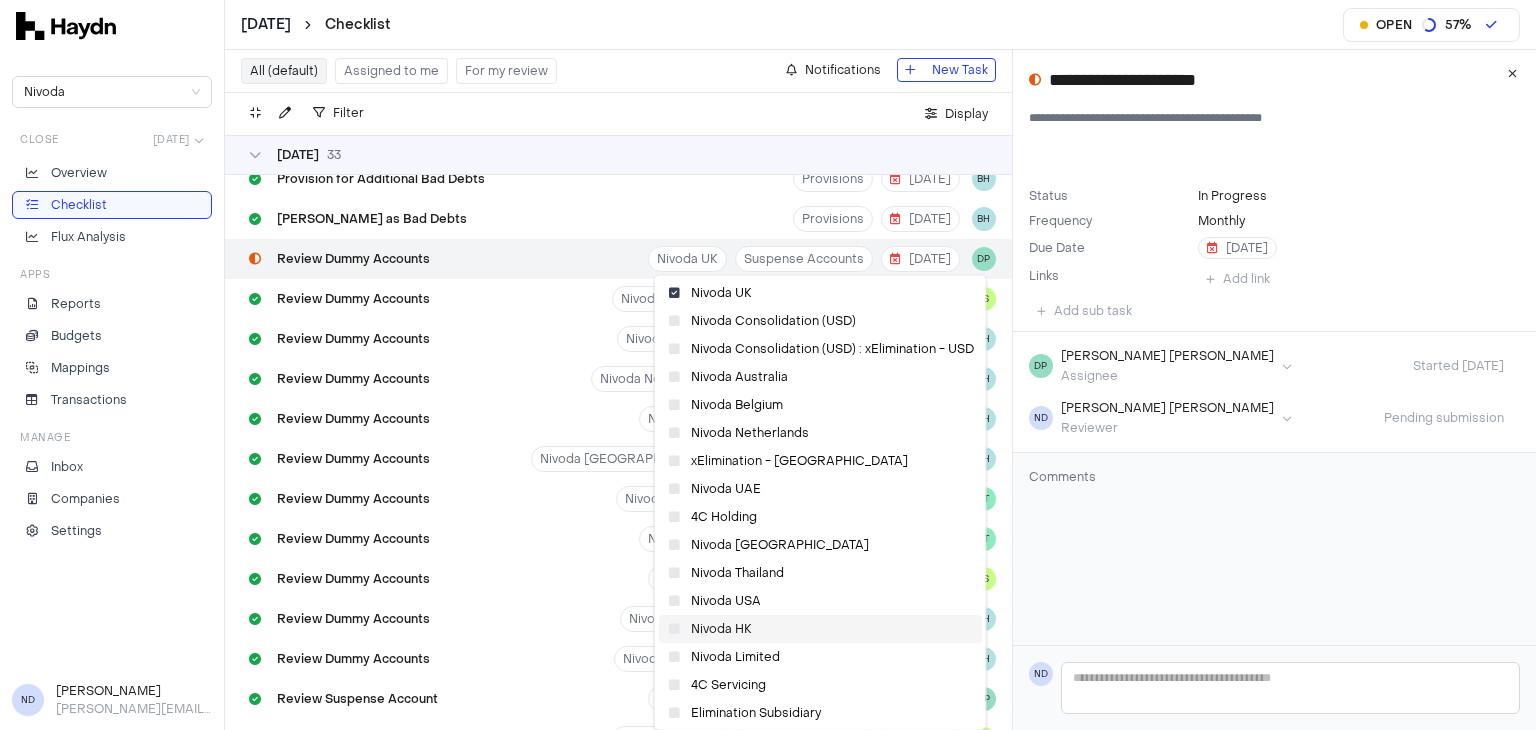 scroll, scrollTop: 58, scrollLeft: 0, axis: vertical 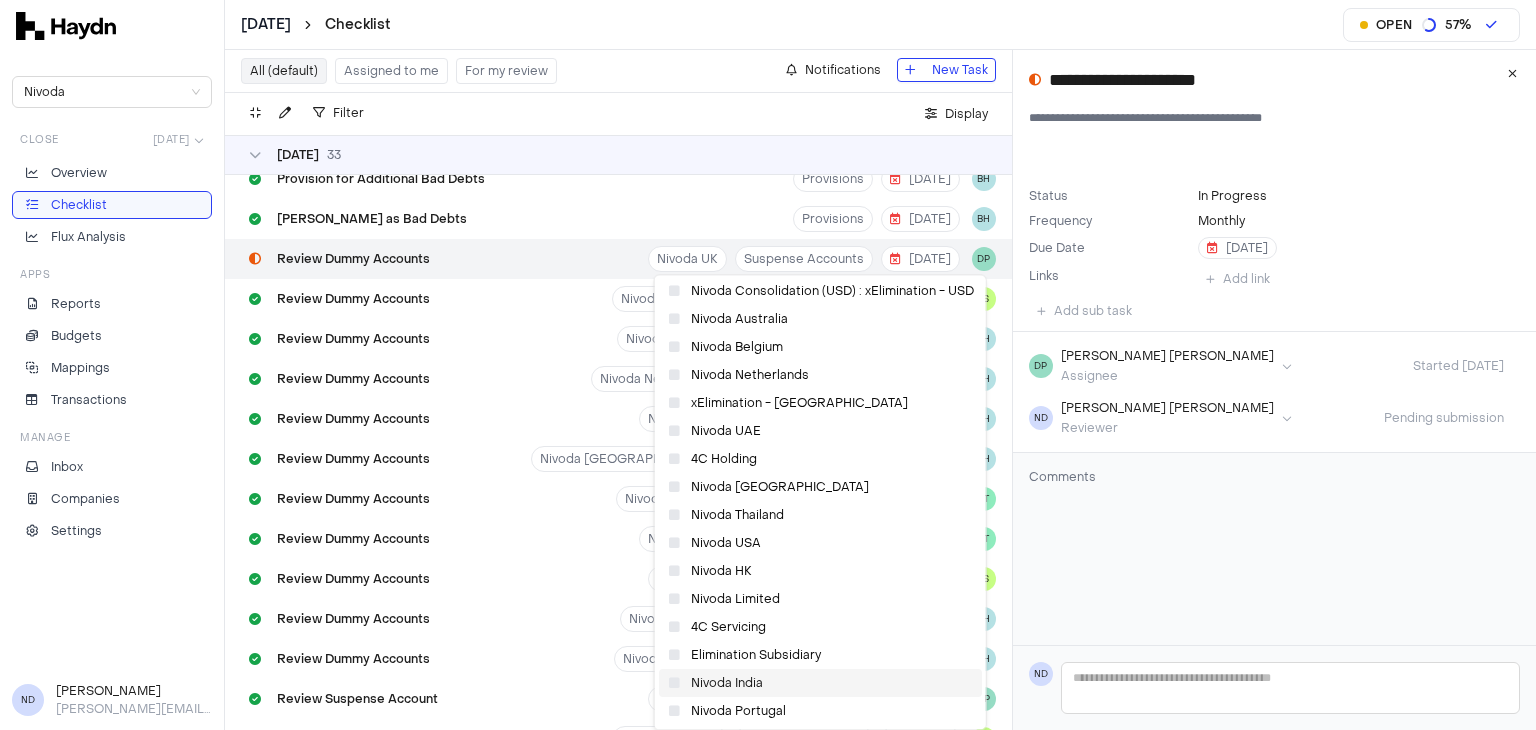 click at bounding box center (673, 683) 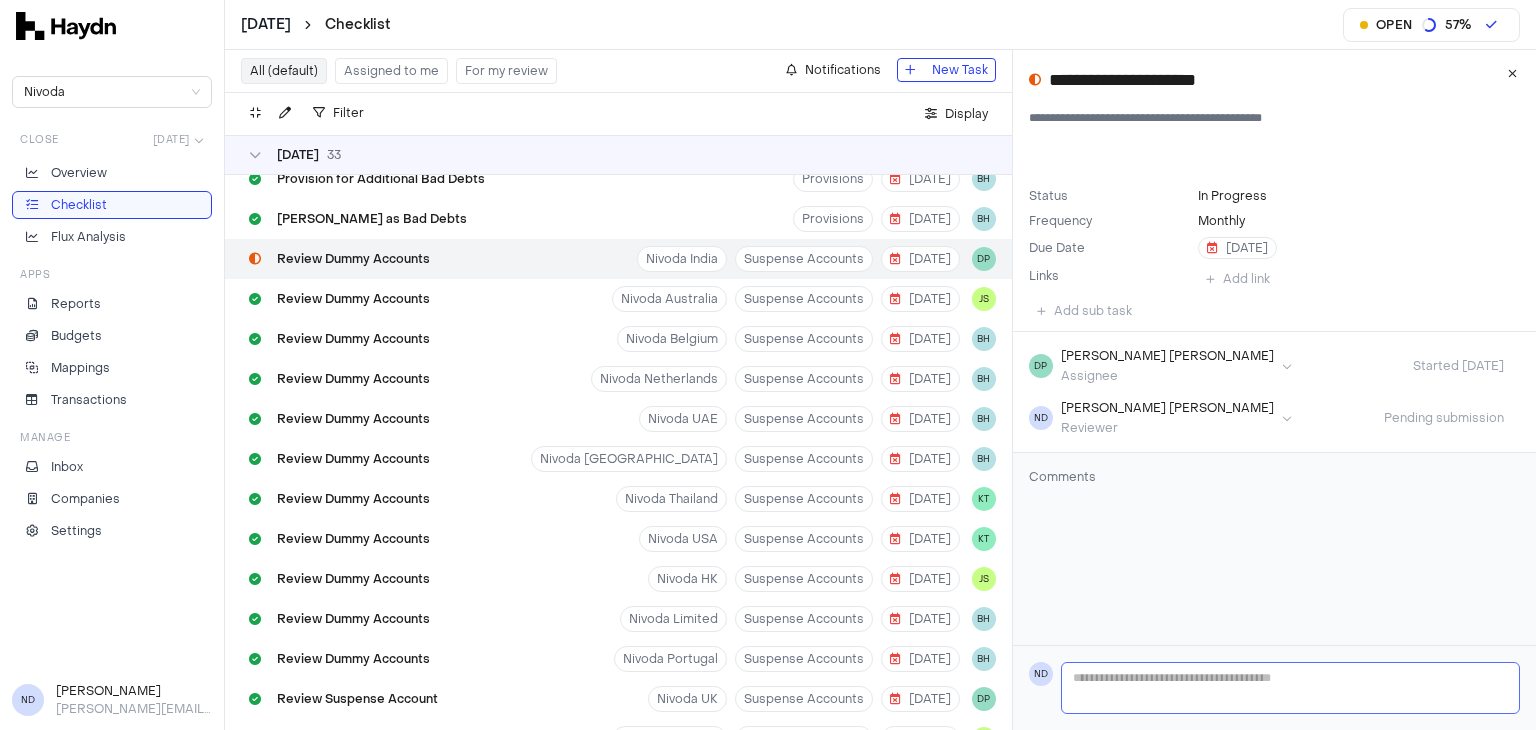 click on "Review Dummy Accounts" at bounding box center (353, 259) 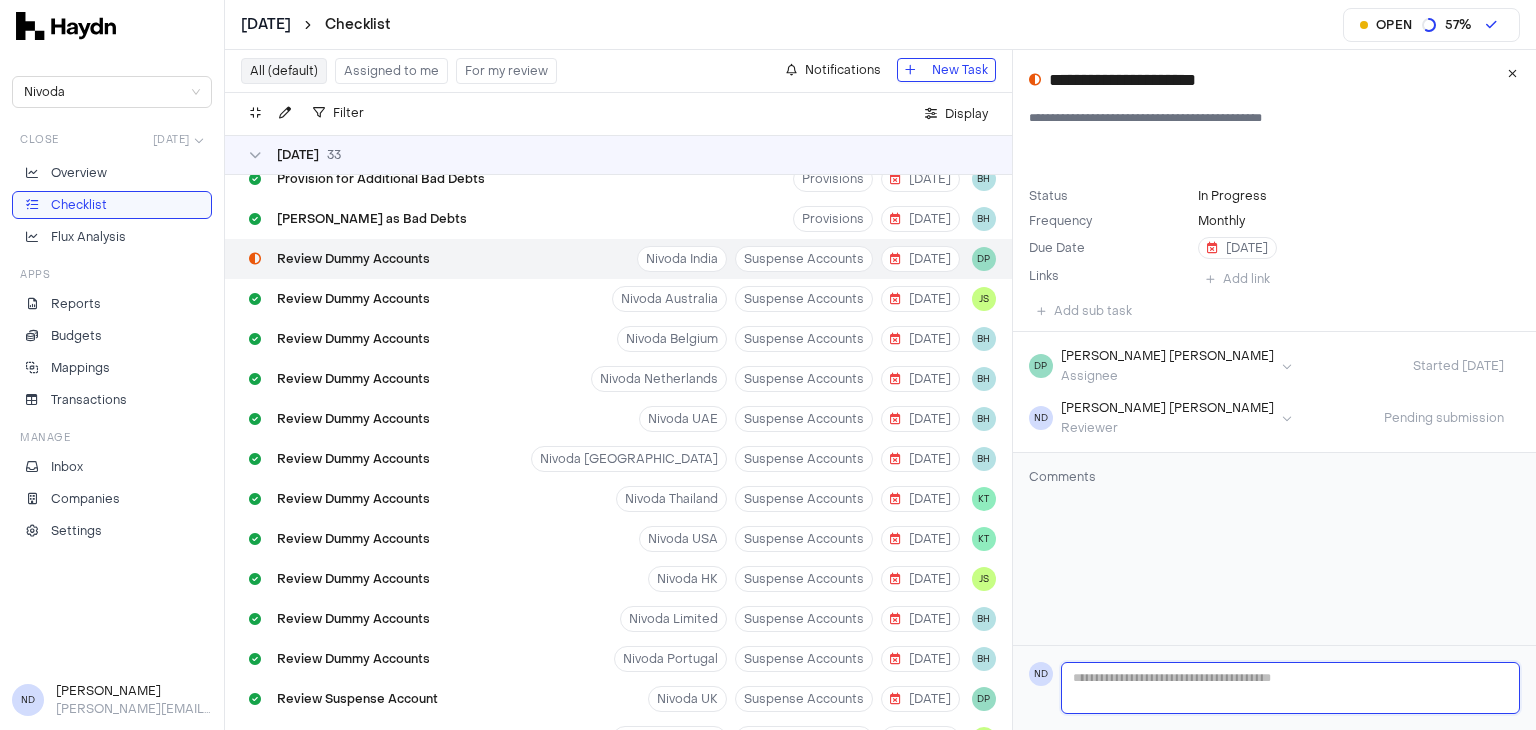 click at bounding box center (1290, 688) 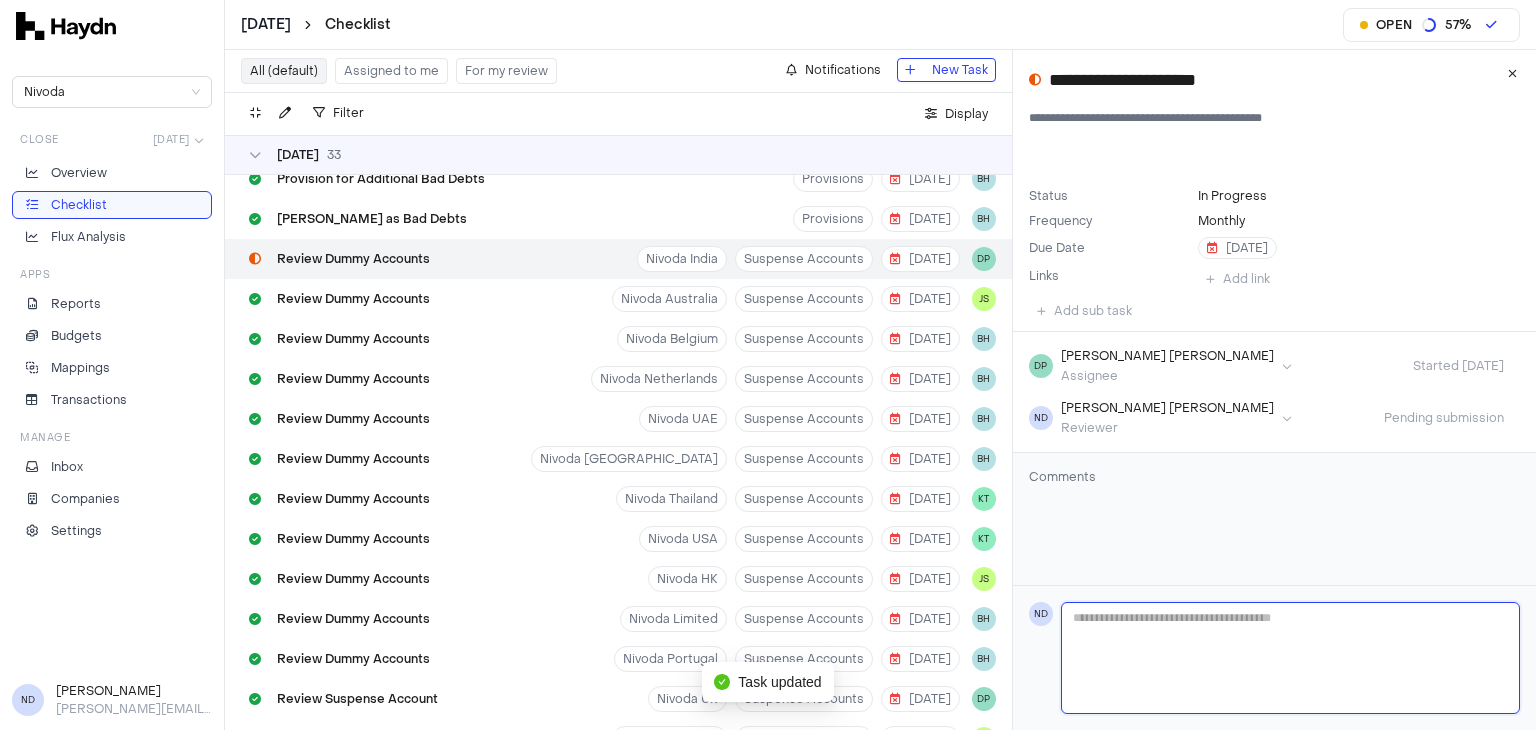 type 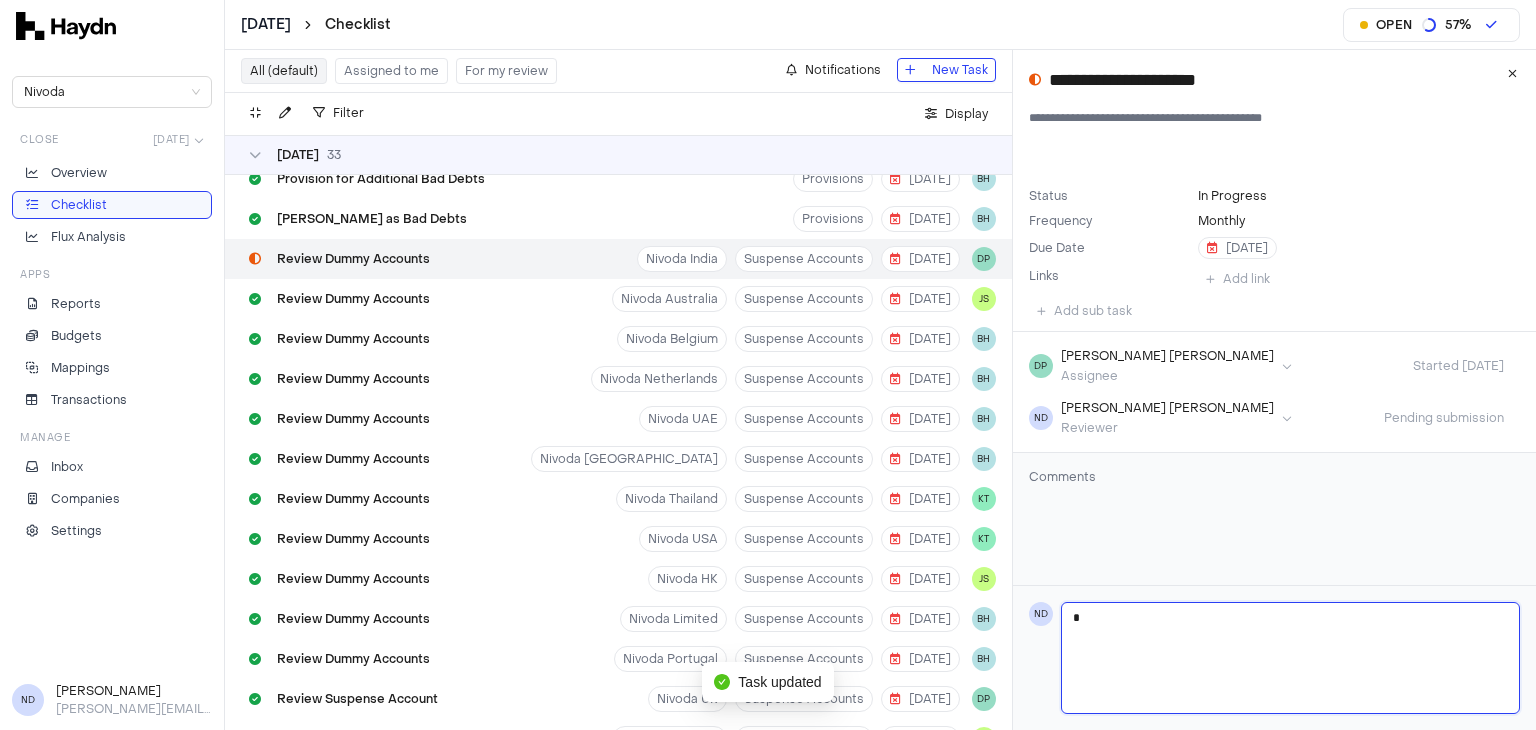 type 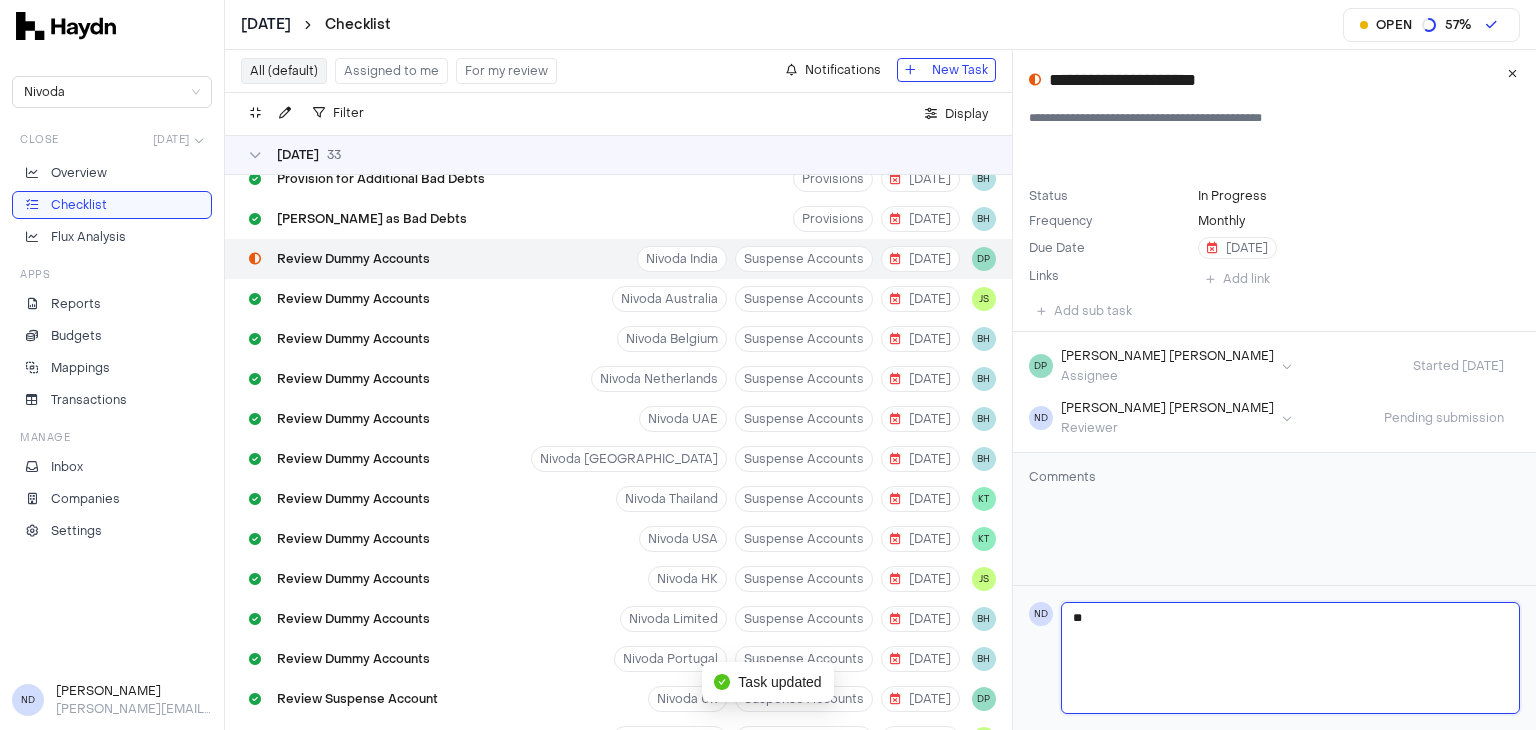 type 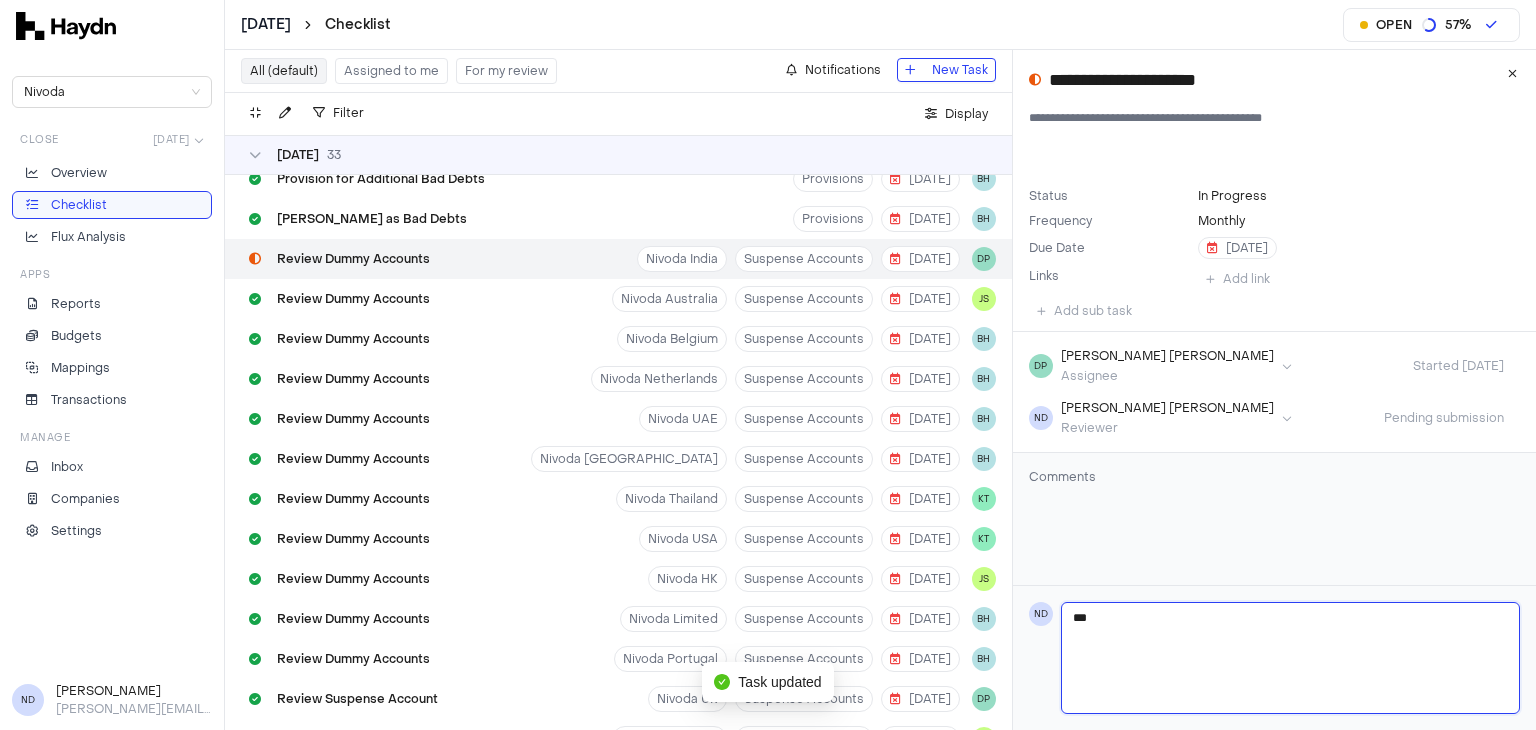 type 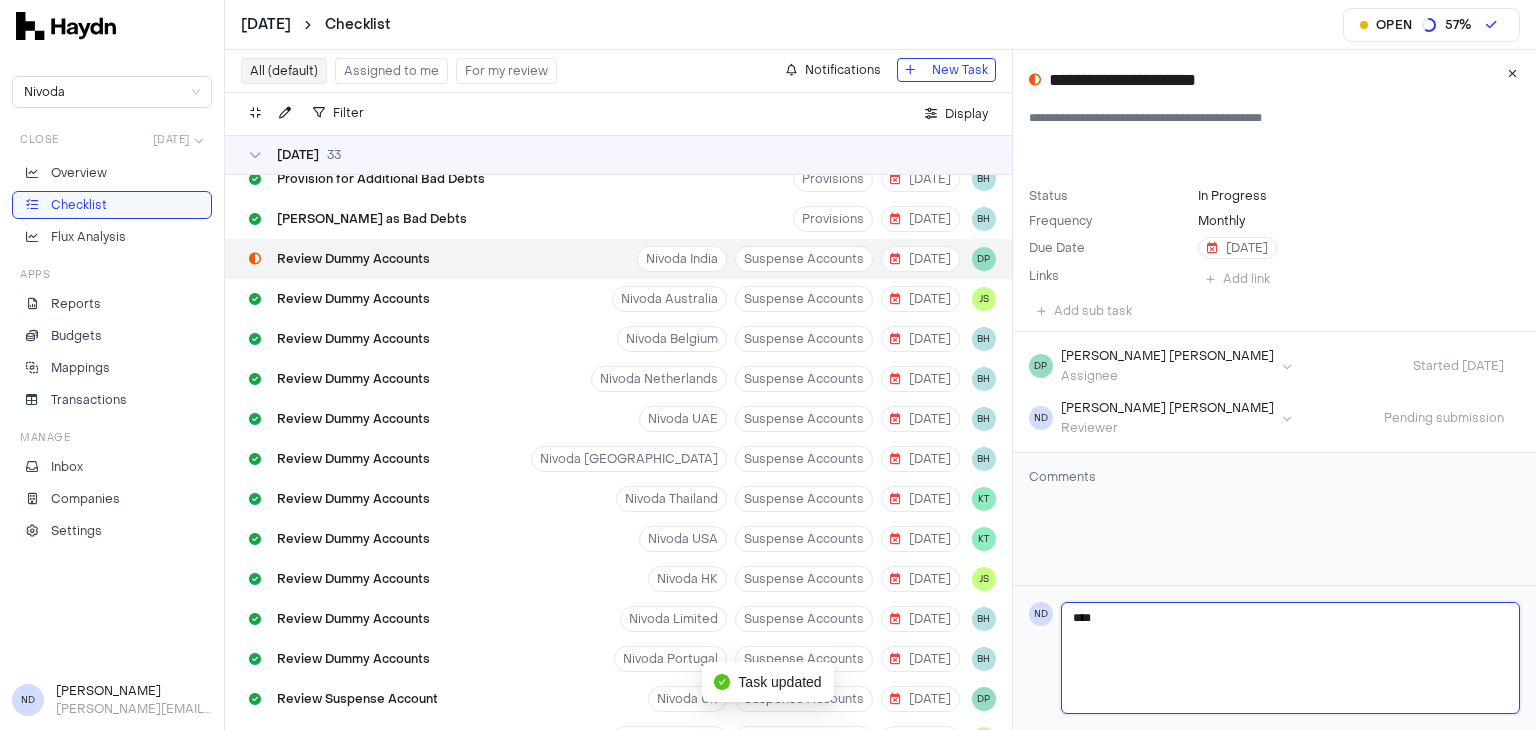 type 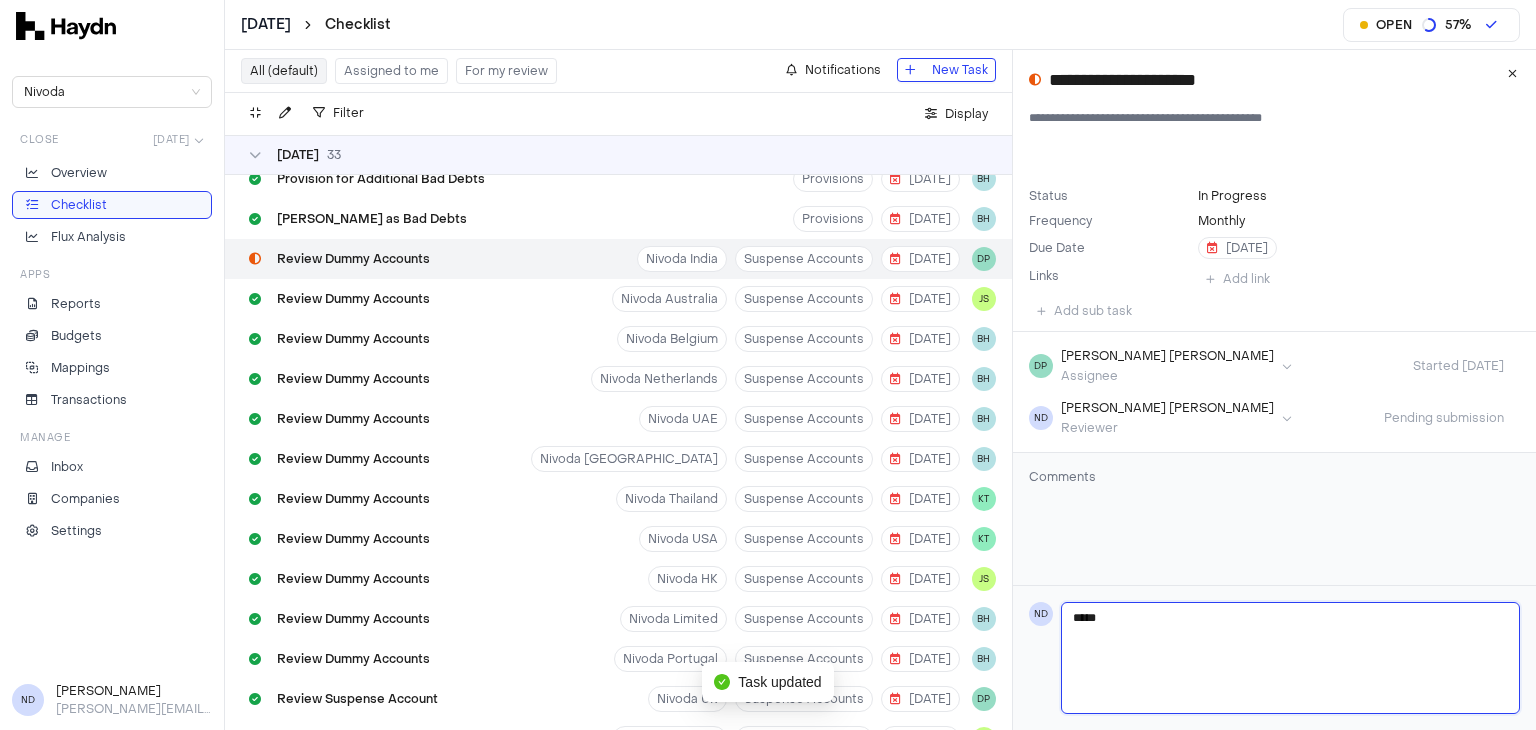 type 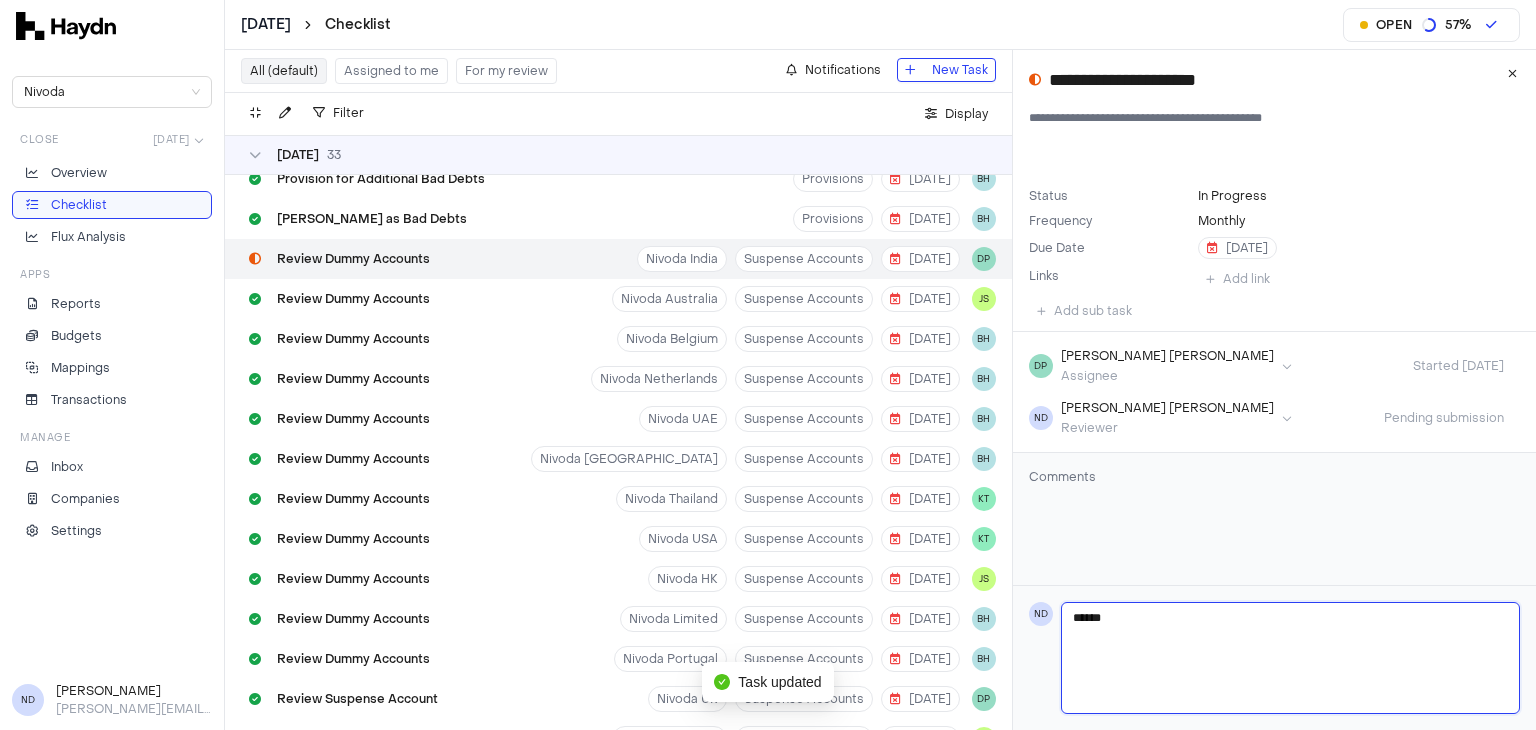 type 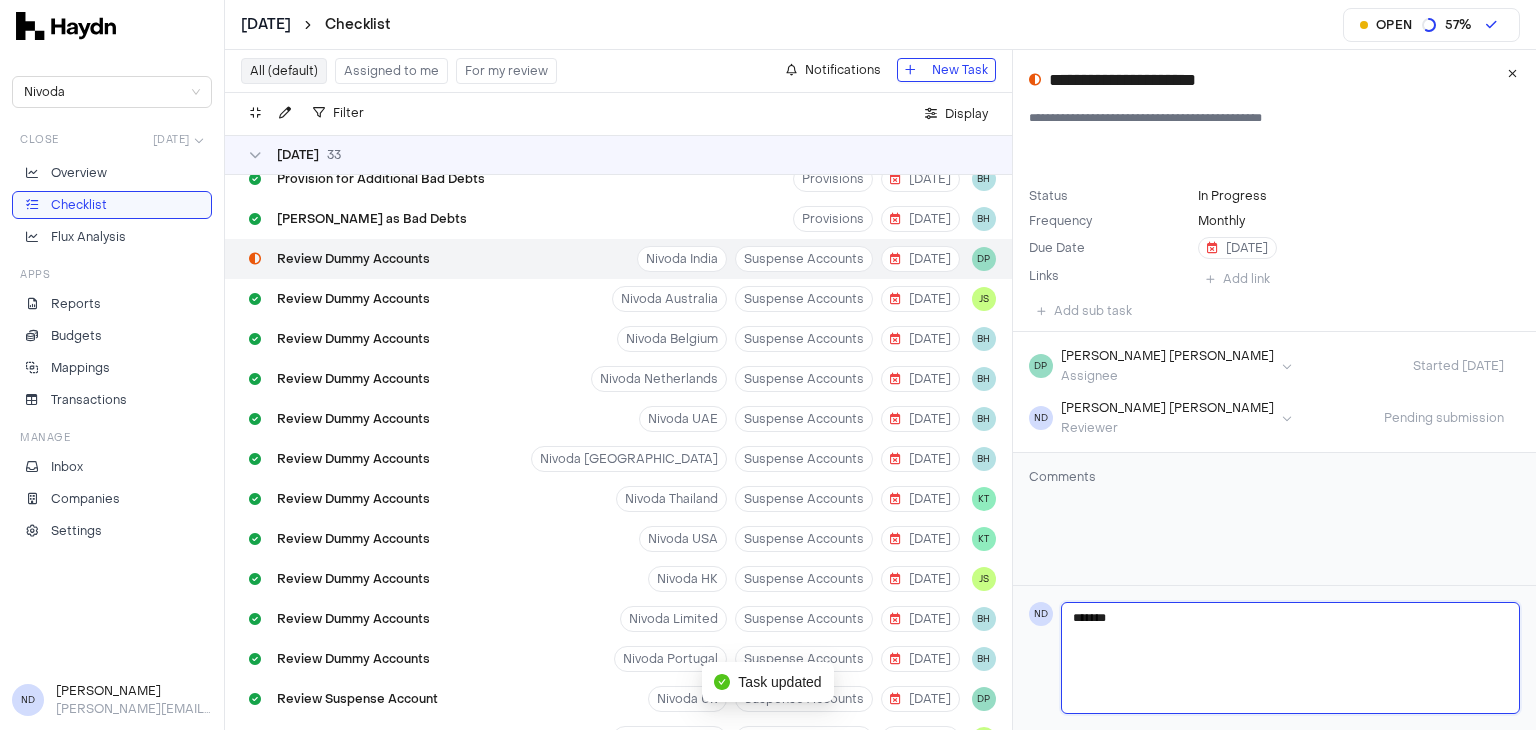 type on "*******" 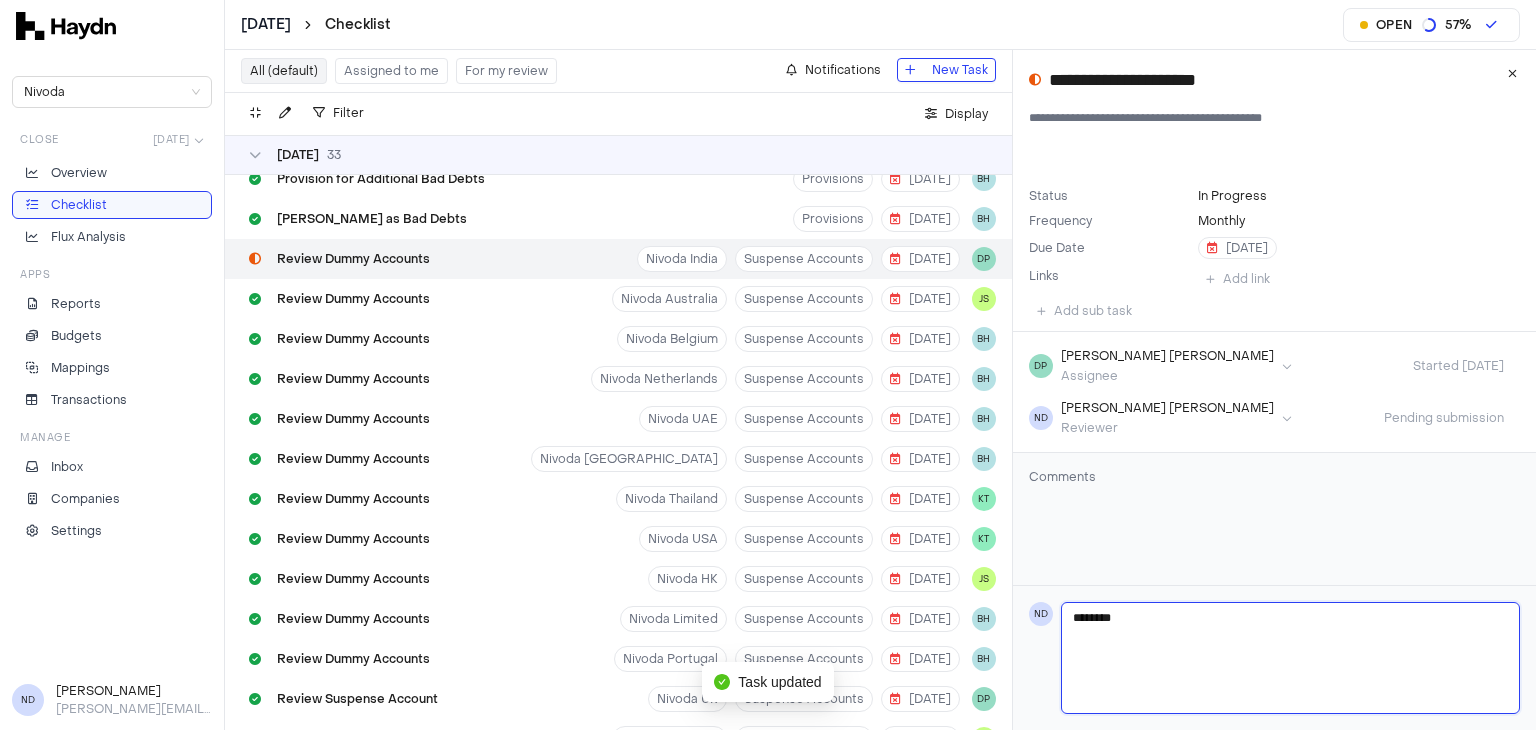 type 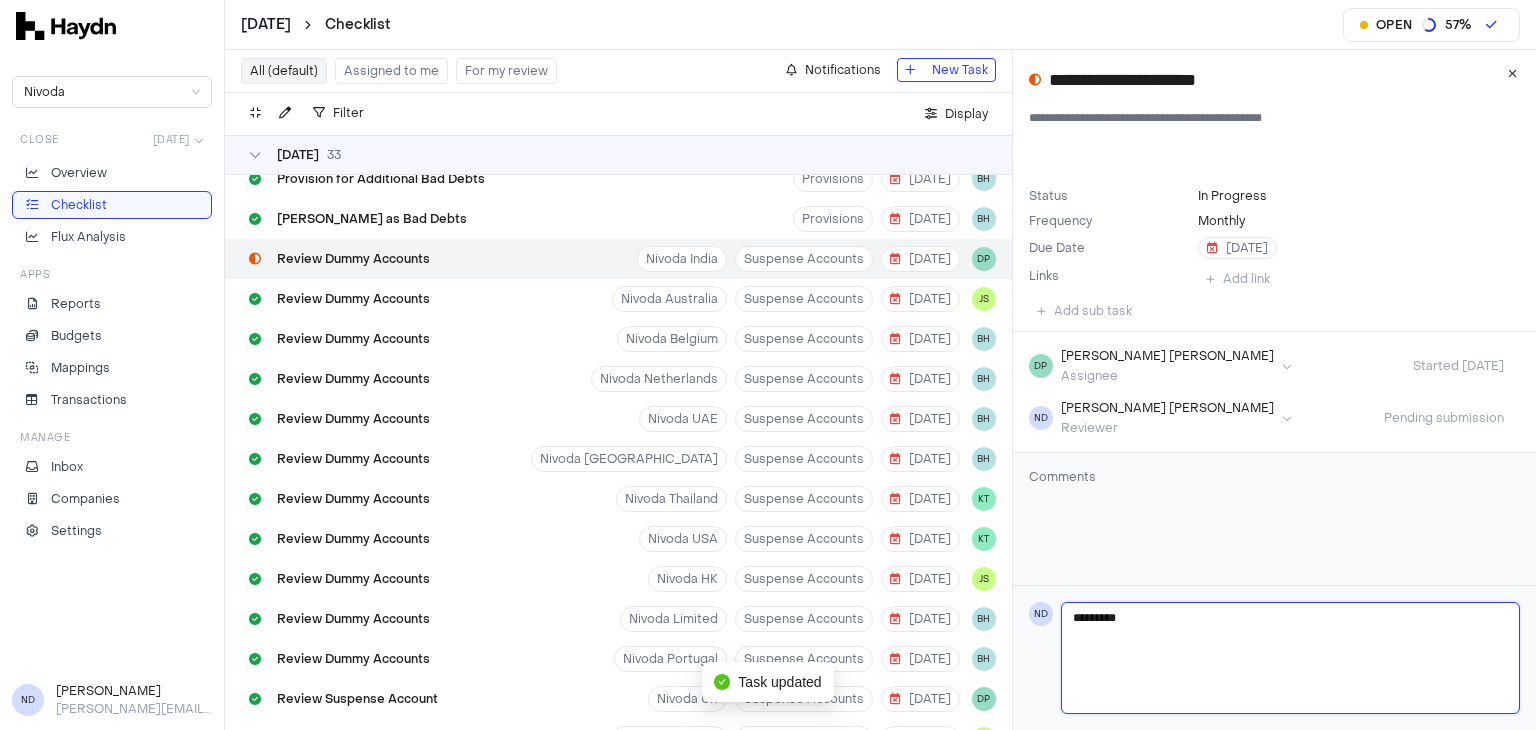 type on "**********" 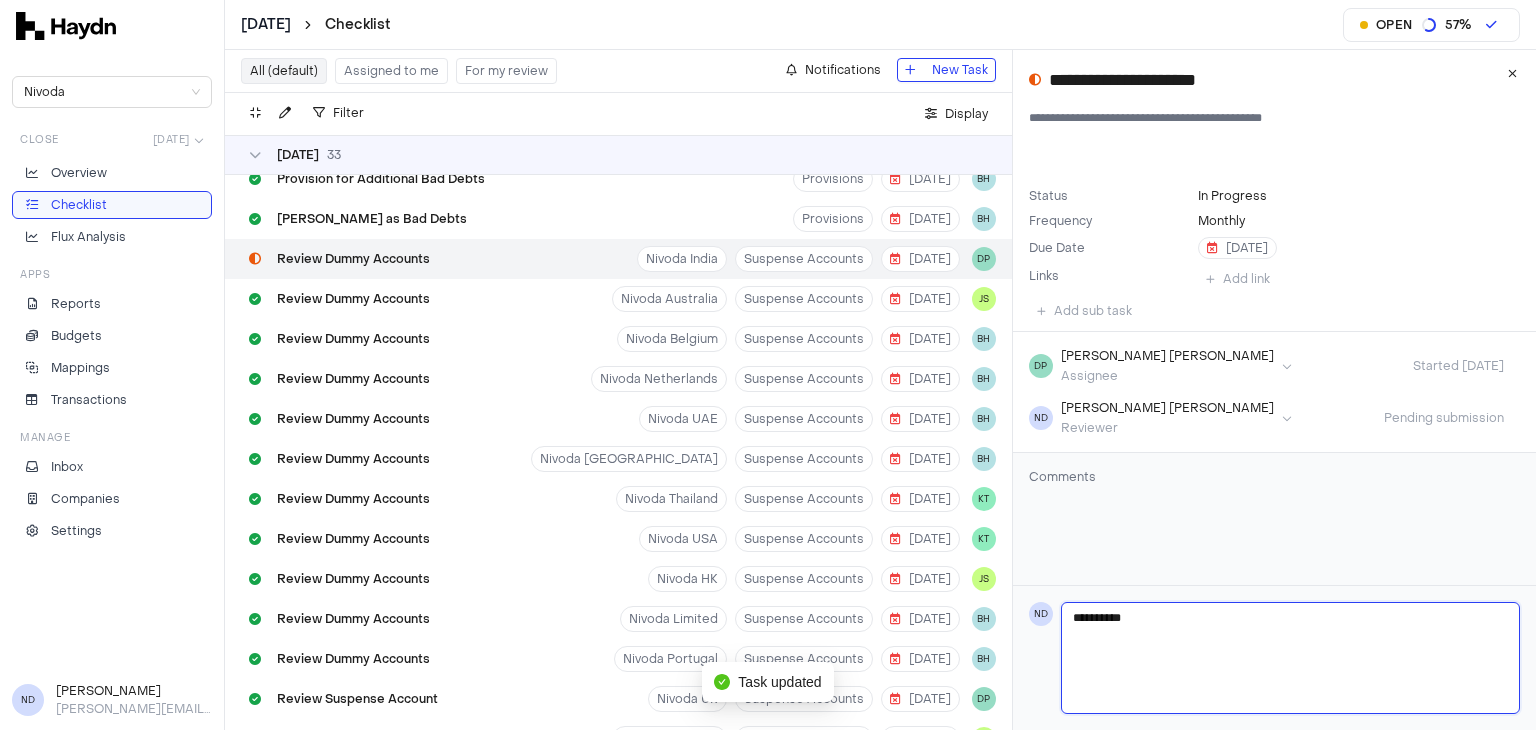 type 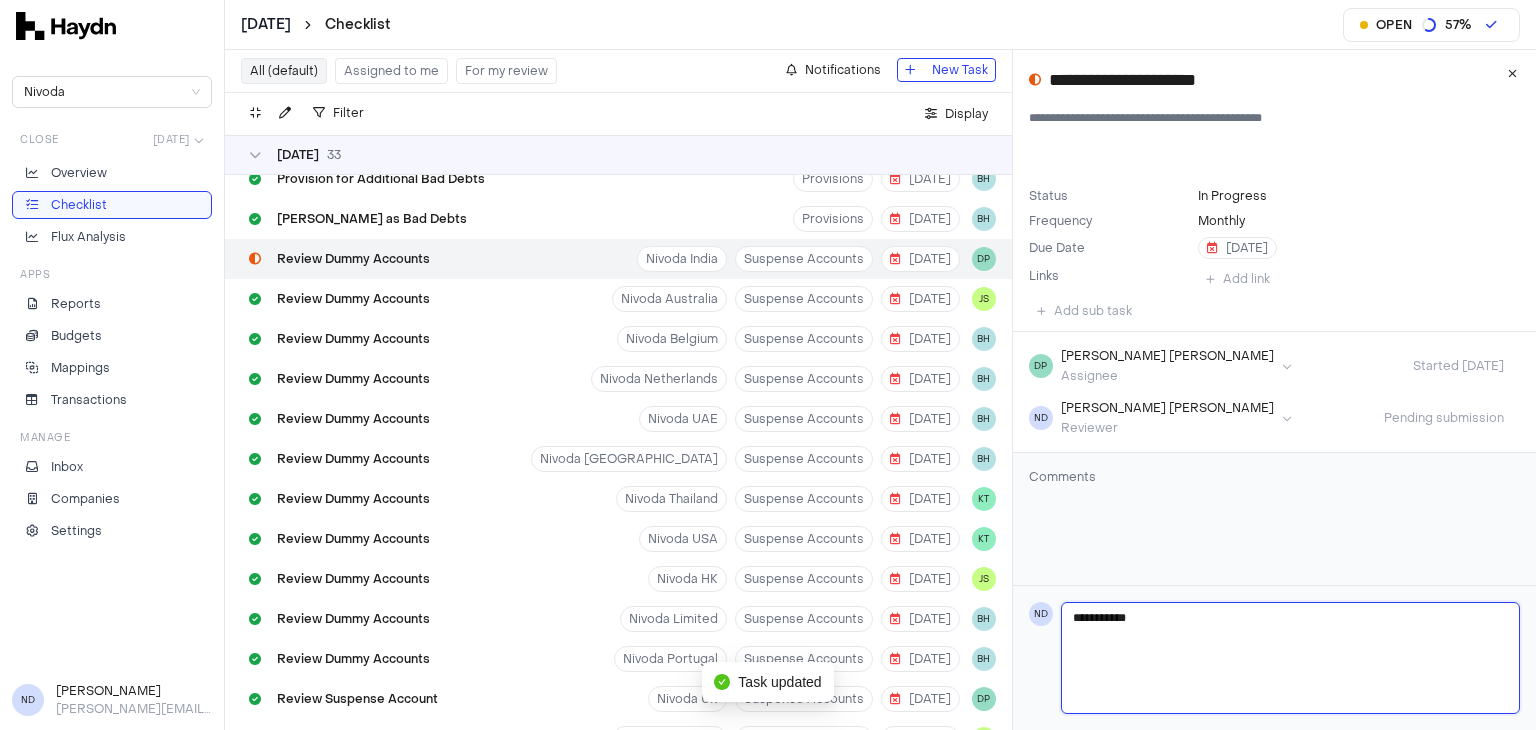 type on "**********" 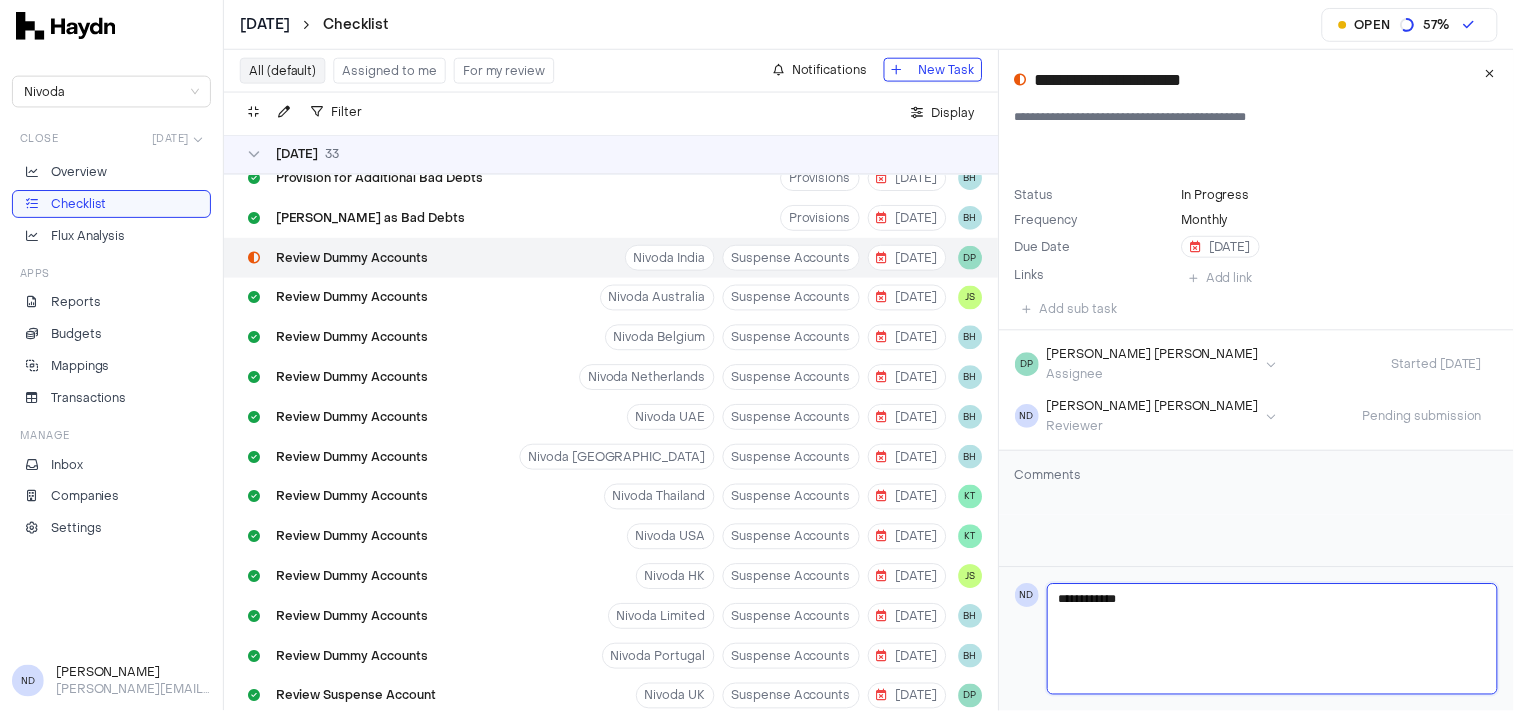 type 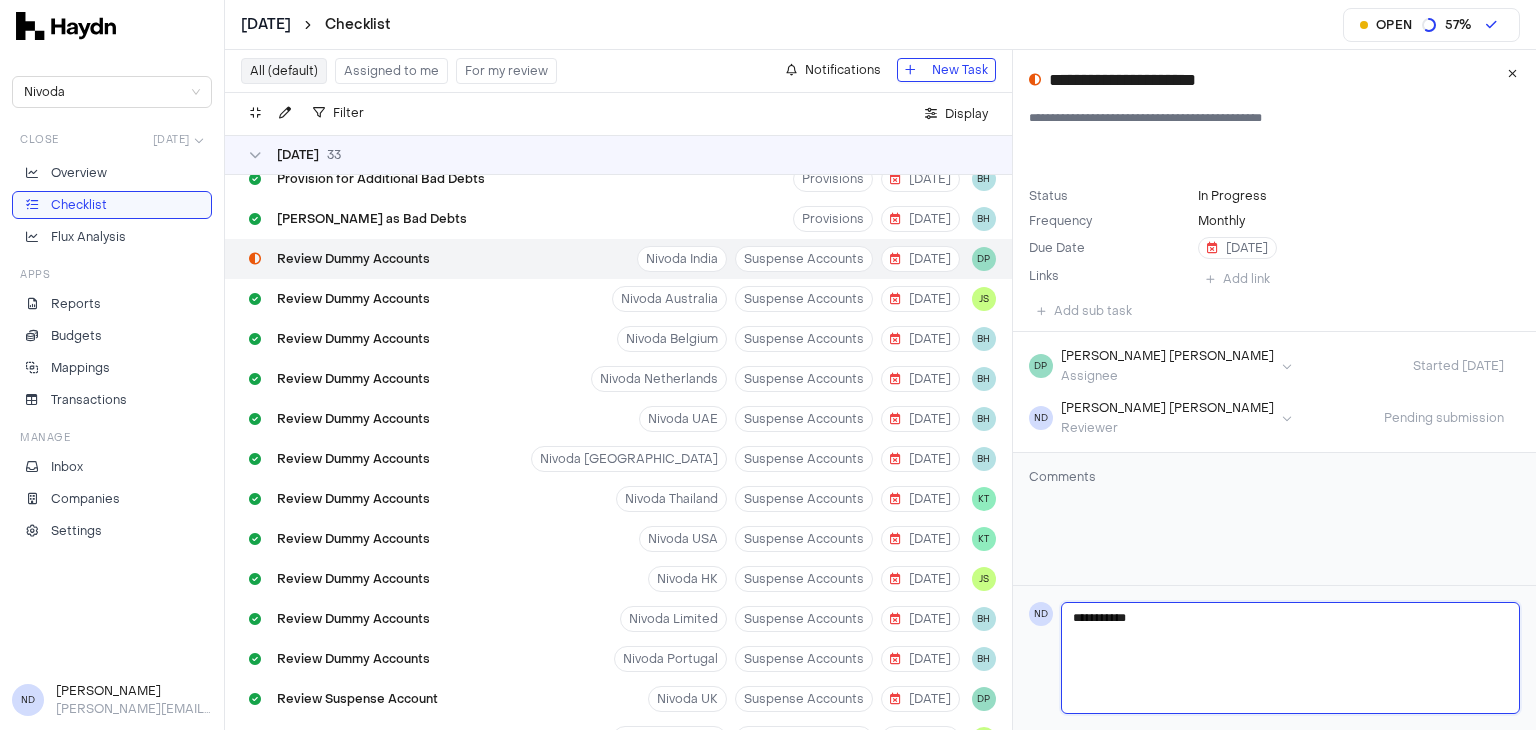 type 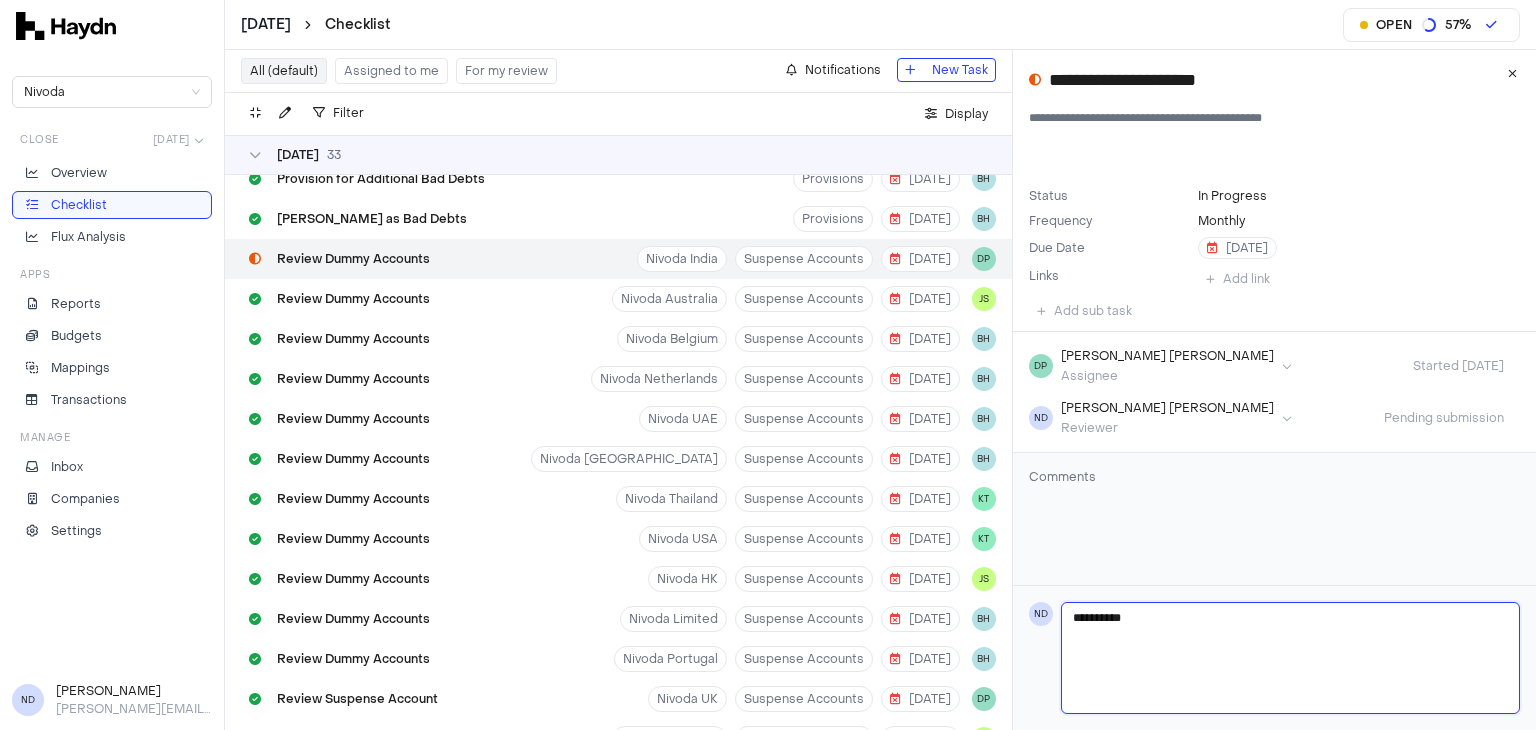 type 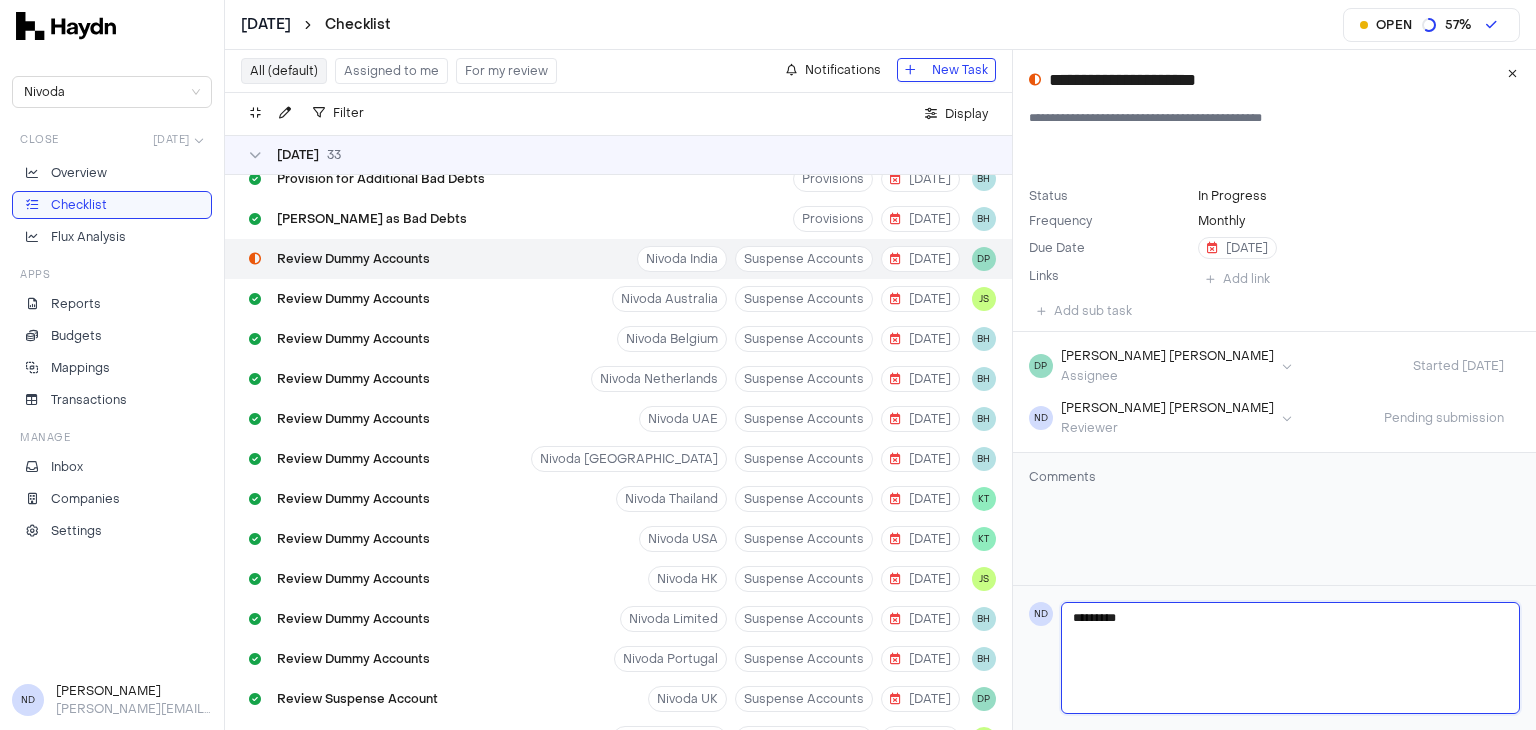 type 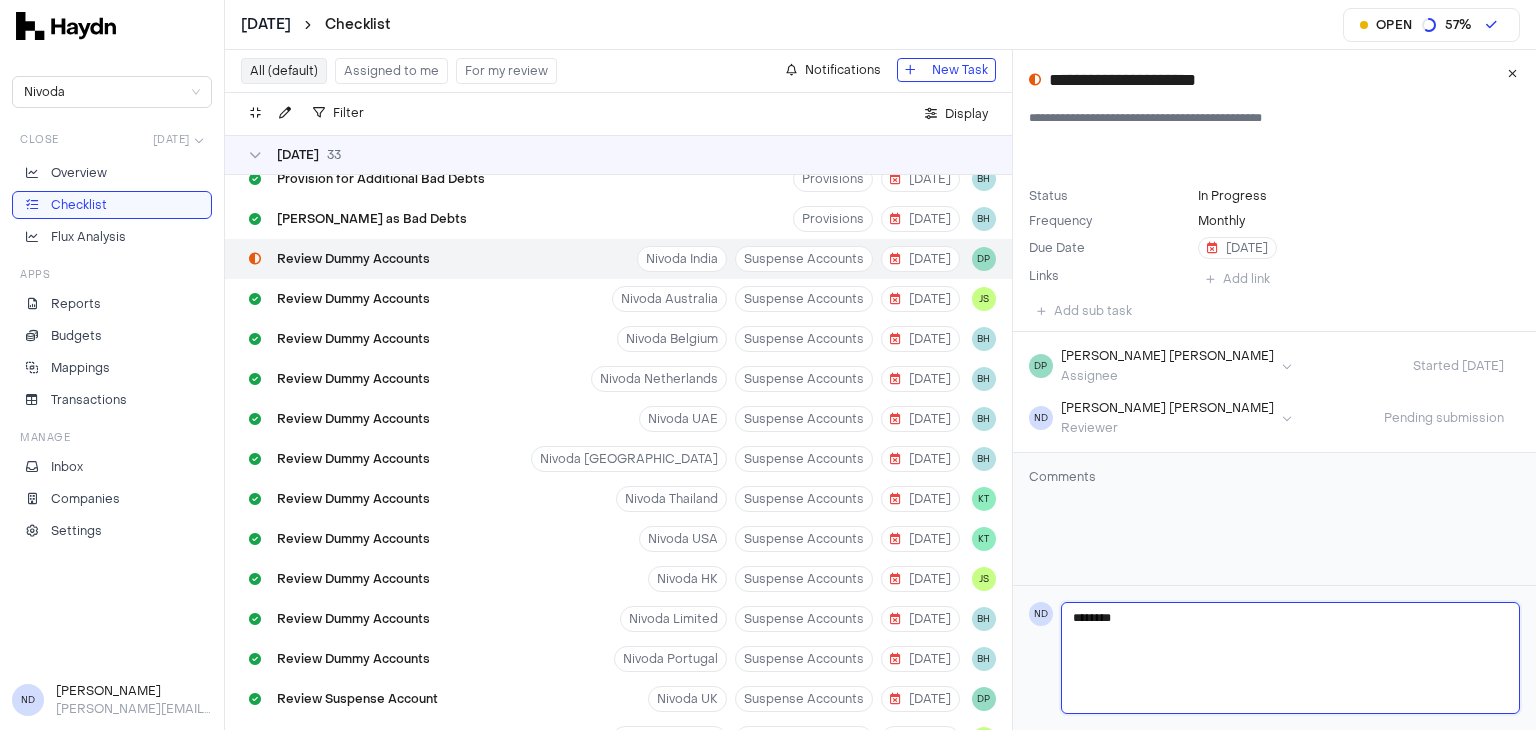 type 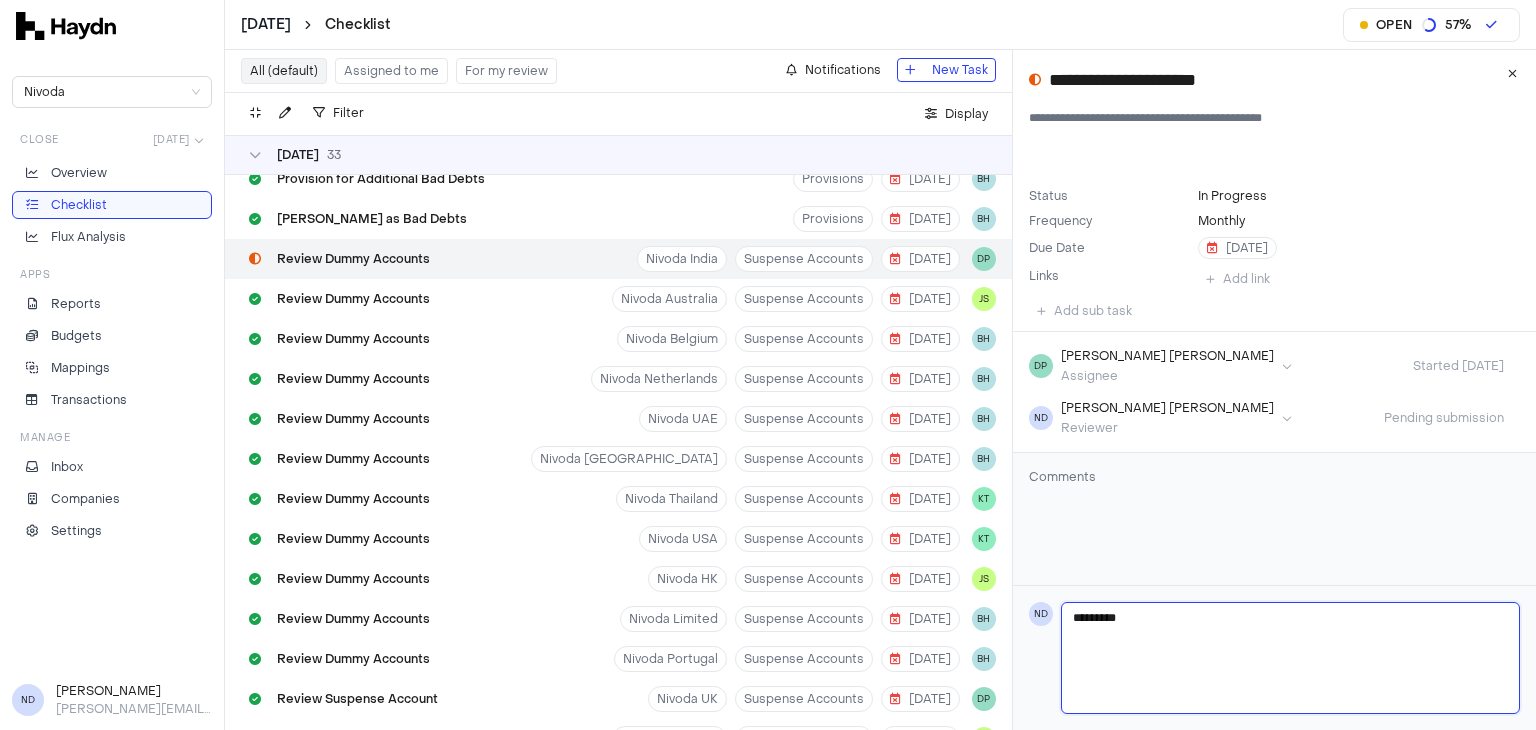 type on "*********" 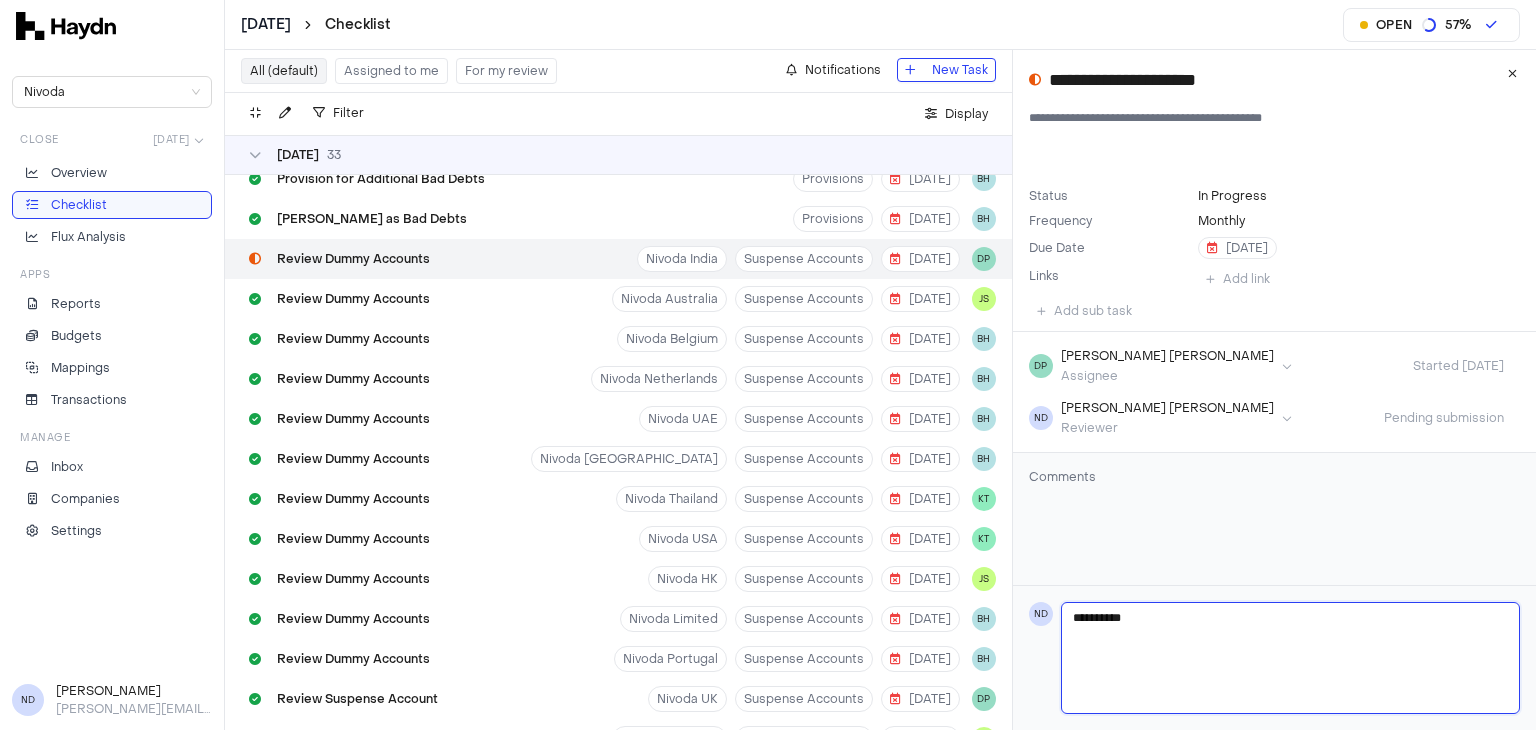 type 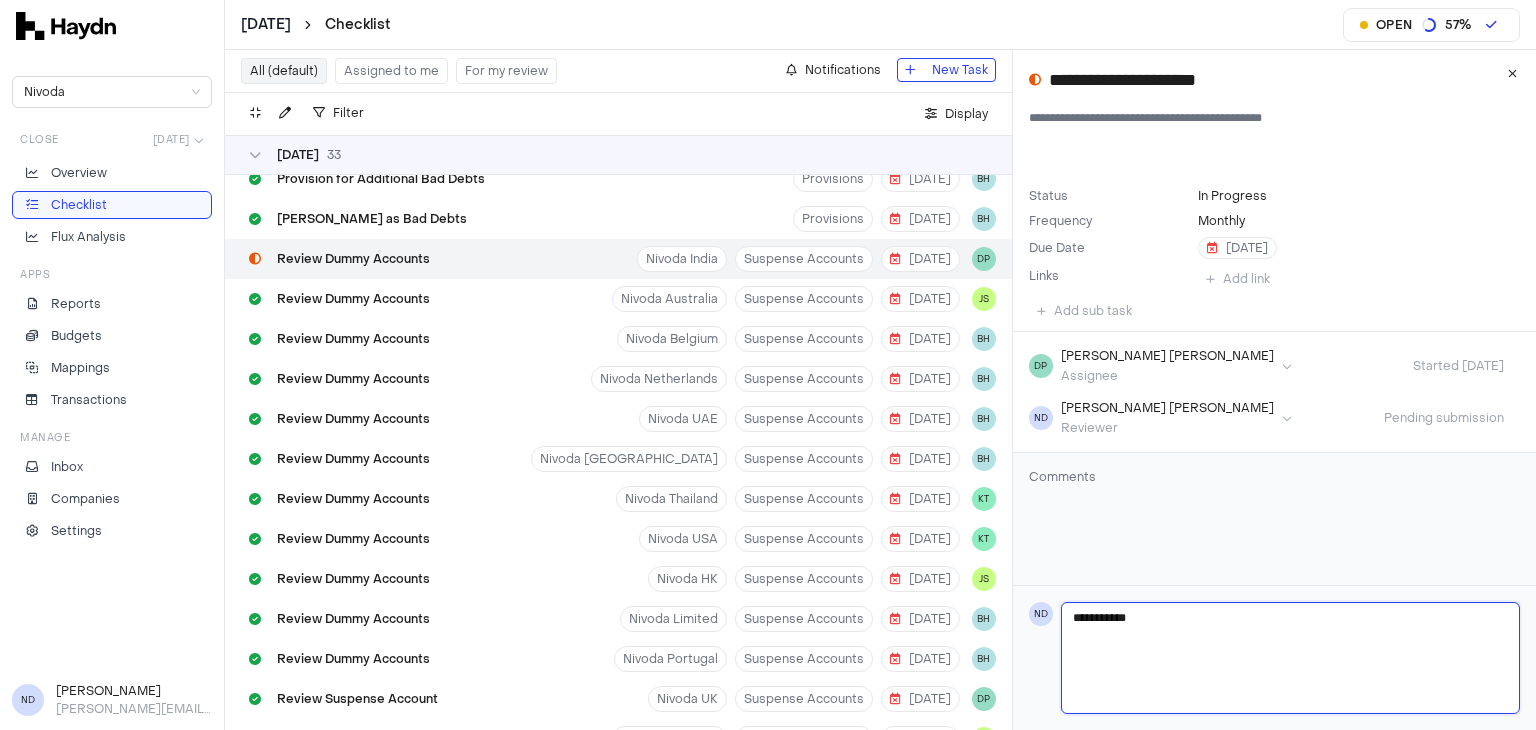 type 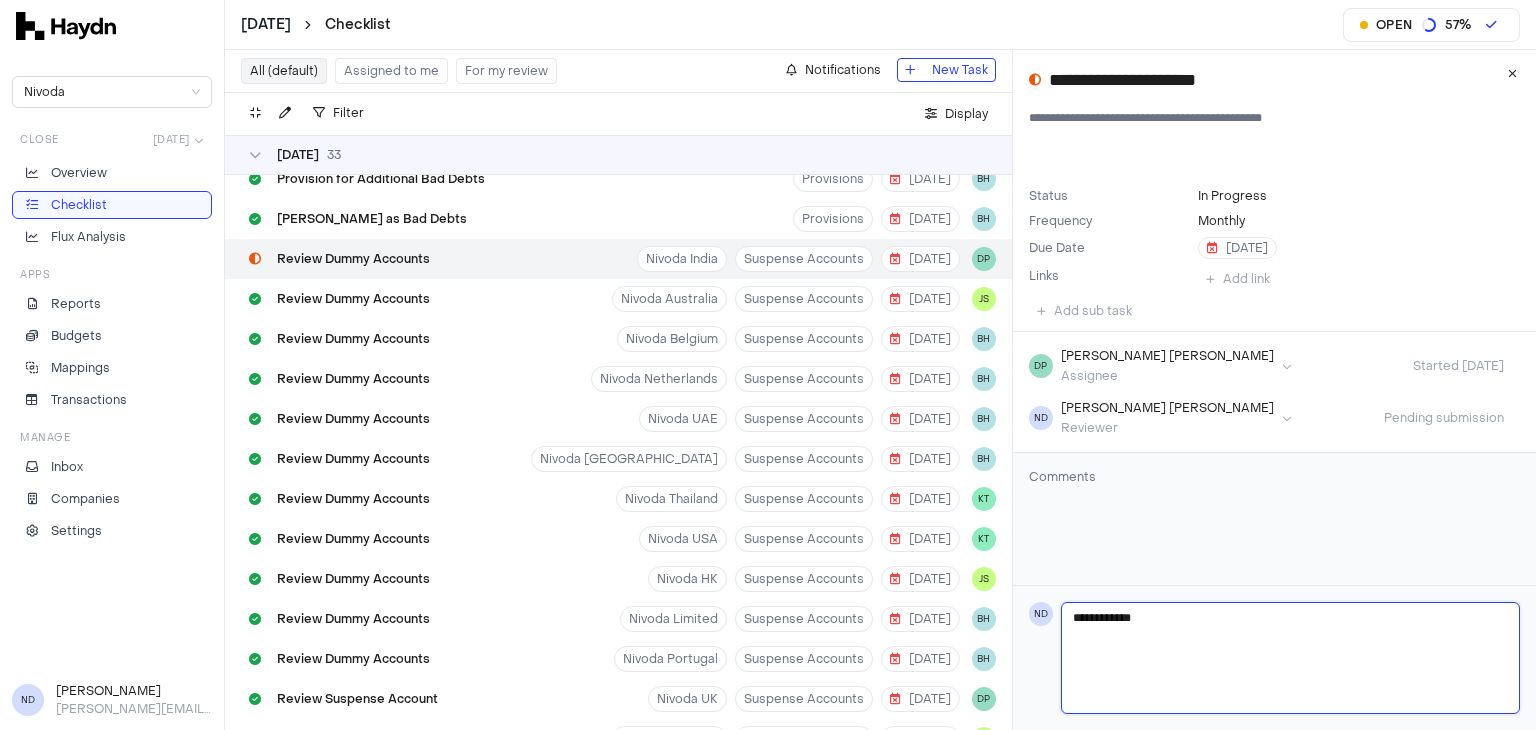 type 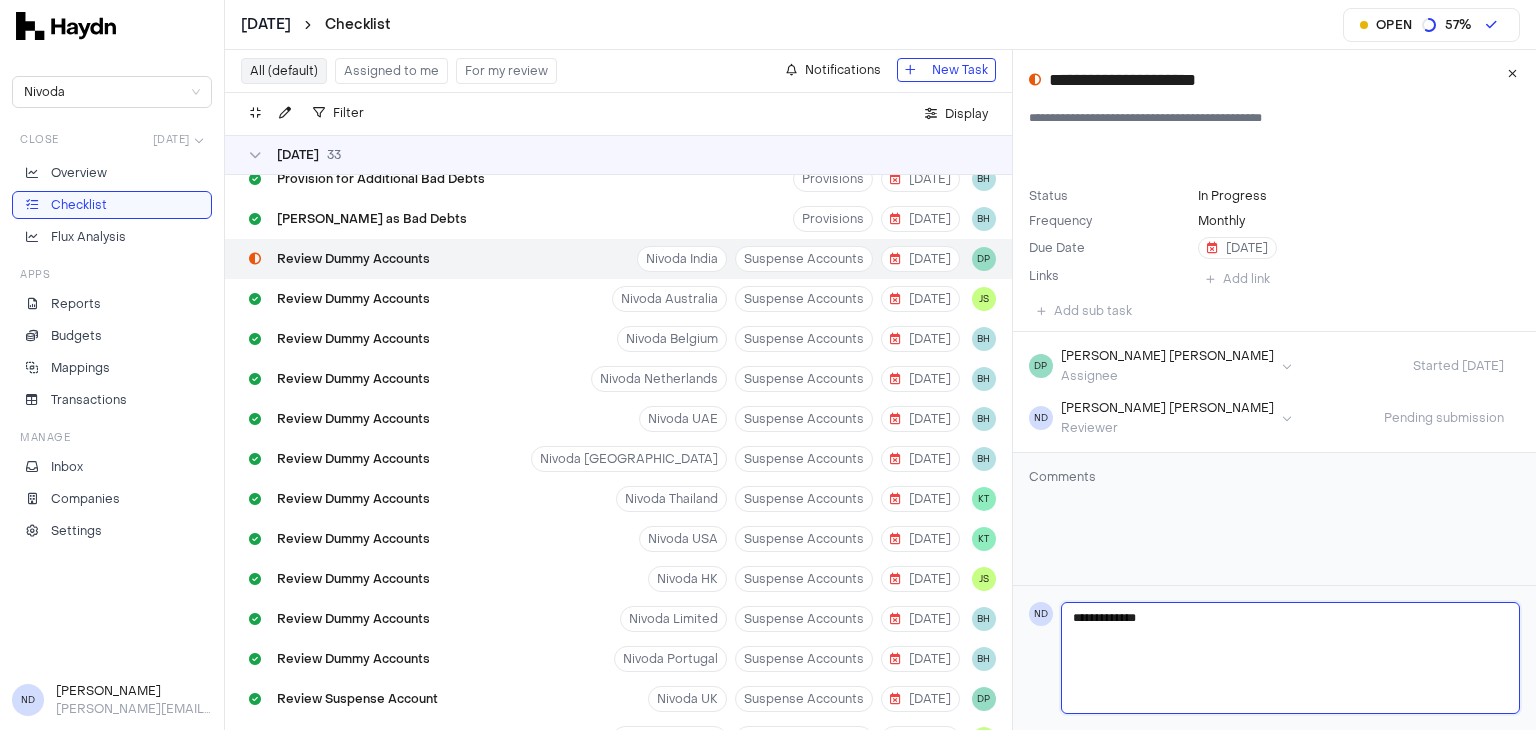 type 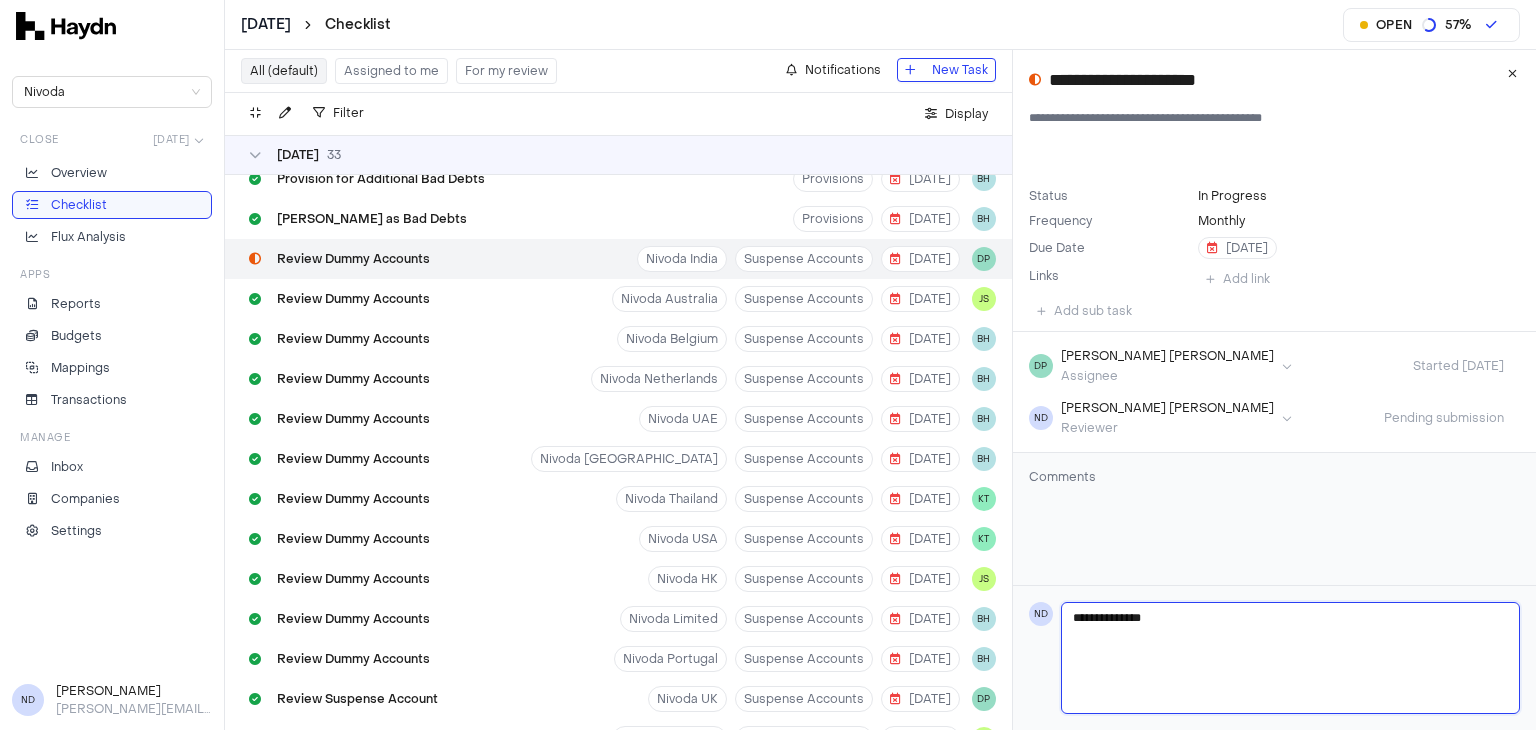 type 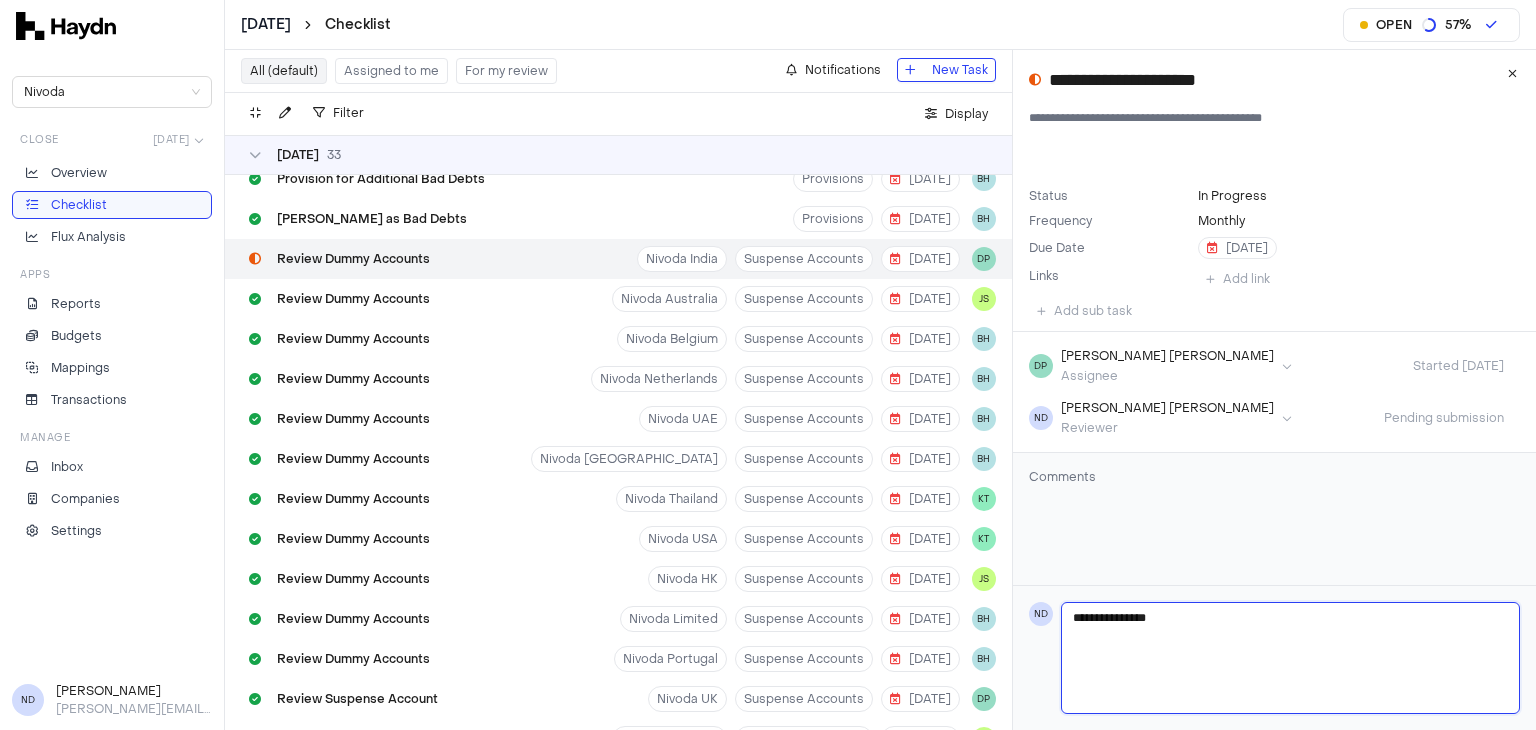 type 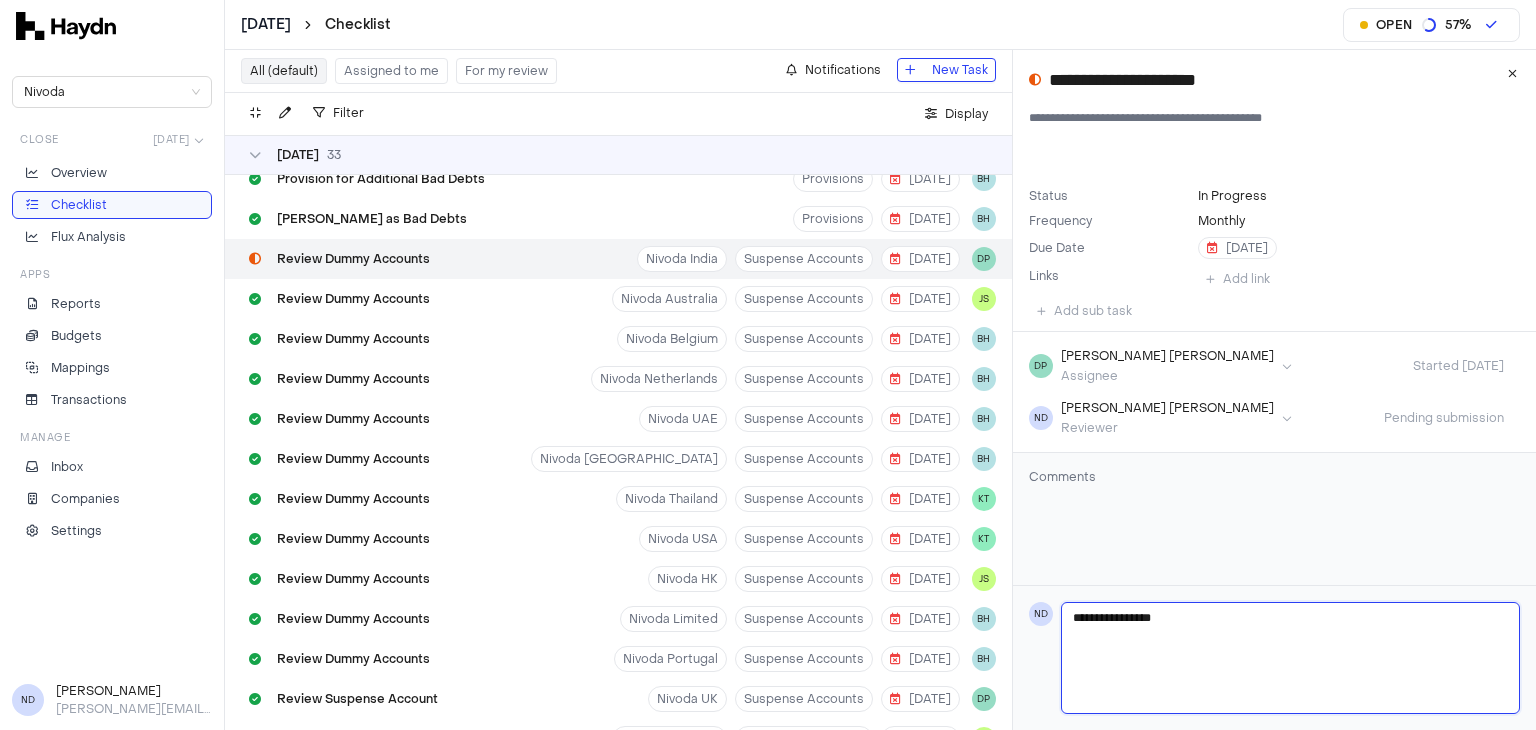 type 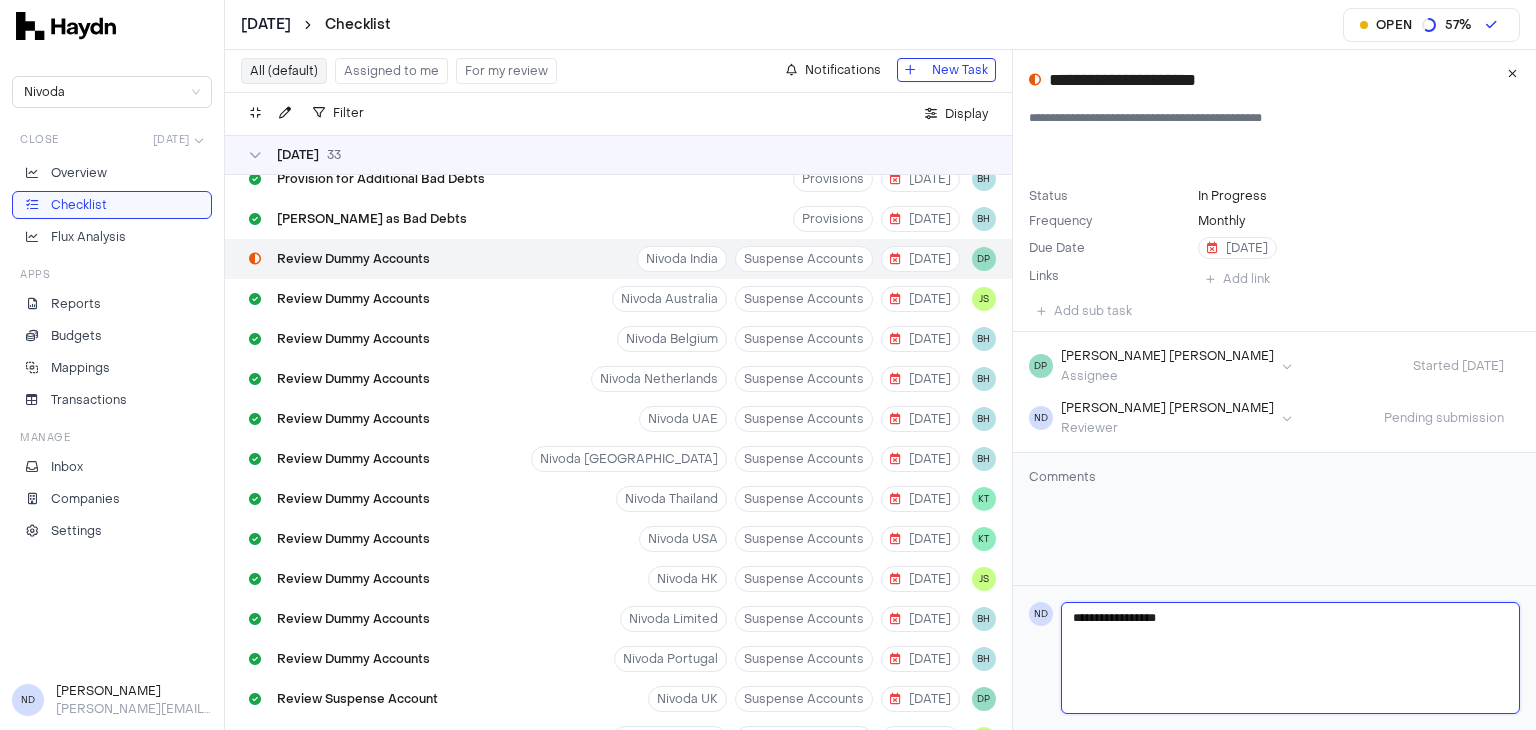 type 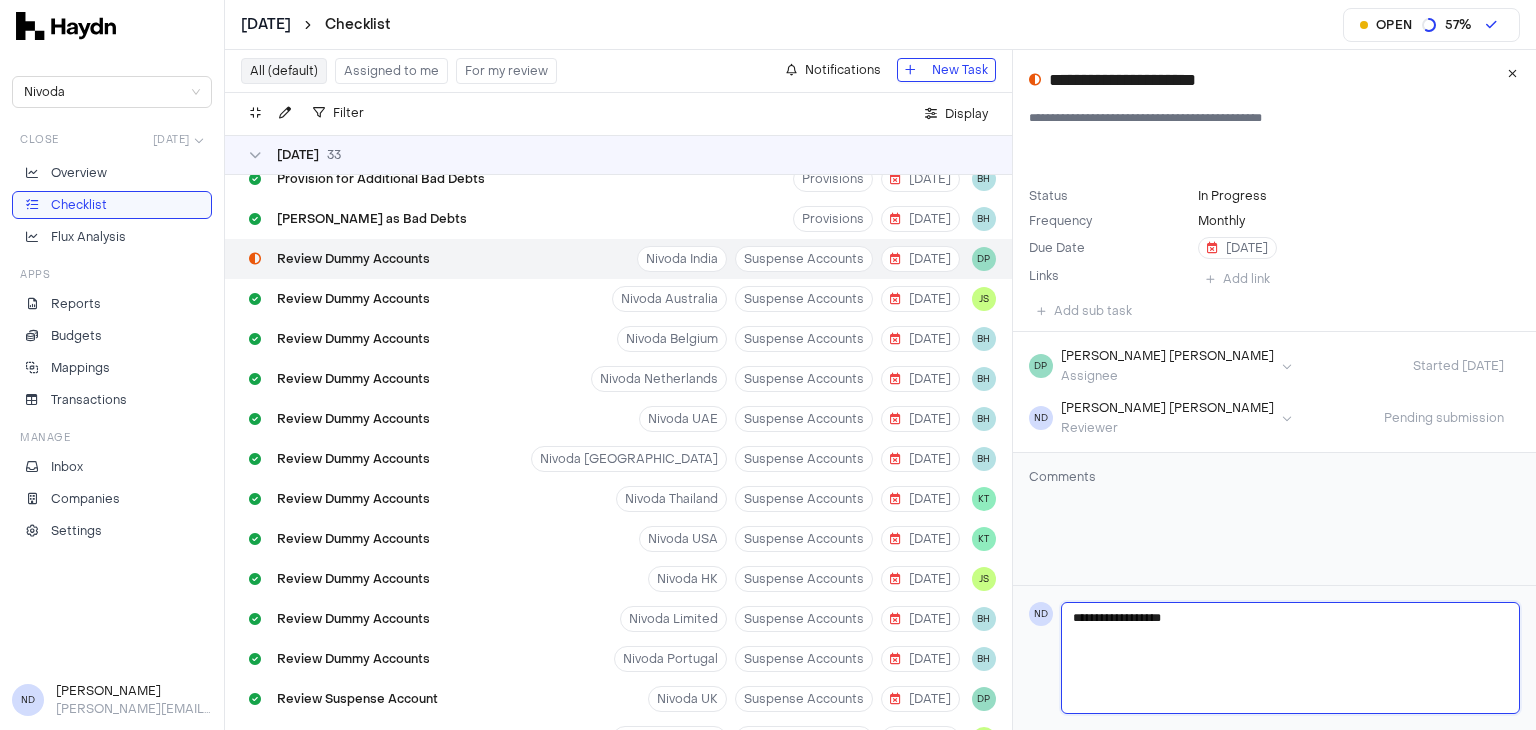 type 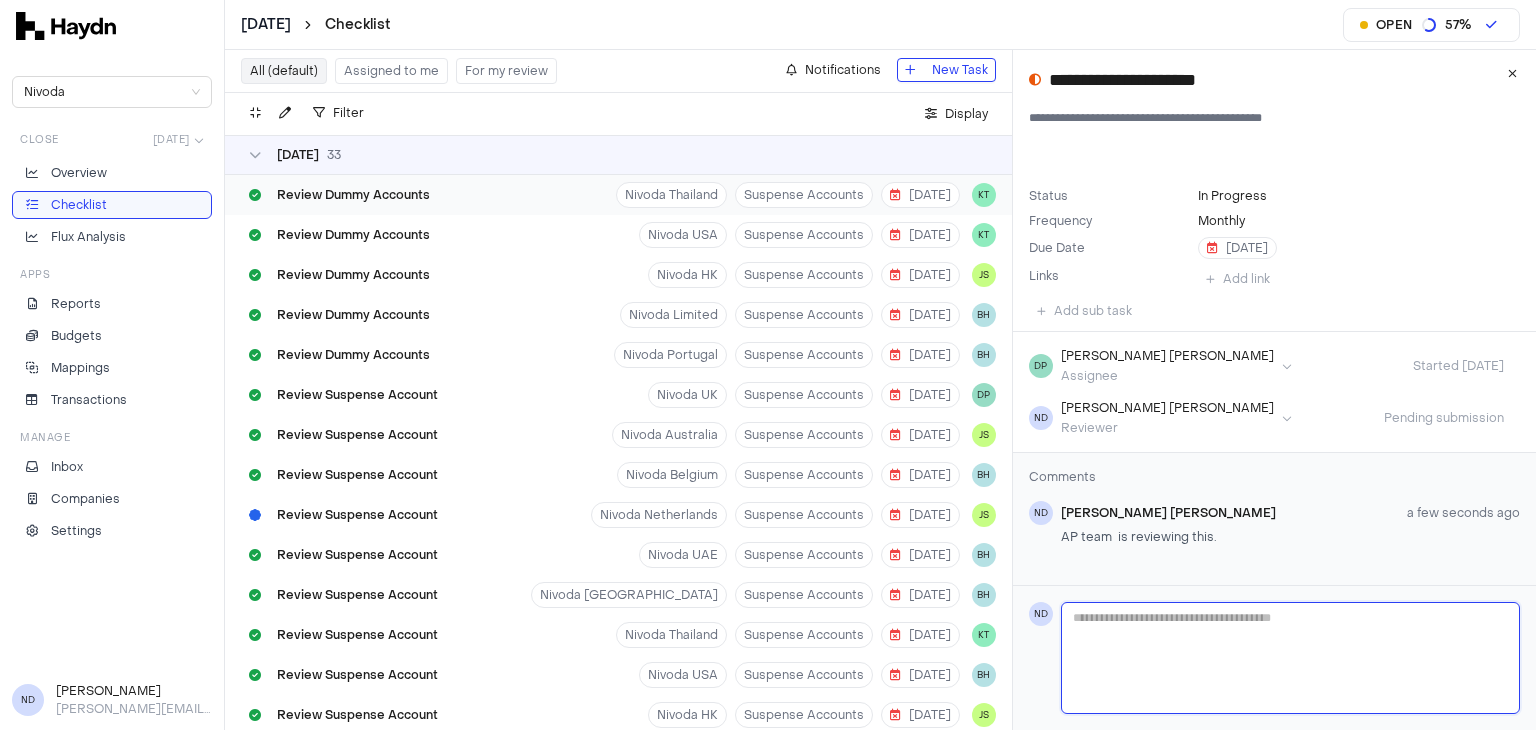 scroll, scrollTop: 1760, scrollLeft: 0, axis: vertical 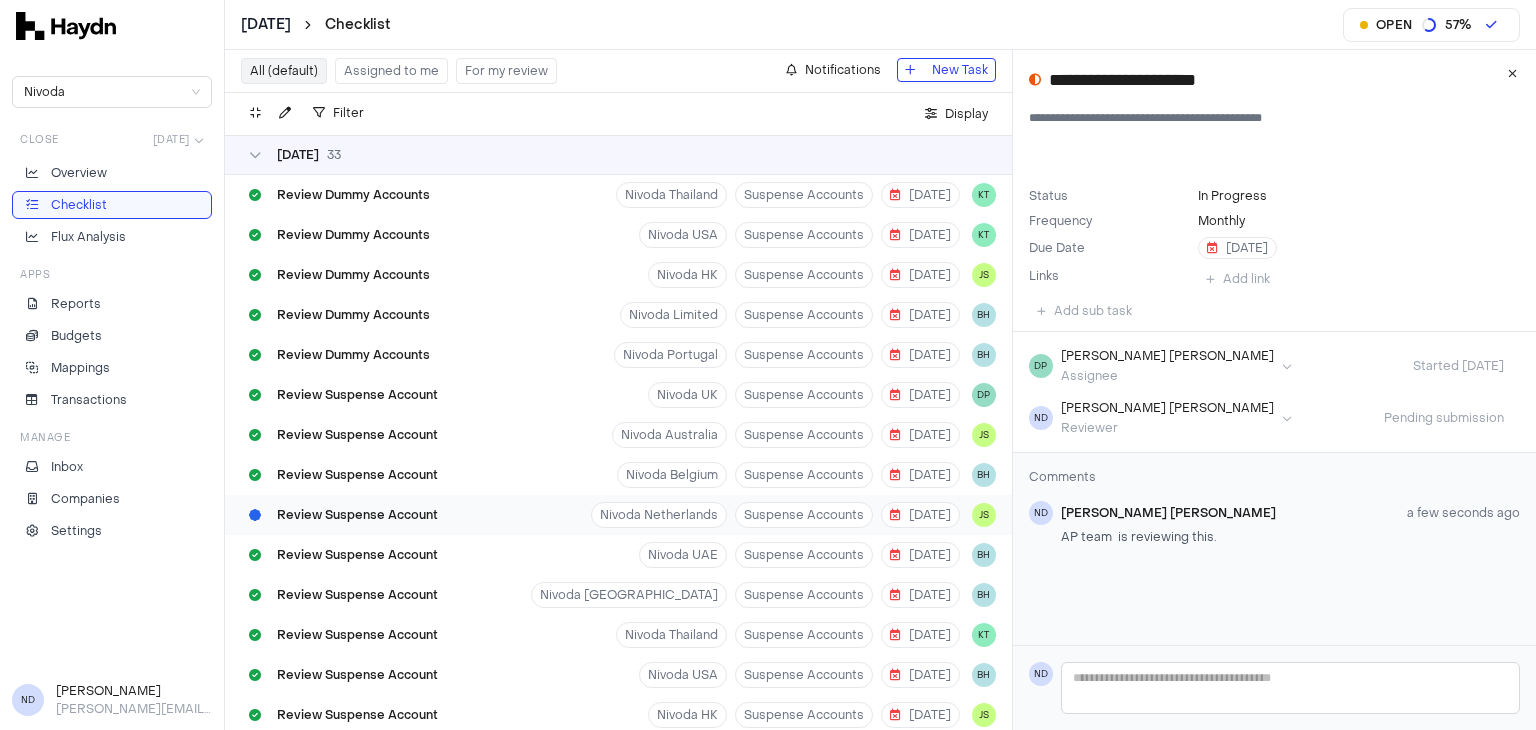 click on "Review Suspense Account Nivoda Netherlands Suspense Accounts [DATE] JS" at bounding box center (618, 515) 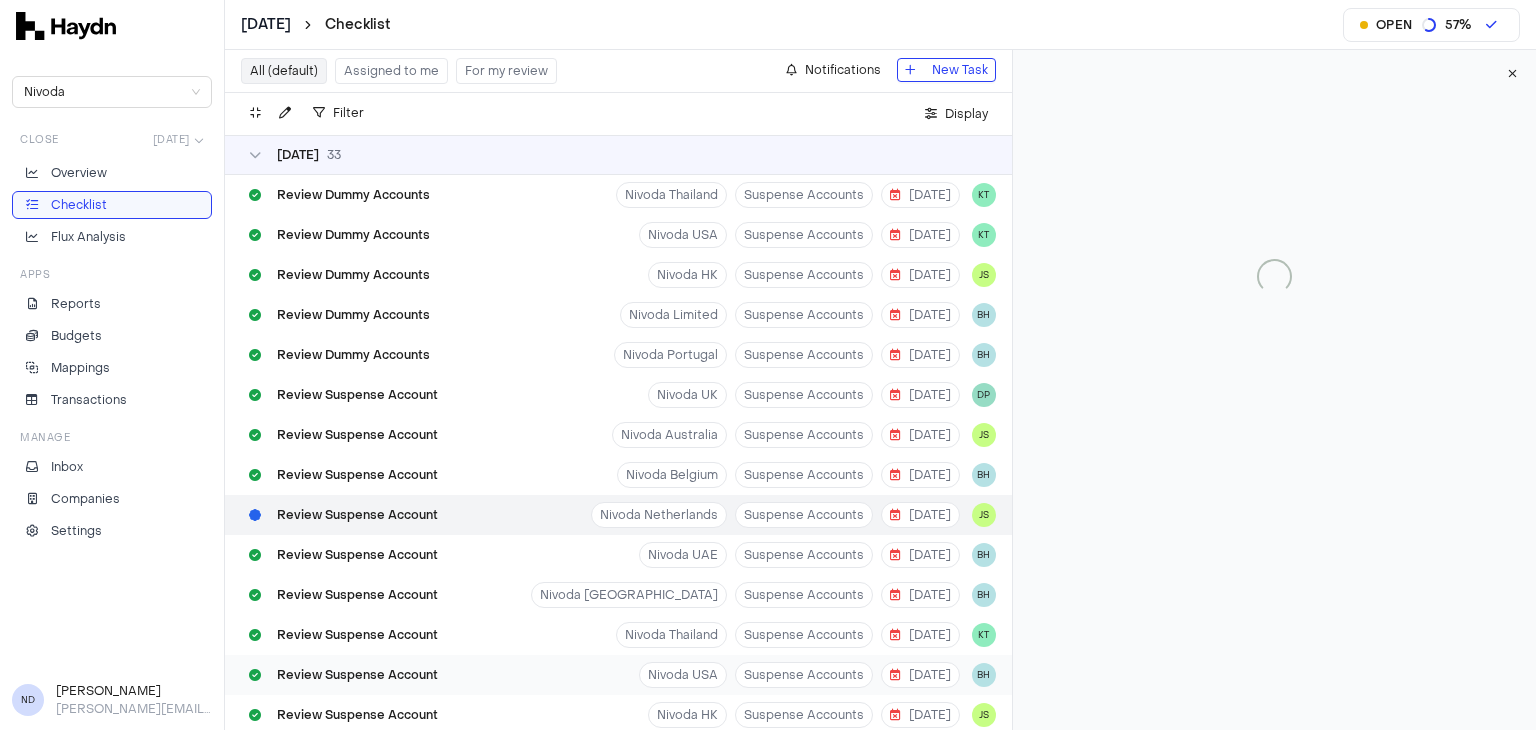scroll, scrollTop: 1943, scrollLeft: 0, axis: vertical 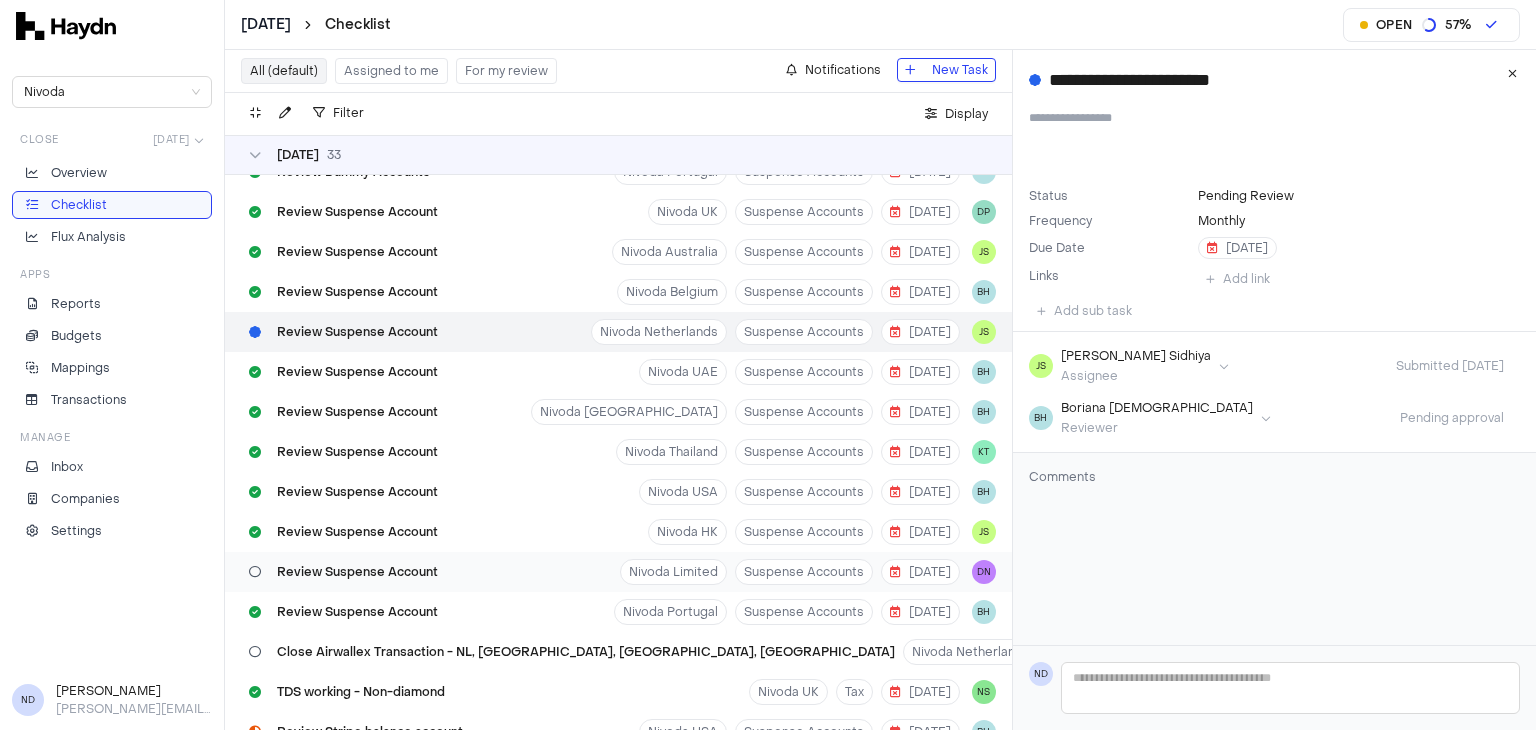 click on "Review Suspense Account" at bounding box center (357, 572) 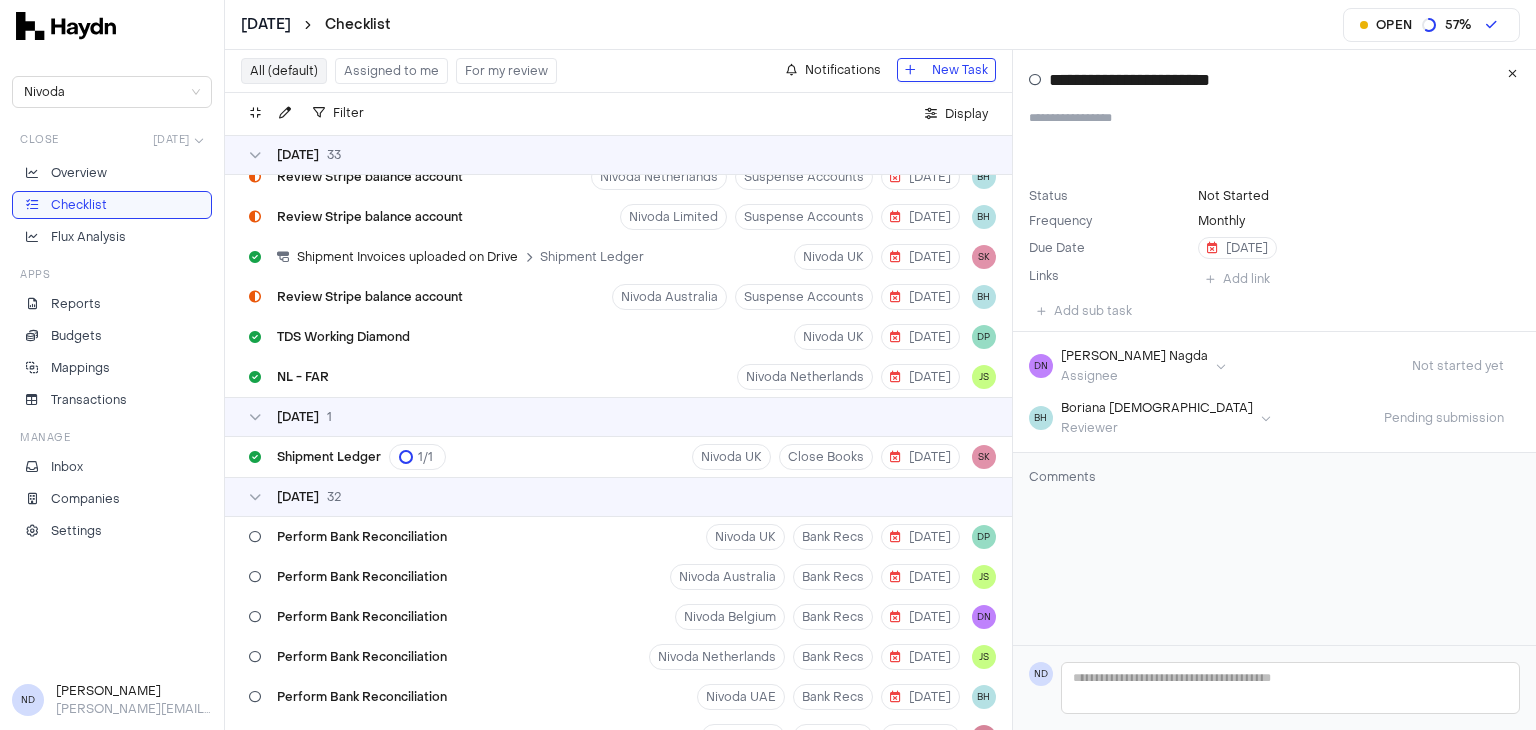 scroll, scrollTop: 2539, scrollLeft: 0, axis: vertical 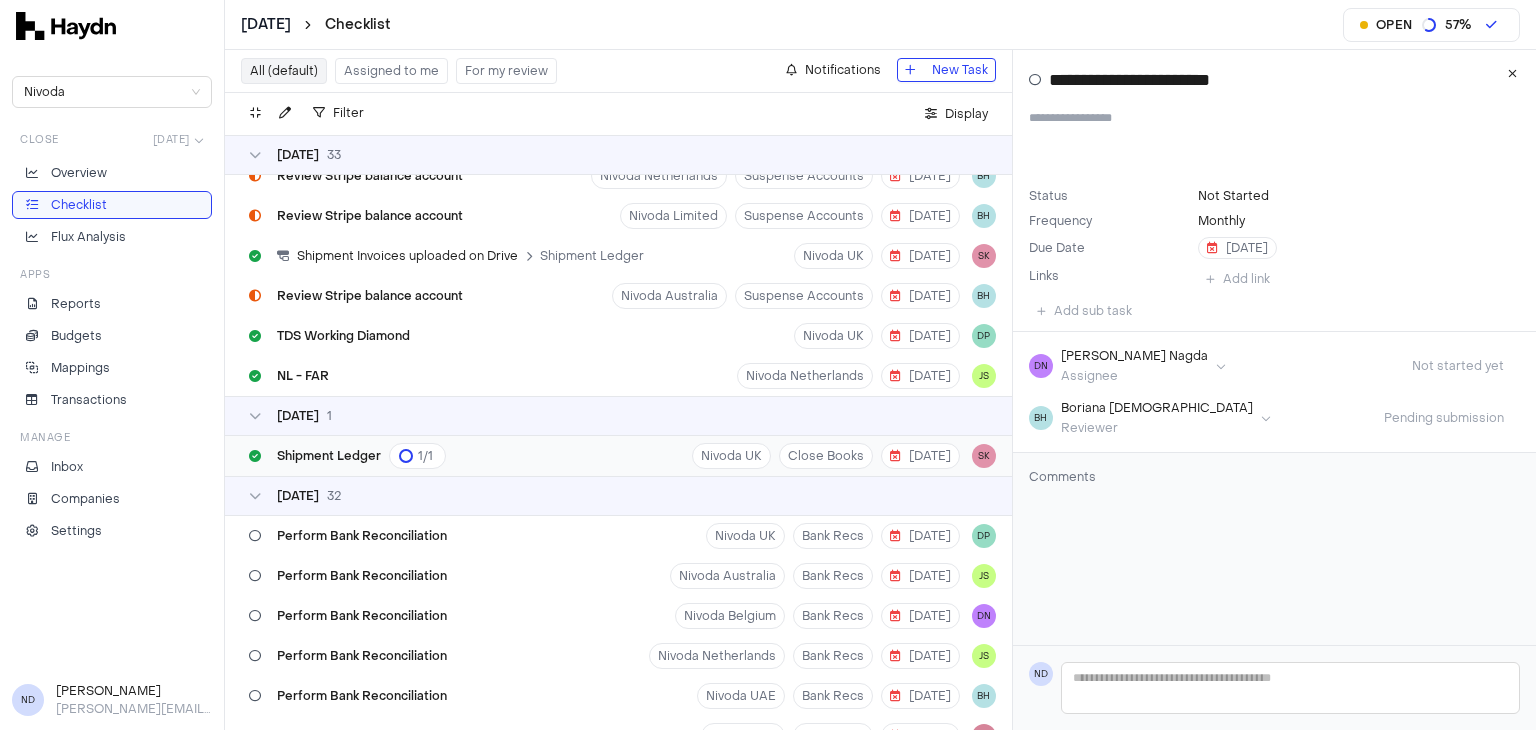 click on "Shipment Ledger 1 / 1 Nivoda UK Close Books [DATE] SK" at bounding box center [618, 456] 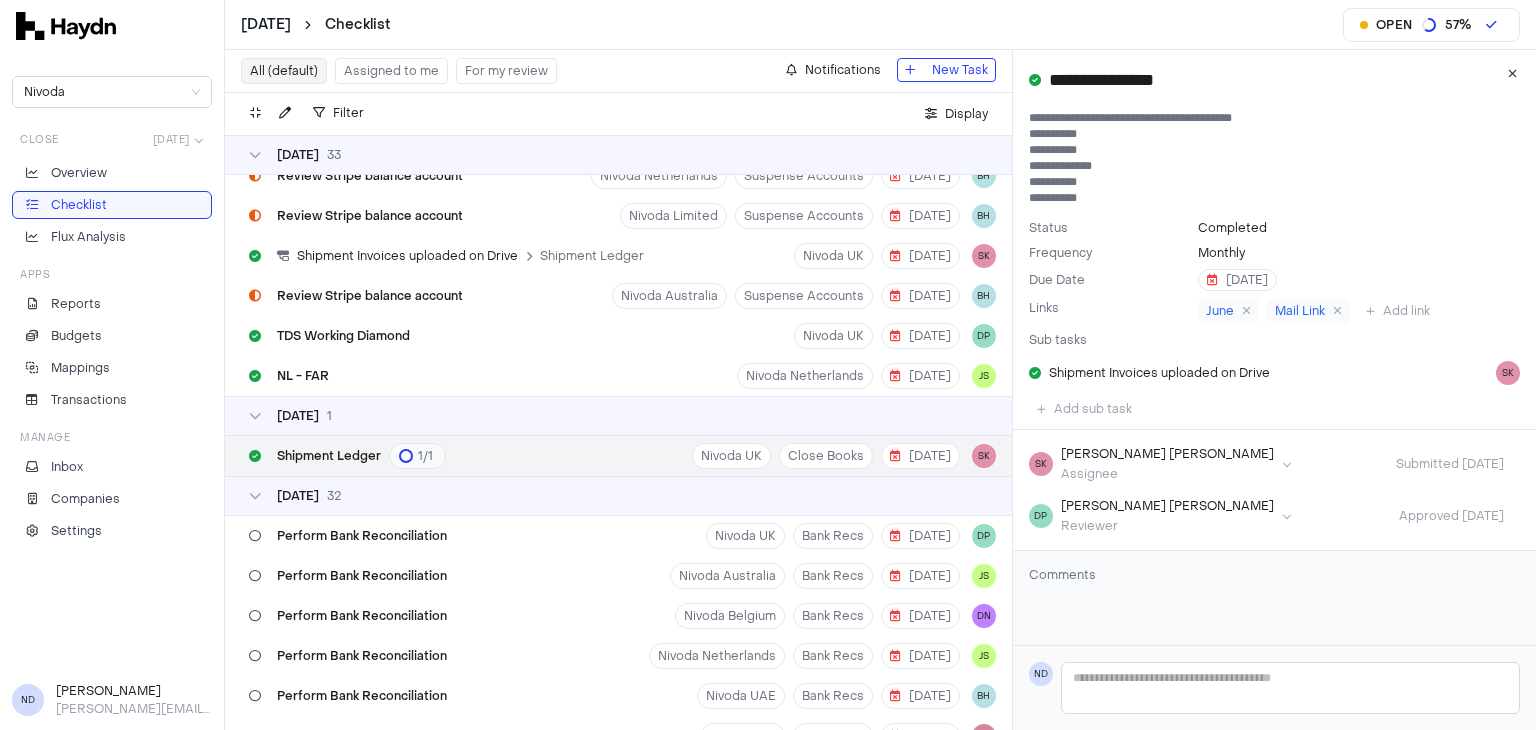 click on "[DATE] Checklist Open 57 % Nivoda Close [DATE] Overview Checklist Flux Analysis Apps Reports Budgets Mappings Transactions Manage Inbox Companies Settings ND [PERSON_NAME] [PERSON_NAME][EMAIL_ADDRESS][DOMAIN_NAME] All   (default) Assigned to me   For my review   Notifications New Task Filter . Display [DATE] 9 [DATE] [DATE] Review Open Invoice Nivoda India Open invoice review [DATE] SK Review Open Invoice Nivoda Australia Open invoice review [DATE] JS Review Open Invoice [GEOGRAPHIC_DATA] [GEOGRAPHIC_DATA] Open invoice review [DATE] DN Review Open Invoice [GEOGRAPHIC_DATA] Netherlands Open invoice review [DATE] JS Review Open Invoice Nivoda UAE Open invoice review [DATE] DN Review Open Invoice [GEOGRAPHIC_DATA] Open invoice review [DATE] DN Review Open Invoice Nivoda Thailand Open invoice review [DATE] KT Review Open Invoice Nivoda USA Open invoice review [DATE] KT Review Open Invoice Nivoda HK Open invoice review [DATE] JS Review Open Invoice Nivoda Limited Open invoice review [DATE] DN Run depreciation Nivoda UK Fixed Assets [DATE] NS Run depreciation 1" at bounding box center [768, 365] 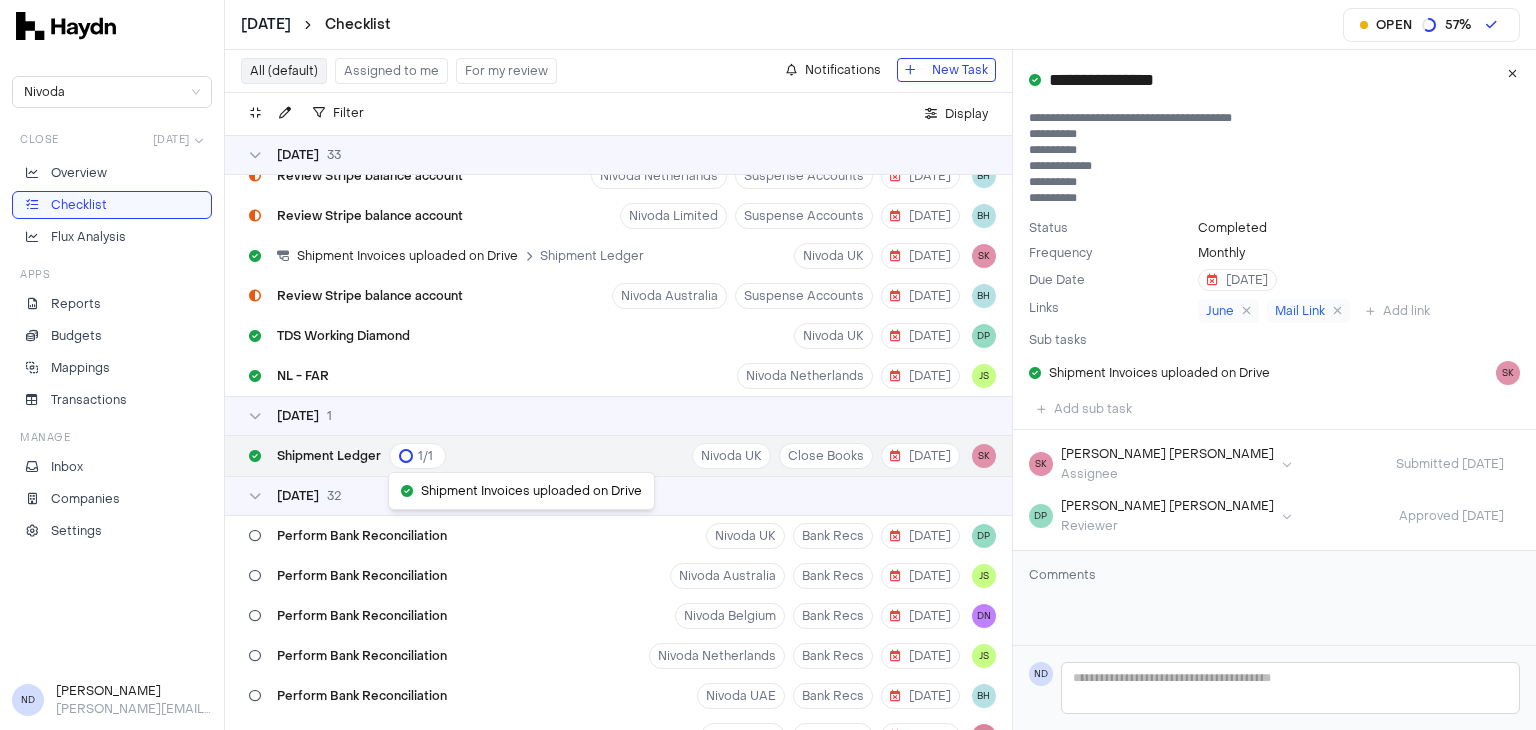 click on "[DATE] Checklist Open 57 % Nivoda Close [DATE] Overview Checklist Flux Analysis Apps Reports Budgets Mappings Transactions Manage Inbox Companies Settings ND [PERSON_NAME] [PERSON_NAME][EMAIL_ADDRESS][DOMAIN_NAME] All   (default) Assigned to me   For my review   Notifications New Task Filter . Display [DATE] 9 [DATE] [DATE] Review Open Invoice Nivoda India Open invoice review [DATE] SK Review Open Invoice Nivoda Australia Open invoice review [DATE] JS Review Open Invoice [GEOGRAPHIC_DATA] [GEOGRAPHIC_DATA] Open invoice review [DATE] DN Review Open Invoice [GEOGRAPHIC_DATA] Netherlands Open invoice review [DATE] JS Review Open Invoice Nivoda UAE Open invoice review [DATE] DN Review Open Invoice [GEOGRAPHIC_DATA] Open invoice review [DATE] DN Review Open Invoice Nivoda Thailand Open invoice review [DATE] KT Review Open Invoice Nivoda USA Open invoice review [DATE] KT Review Open Invoice Nivoda HK Open invoice review [DATE] JS Review Open Invoice Nivoda Limited Open invoice review [DATE] DN Run depreciation Nivoda UK Fixed Assets [DATE] NS Run depreciation 1" at bounding box center [768, 365] 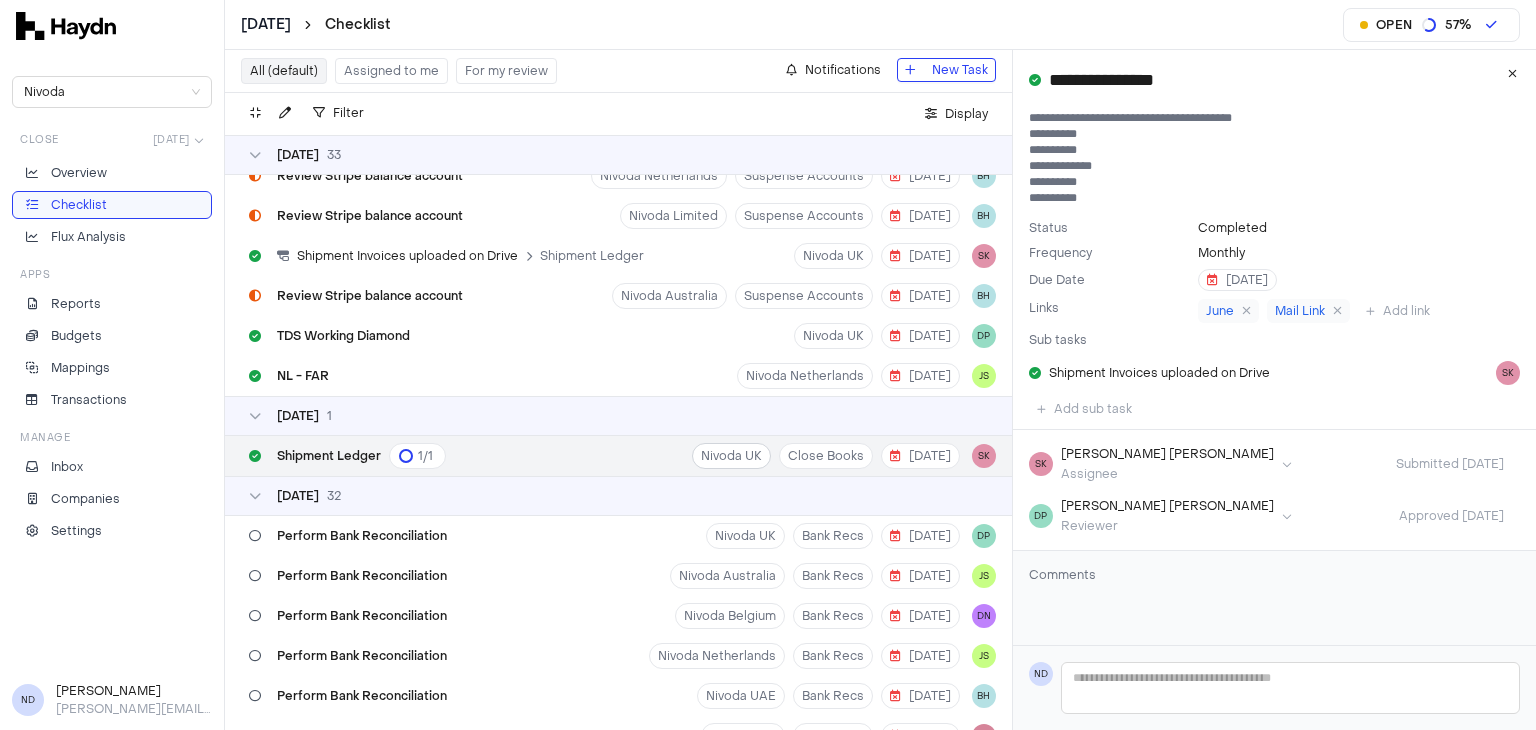 click on "[DATE] Checklist Open 57 % Nivoda Close [DATE] Overview Checklist Flux Analysis Apps Reports Budgets Mappings Transactions Manage Inbox Companies Settings ND [PERSON_NAME] [PERSON_NAME][EMAIL_ADDRESS][DOMAIN_NAME] All   (default) Assigned to me   For my review   Notifications New Task Filter . Display [DATE] 9 [DATE] [DATE] Review Open Invoice Nivoda India Open invoice review [DATE] SK Review Open Invoice Nivoda Australia Open invoice review [DATE] JS Review Open Invoice [GEOGRAPHIC_DATA] [GEOGRAPHIC_DATA] Open invoice review [DATE] DN Review Open Invoice [GEOGRAPHIC_DATA] Netherlands Open invoice review [DATE] JS Review Open Invoice Nivoda UAE Open invoice review [DATE] DN Review Open Invoice [GEOGRAPHIC_DATA] Open invoice review [DATE] DN Review Open Invoice Nivoda Thailand Open invoice review [DATE] KT Review Open Invoice Nivoda USA Open invoice review [DATE] KT Review Open Invoice Nivoda HK Open invoice review [DATE] JS Review Open Invoice Nivoda Limited Open invoice review [DATE] DN Run depreciation Nivoda UK Fixed Assets [DATE] NS Run depreciation 1" at bounding box center [768, 365] 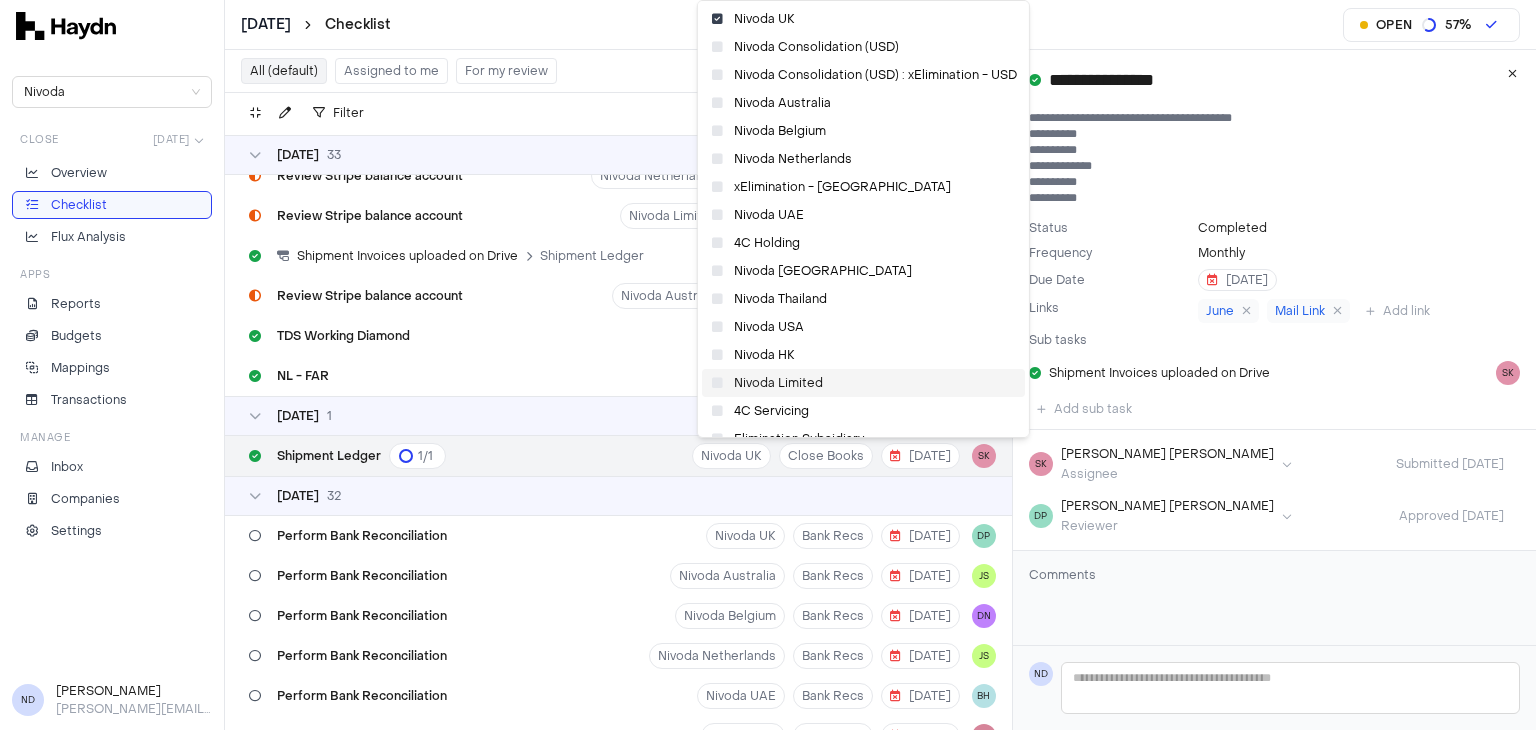 scroll, scrollTop: 75, scrollLeft: 0, axis: vertical 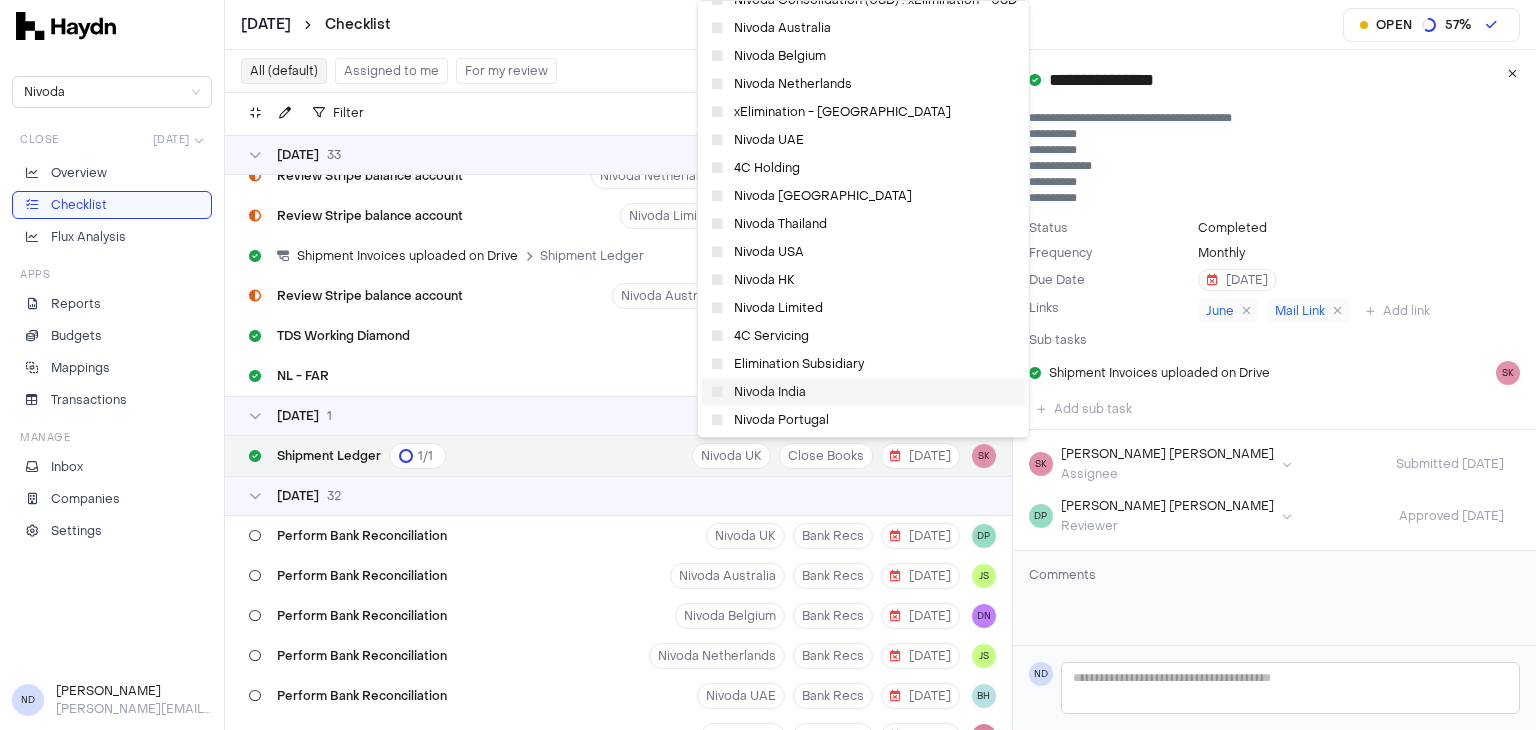 click at bounding box center (716, 392) 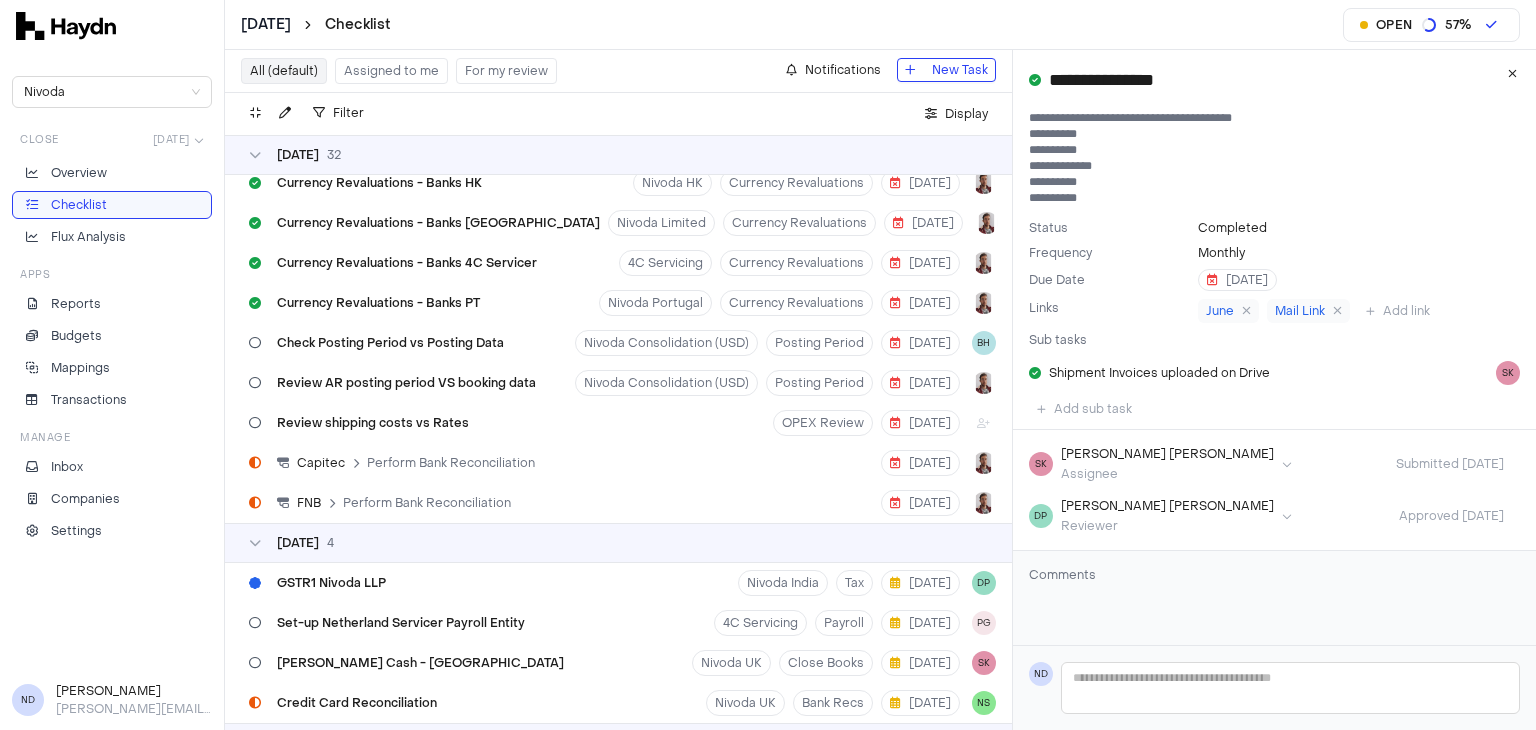scroll, scrollTop: 3855, scrollLeft: 0, axis: vertical 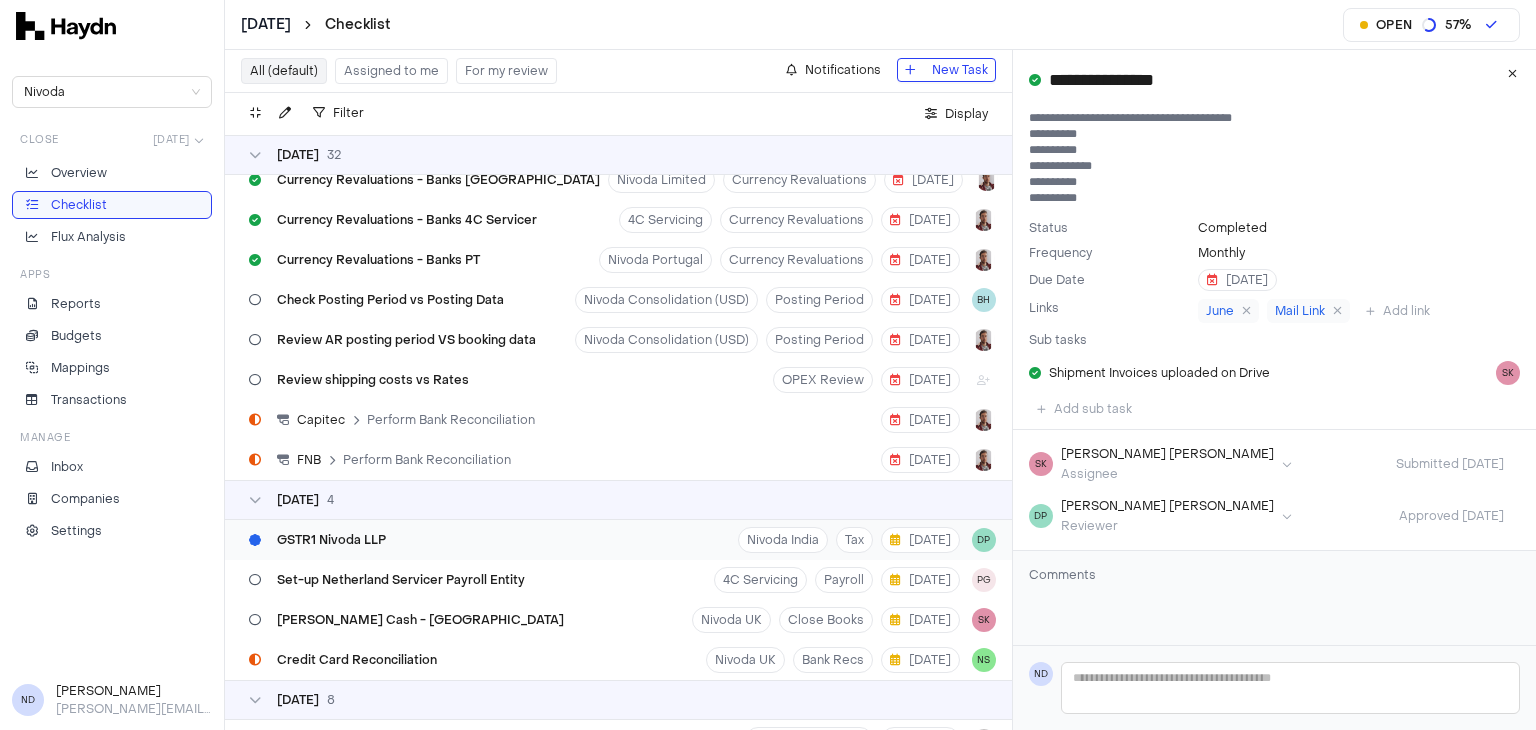 click on "GSTR1 Nivoda LLP Nivoda India Tax [DATE] DP" at bounding box center [618, 540] 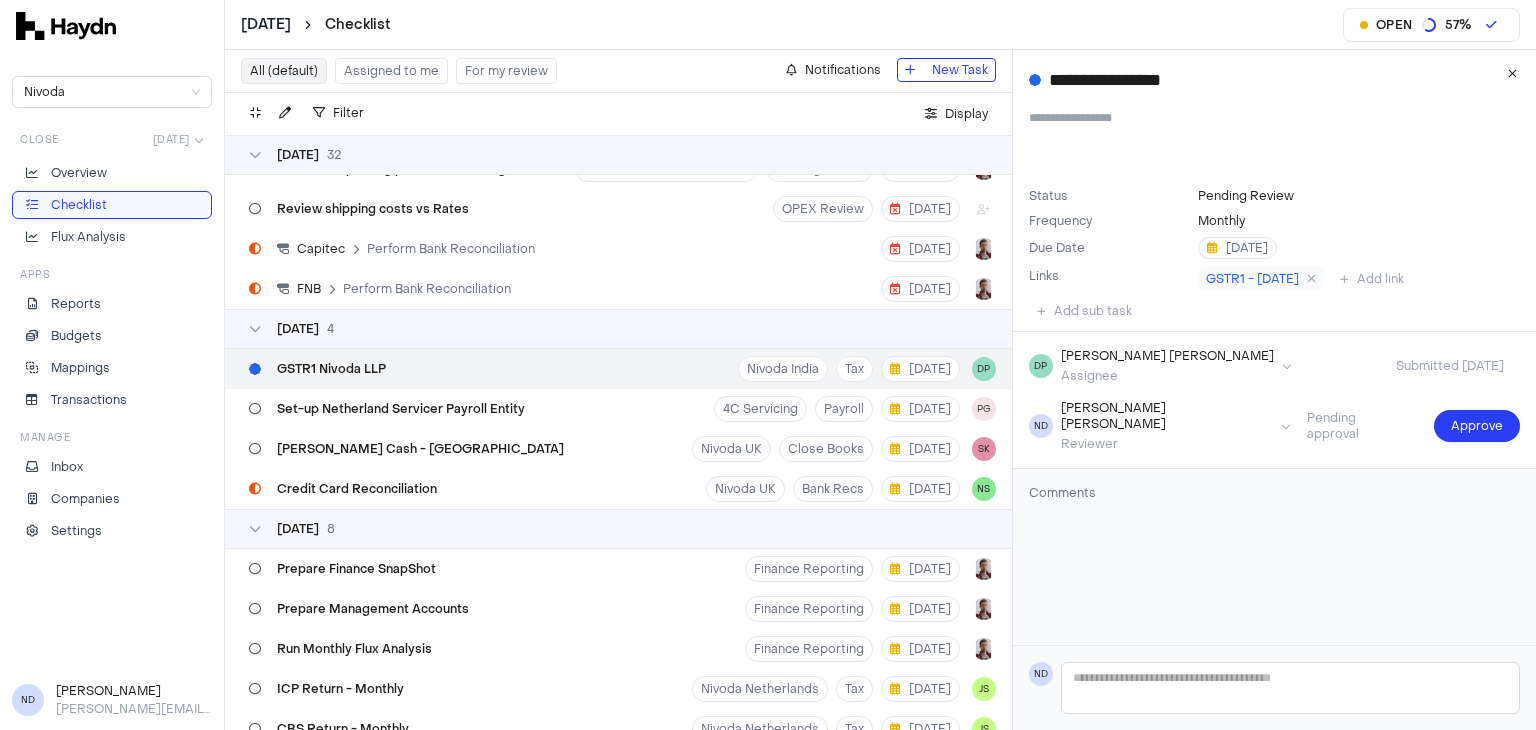scroll, scrollTop: 4027, scrollLeft: 0, axis: vertical 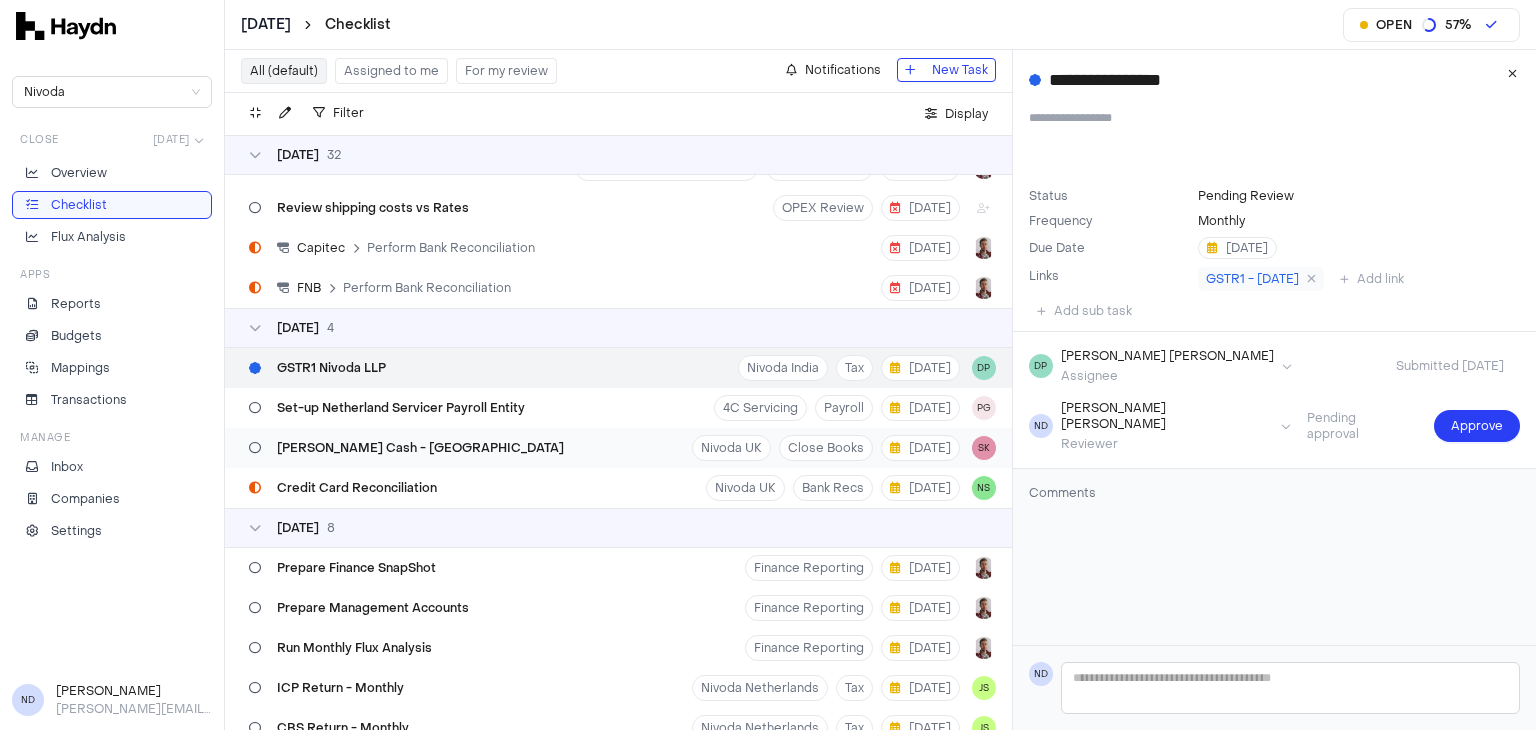 click on "[PERSON_NAME] Cash - [GEOGRAPHIC_DATA] Nivoda UK Close Books [DATE] SK" at bounding box center [618, 448] 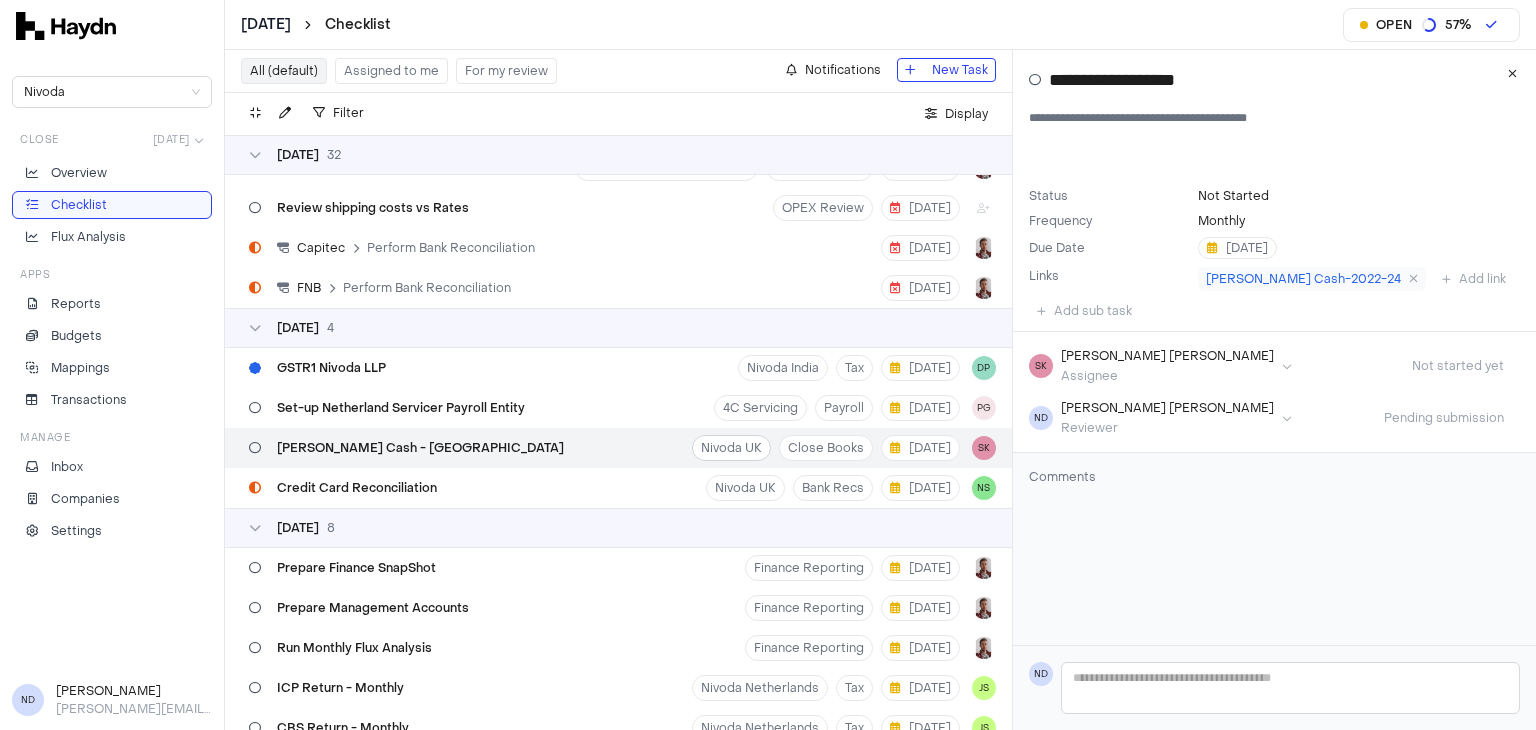 click on "[DATE] Checklist Open 57 % Nivoda Close [DATE] Overview Checklist Flux Analysis Apps Reports Budgets Mappings Transactions Manage Inbox Companies Settings ND [PERSON_NAME] [PERSON_NAME][EMAIL_ADDRESS][DOMAIN_NAME] All   (default) Assigned to me   For my review   Notifications New Task Filter . Display [DATE] 9 [DATE] [DATE] Review Open Invoice Nivoda India Open invoice review [DATE] SK Review Open Invoice Nivoda Australia Open invoice review [DATE] JS Review Open Invoice [GEOGRAPHIC_DATA] [GEOGRAPHIC_DATA] Open invoice review [DATE] DN Review Open Invoice [GEOGRAPHIC_DATA] Netherlands Open invoice review [DATE] JS Review Open Invoice Nivoda UAE Open invoice review [DATE] DN Review Open Invoice [GEOGRAPHIC_DATA] Open invoice review [DATE] DN Review Open Invoice Nivoda Thailand Open invoice review [DATE] KT Review Open Invoice Nivoda USA Open invoice review [DATE] KT Review Open Invoice Nivoda HK Open invoice review [DATE] JS Review Open Invoice Nivoda Limited Open invoice review [DATE] DN Run depreciation Nivoda UK Fixed Assets [DATE] NS Run depreciation 1" at bounding box center (768, 365) 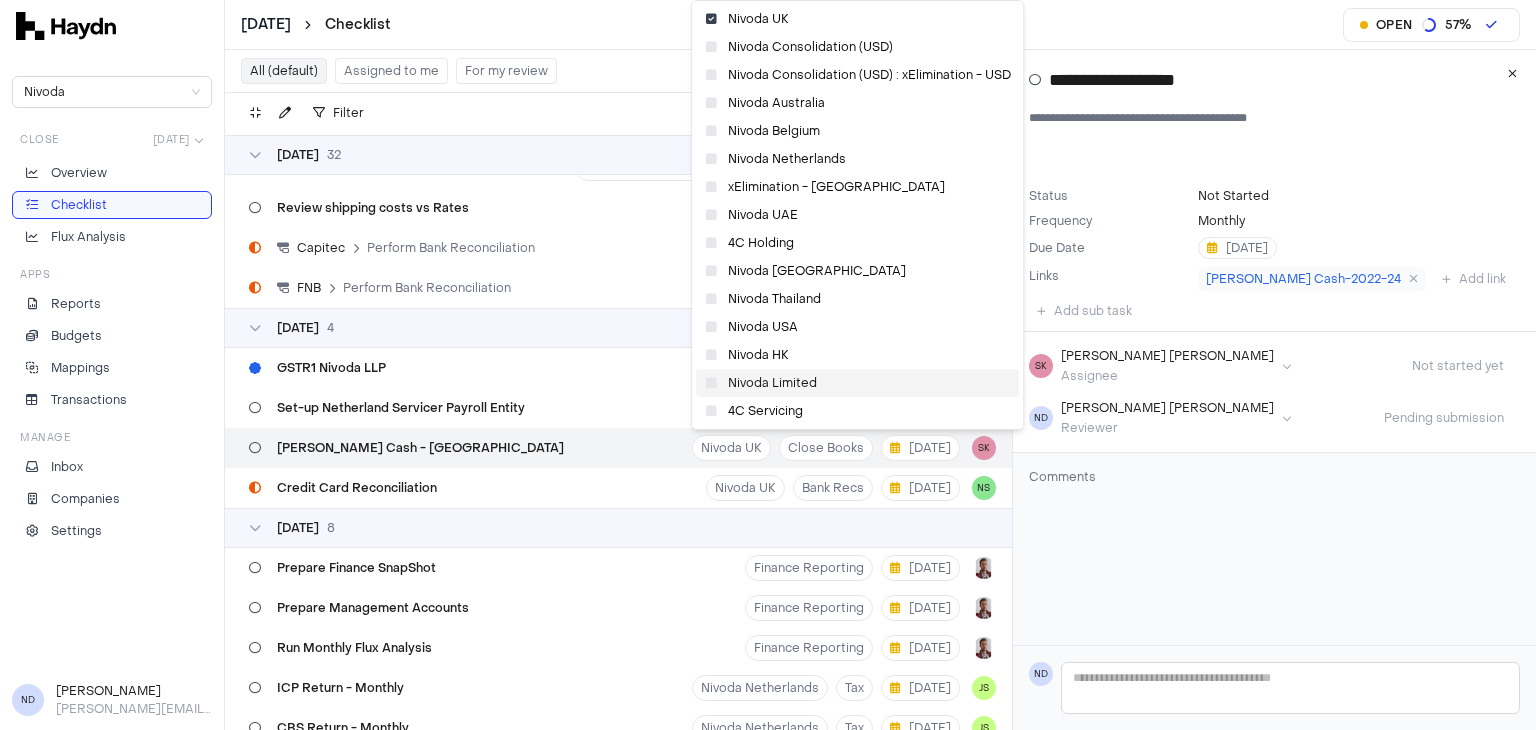 scroll, scrollTop: 83, scrollLeft: 0, axis: vertical 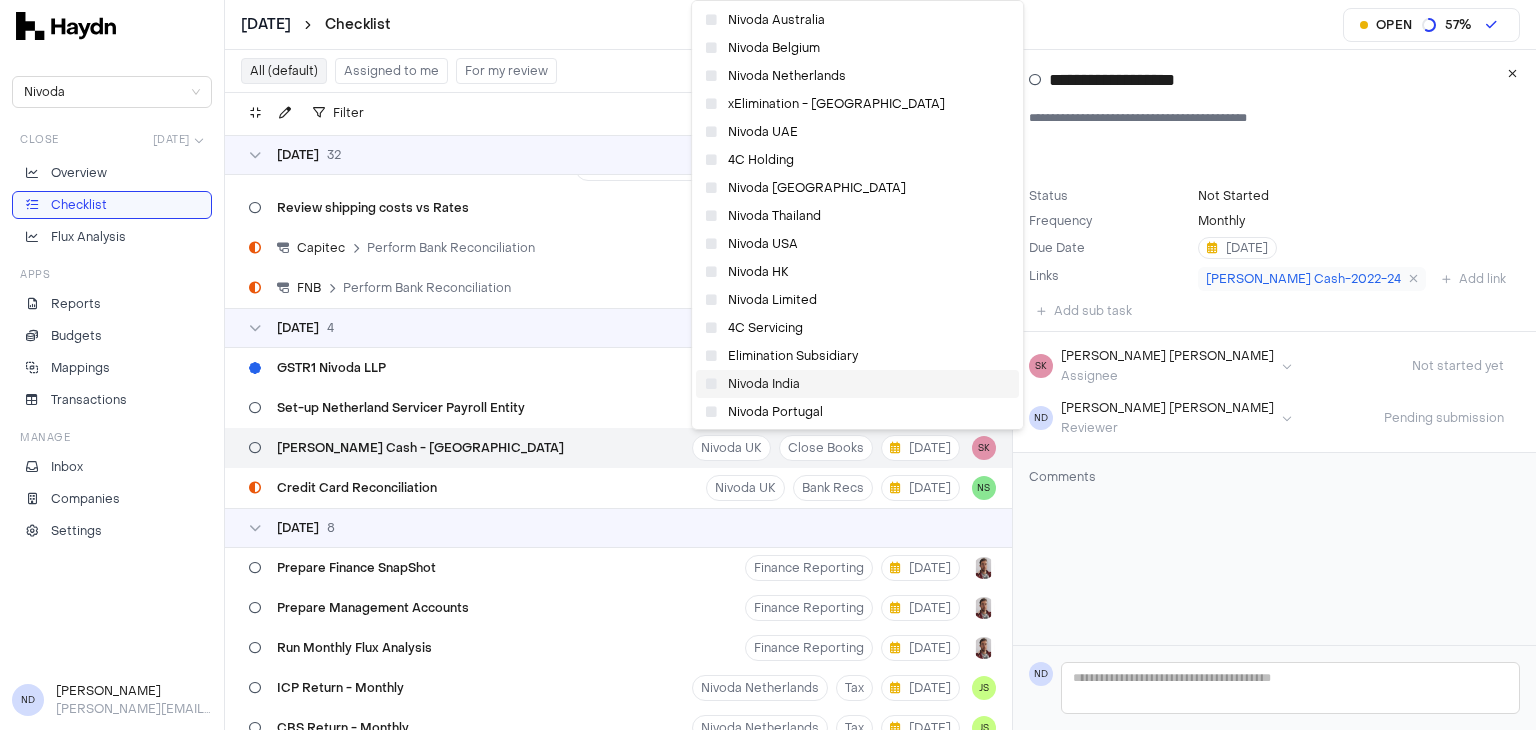 click at bounding box center [711, 384] 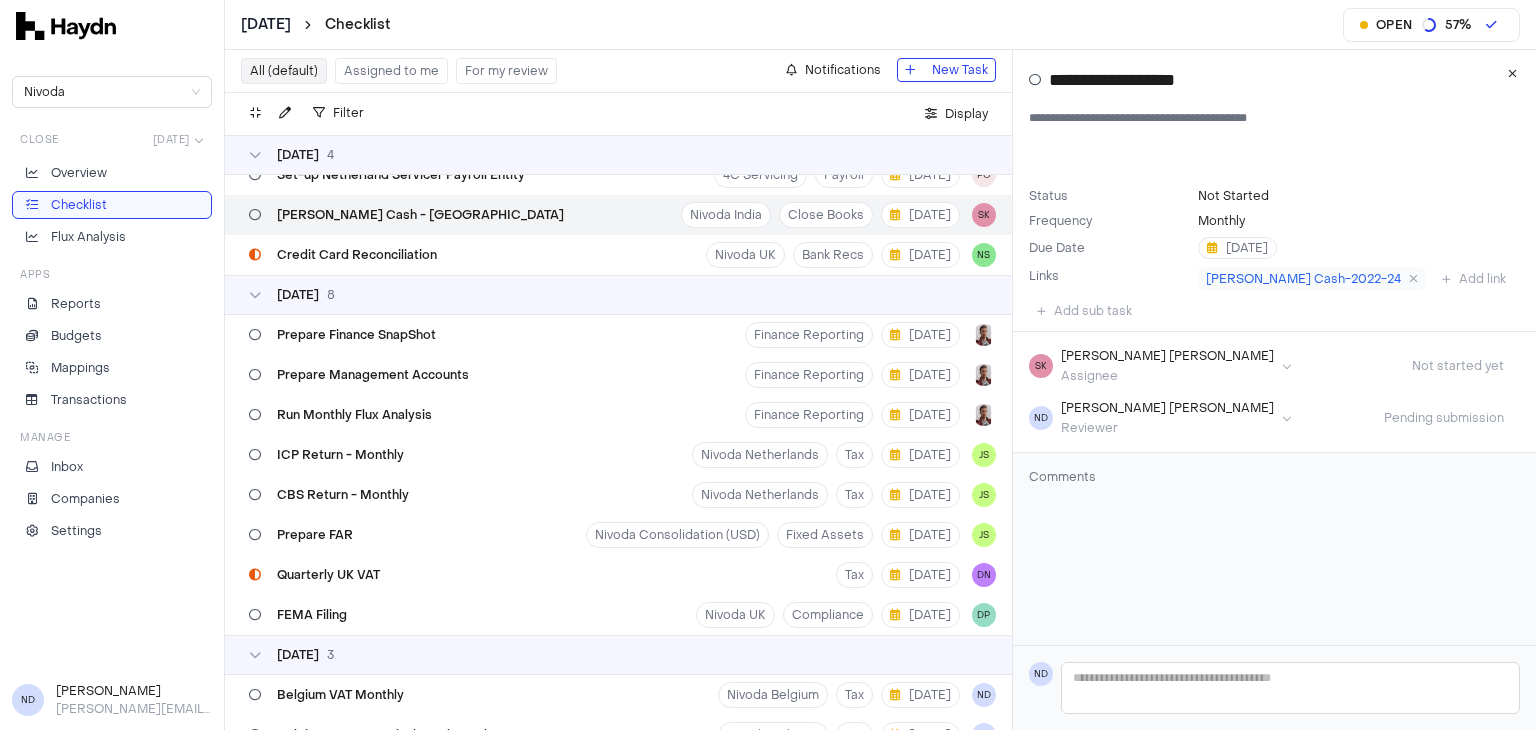 scroll, scrollTop: 4262, scrollLeft: 0, axis: vertical 